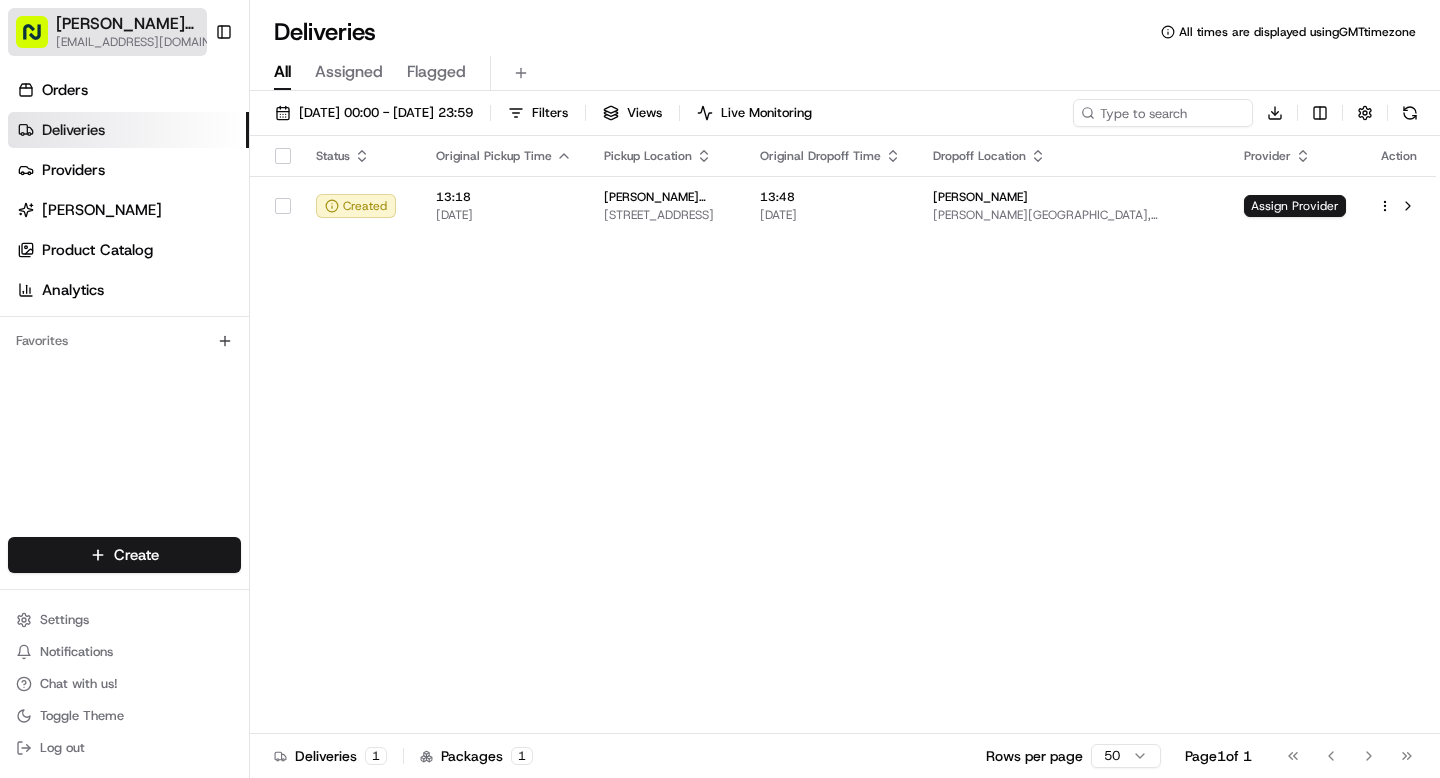 scroll, scrollTop: 0, scrollLeft: 0, axis: both 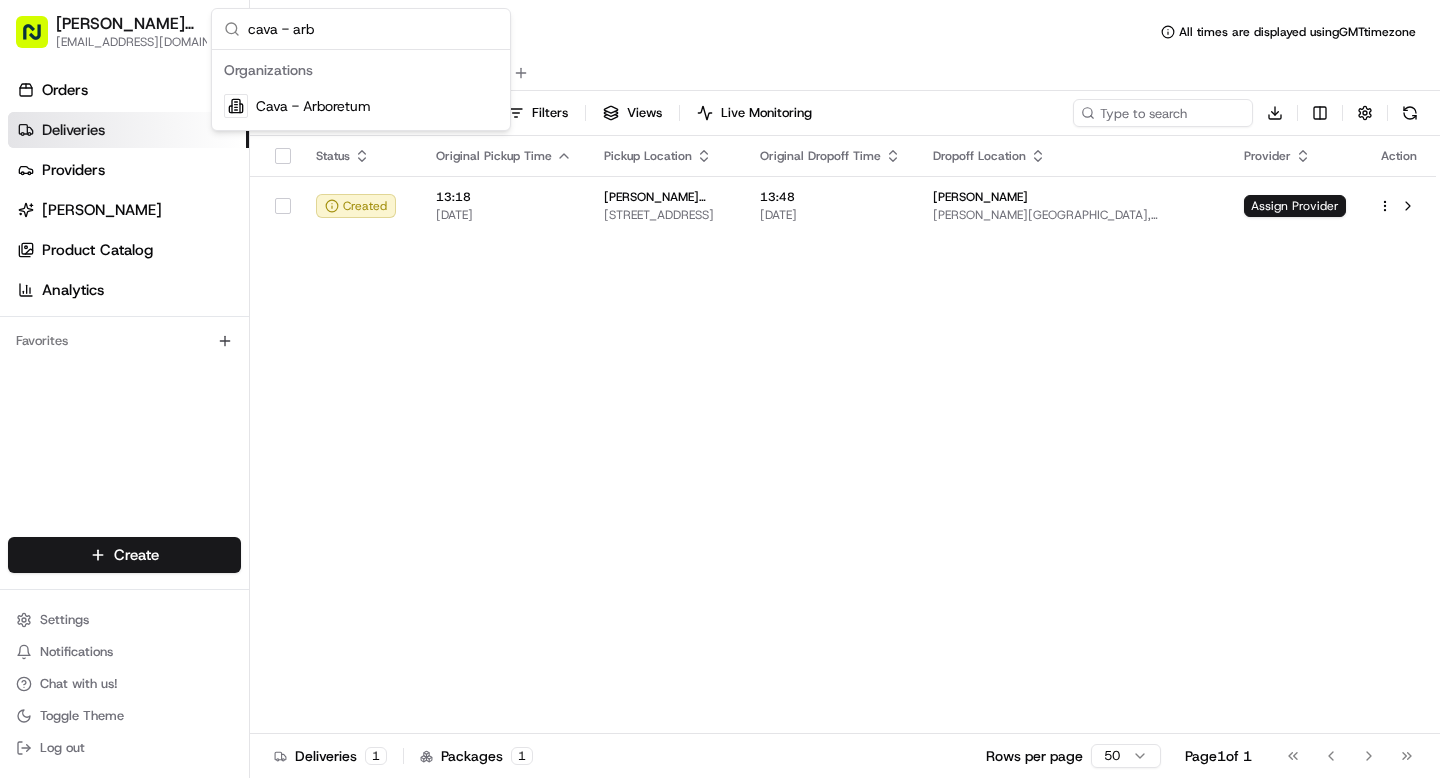 type on "cava - arb" 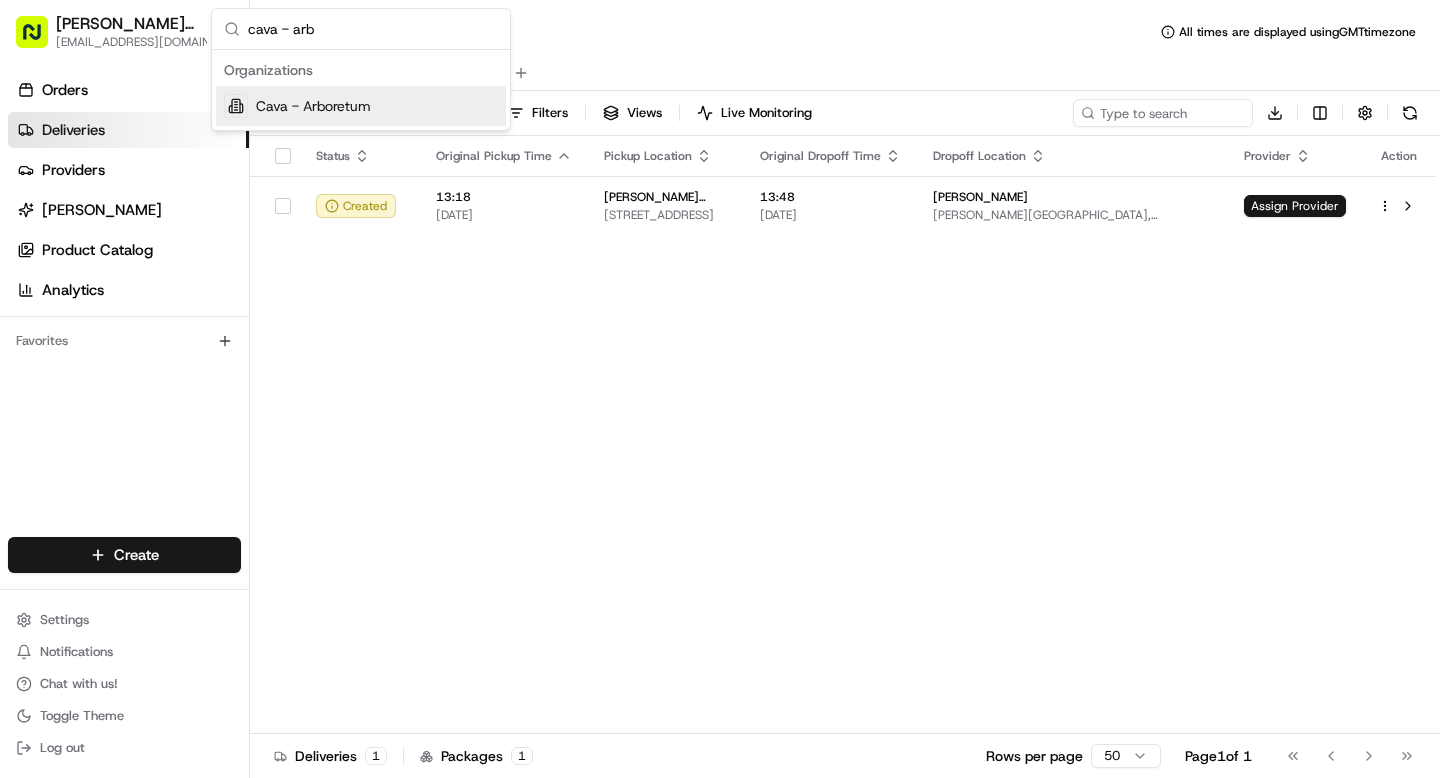 click on "Cava - Arboretum" at bounding box center [361, 106] 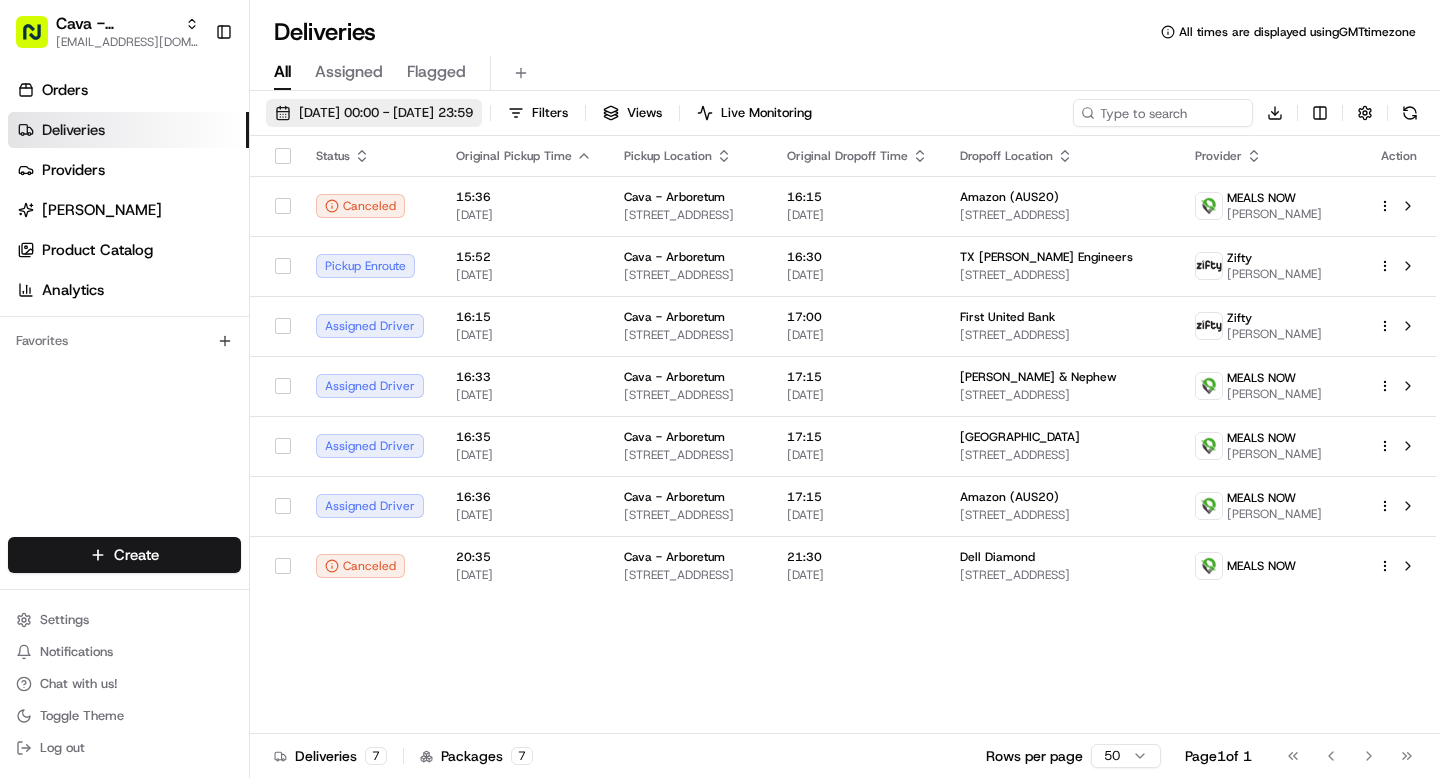 click on "11/07/2025 00:00 - 11/07/2025 23:59" at bounding box center [386, 113] 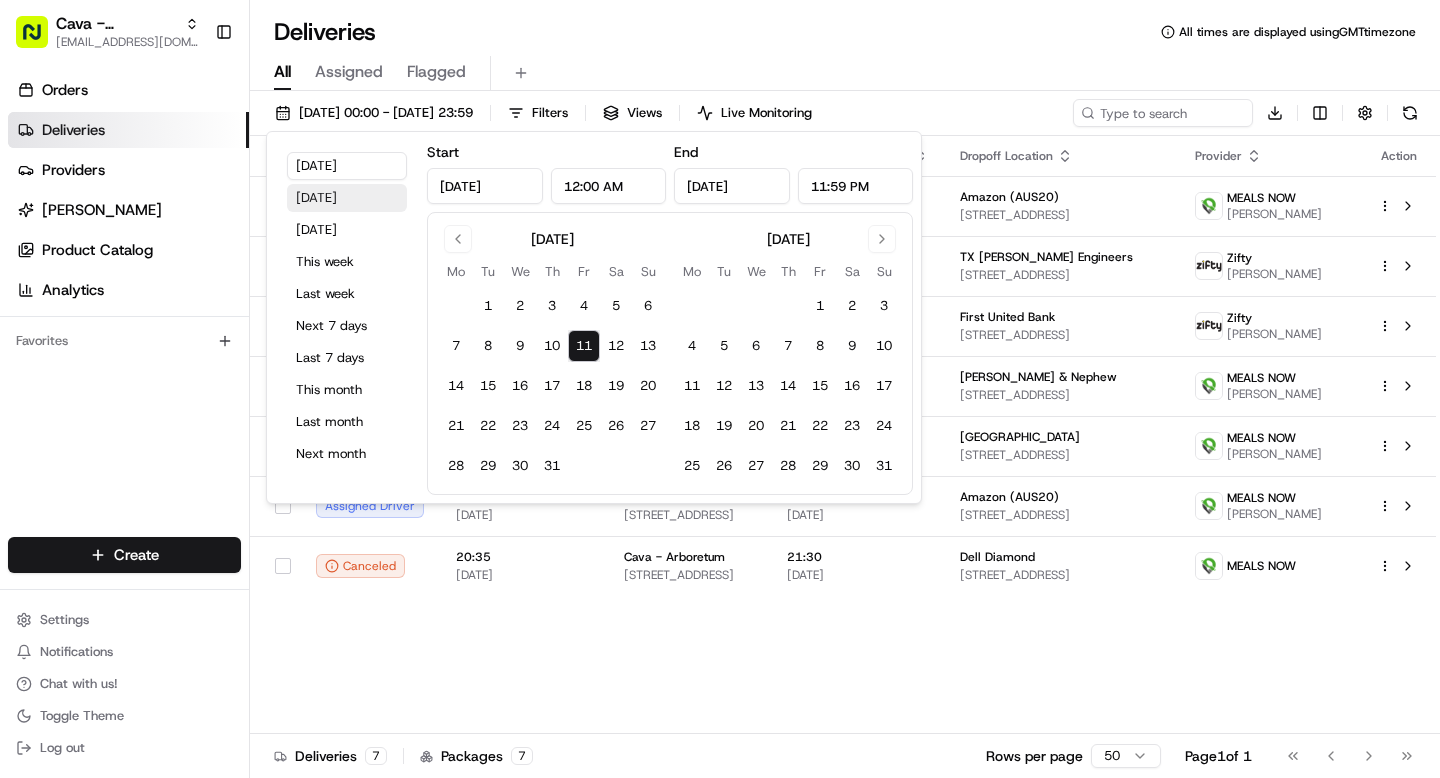 click on "Yesterday" at bounding box center [347, 198] 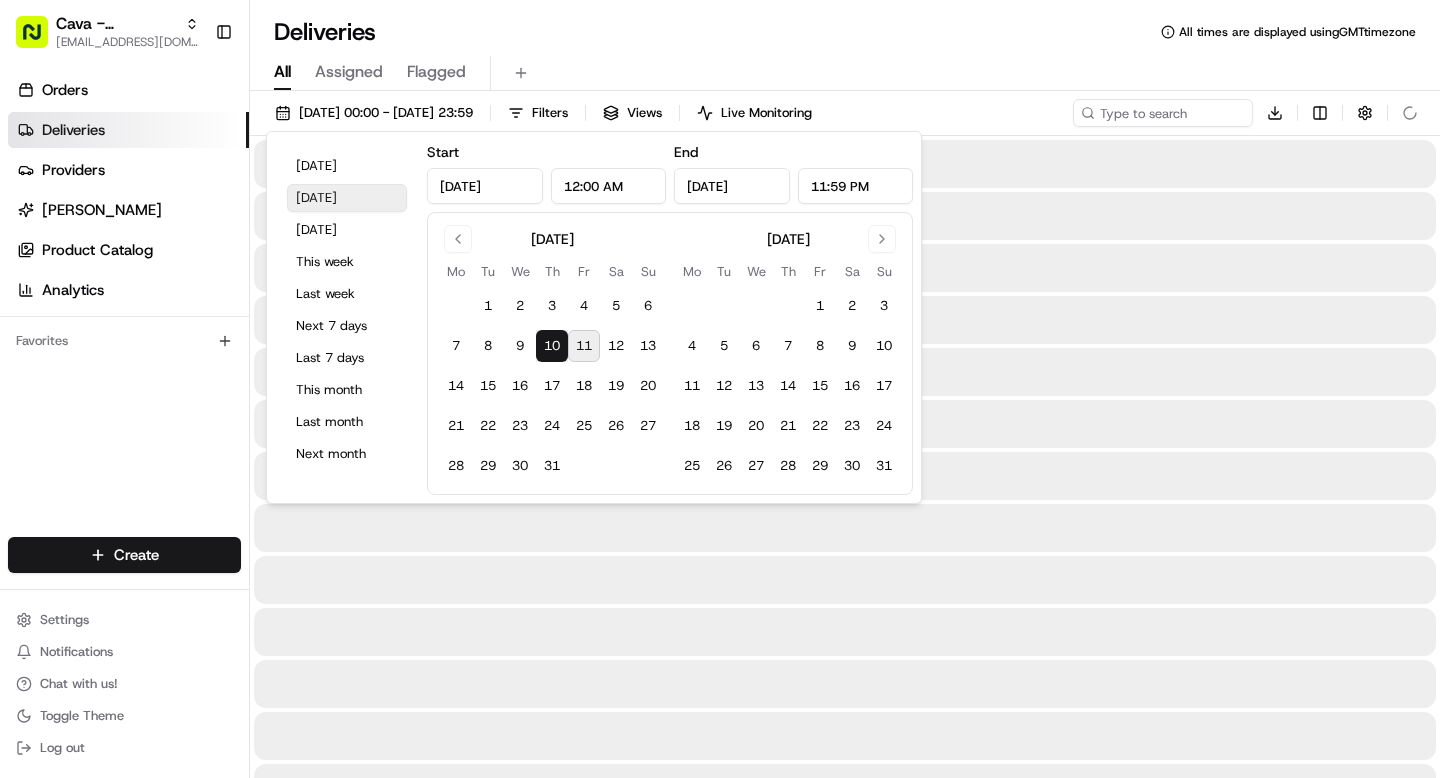 type on "Jul 10, 2025" 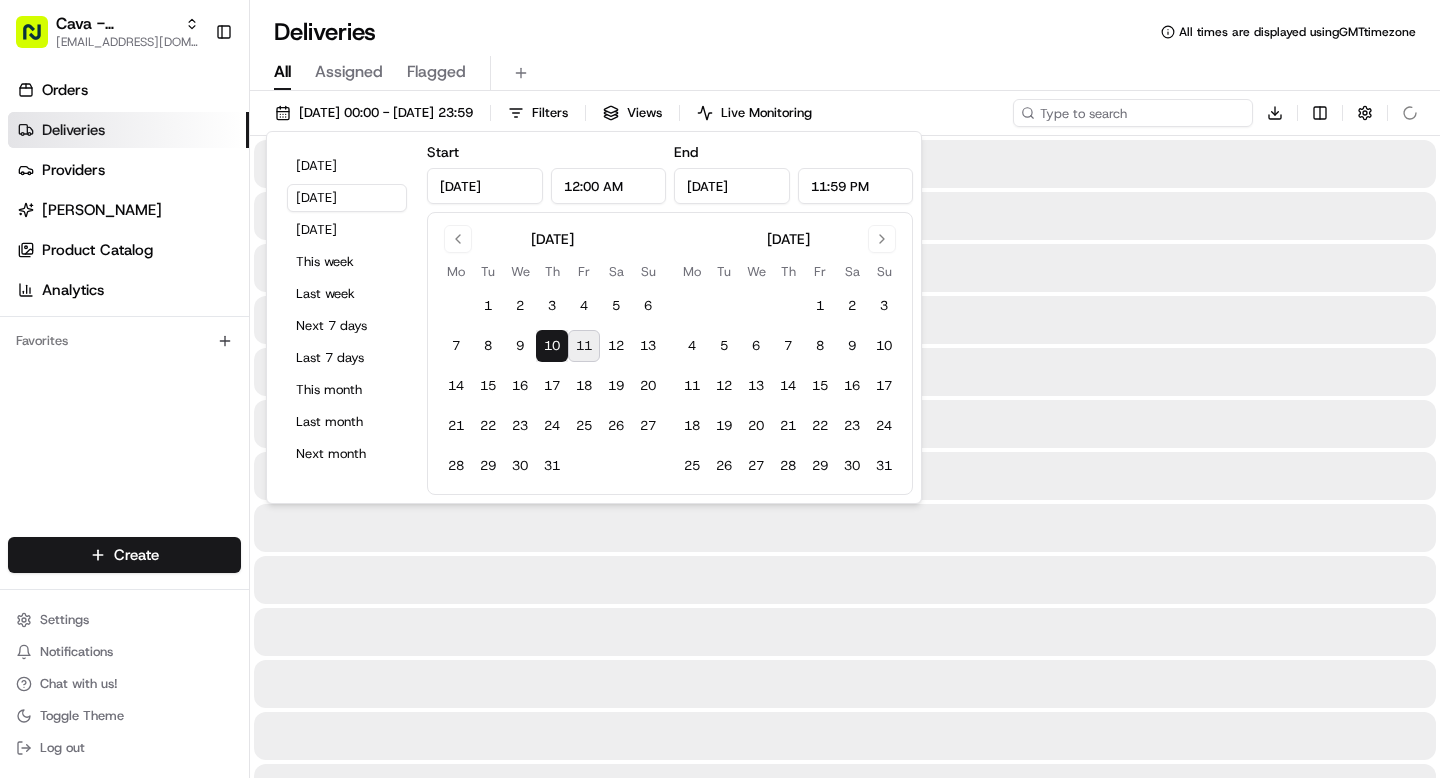 click at bounding box center (1133, 113) 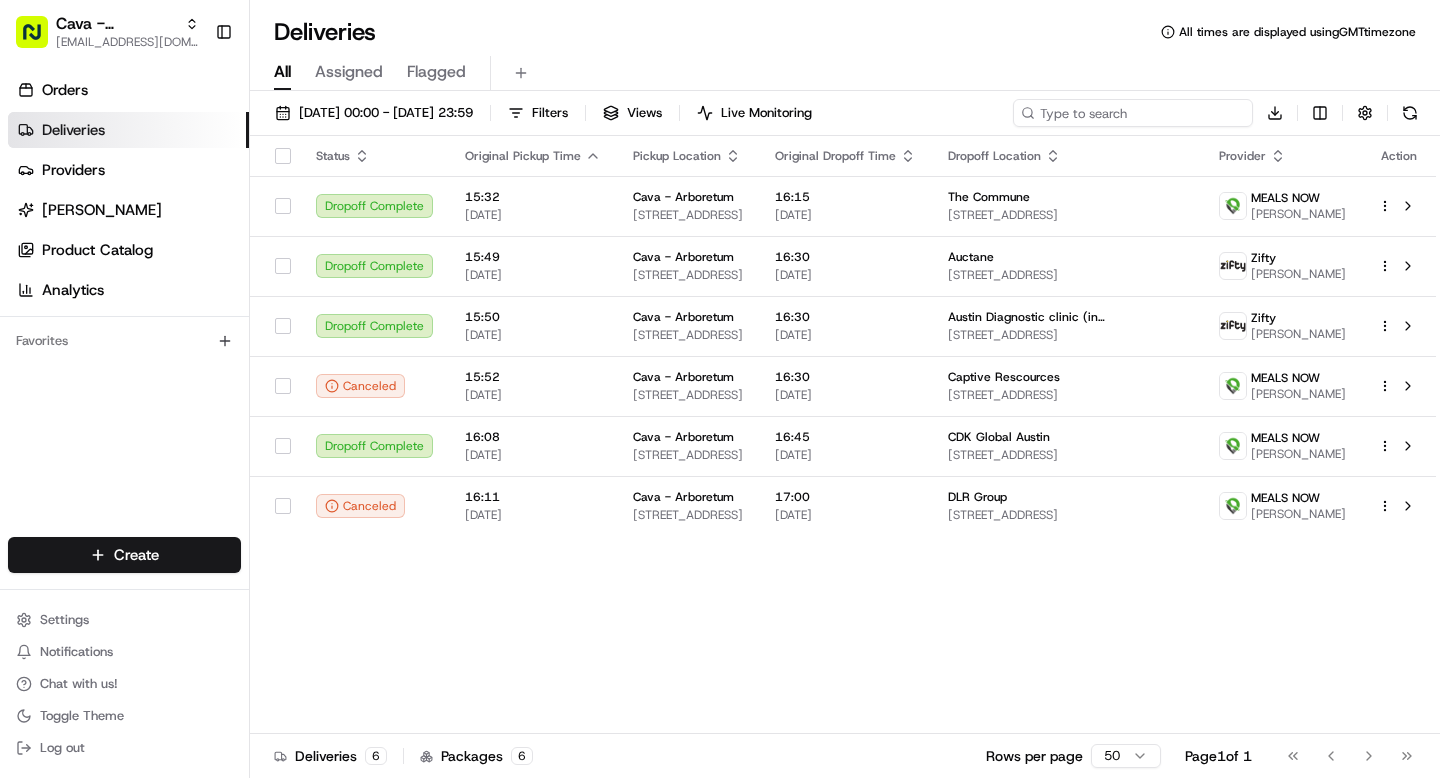 paste on "10237-3453854-4192628" 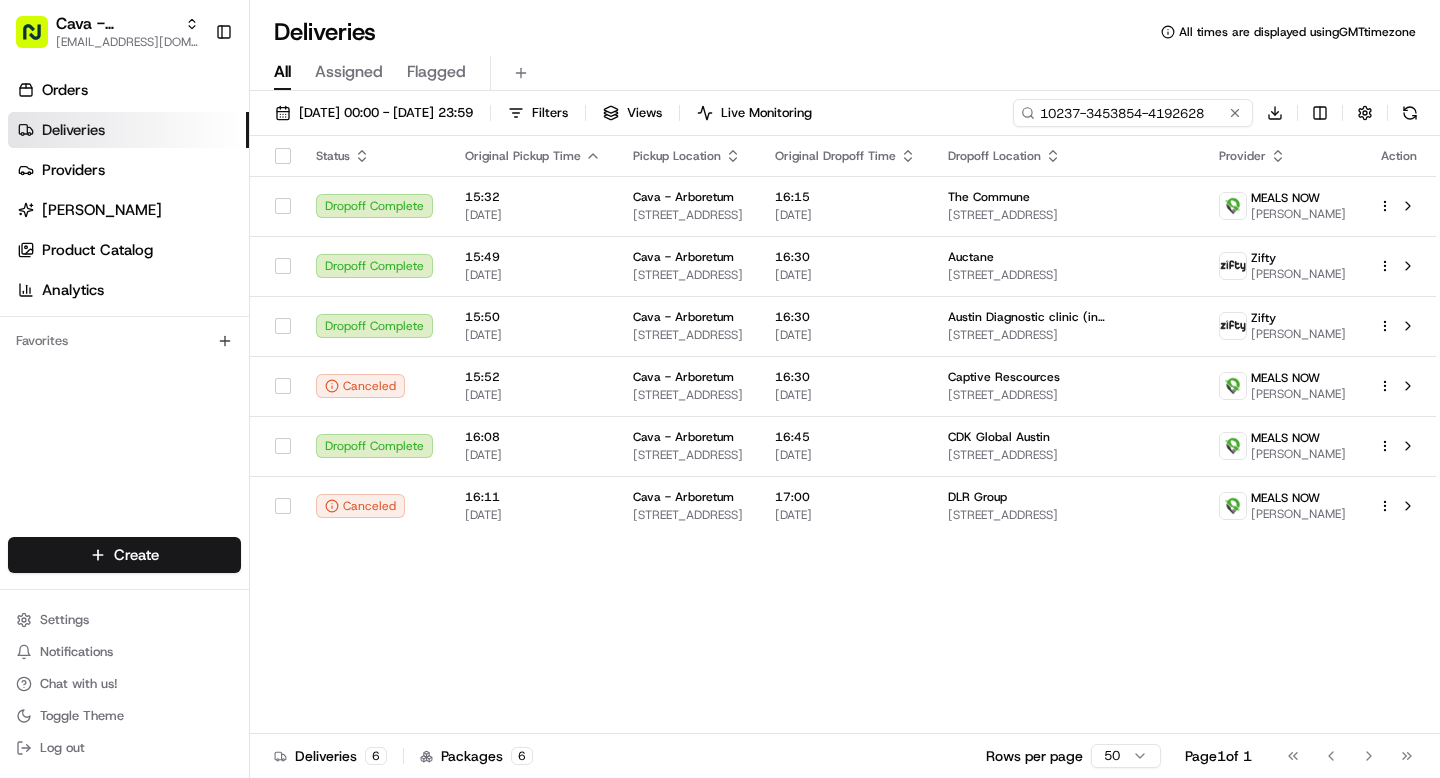 type on "10237-3453854-4192628" 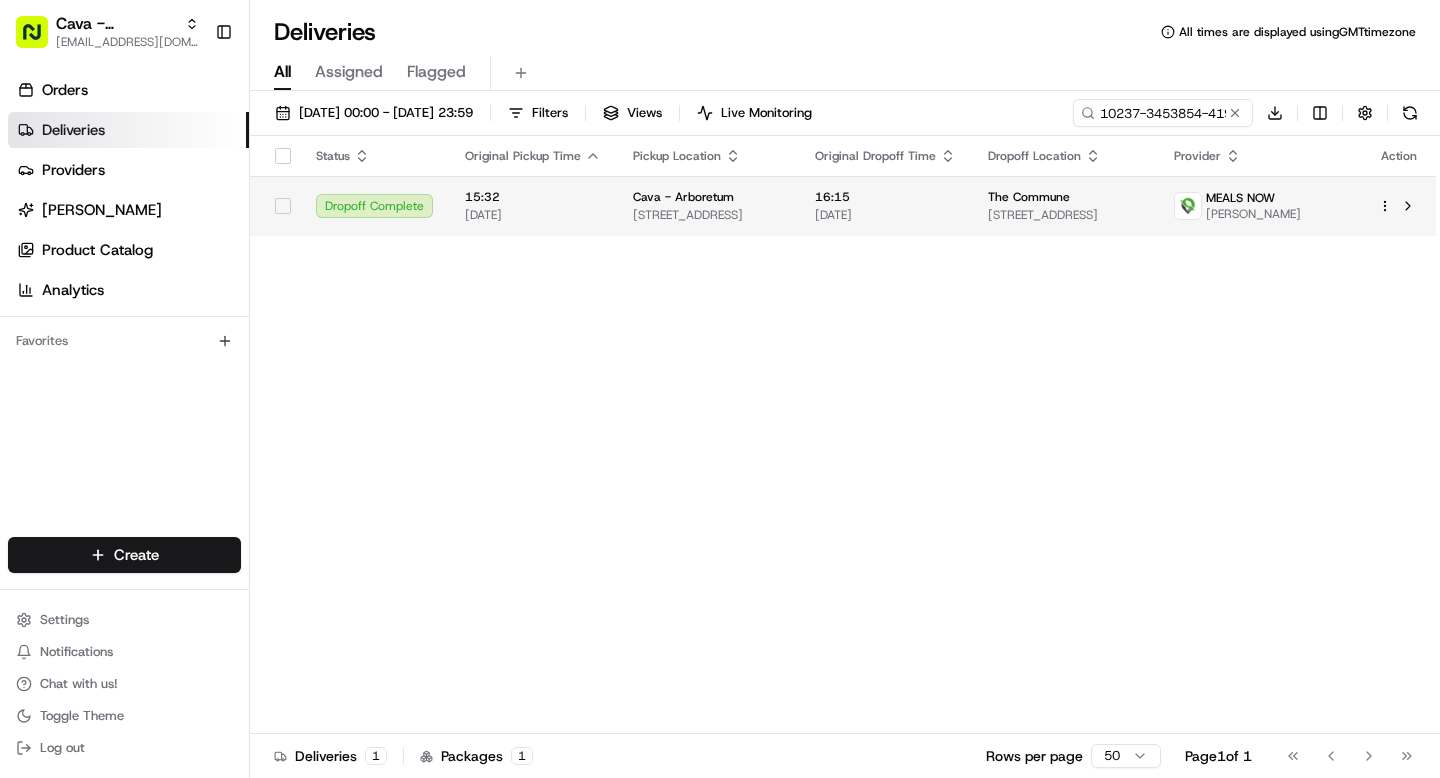 click on "The Commune" at bounding box center [1029, 197] 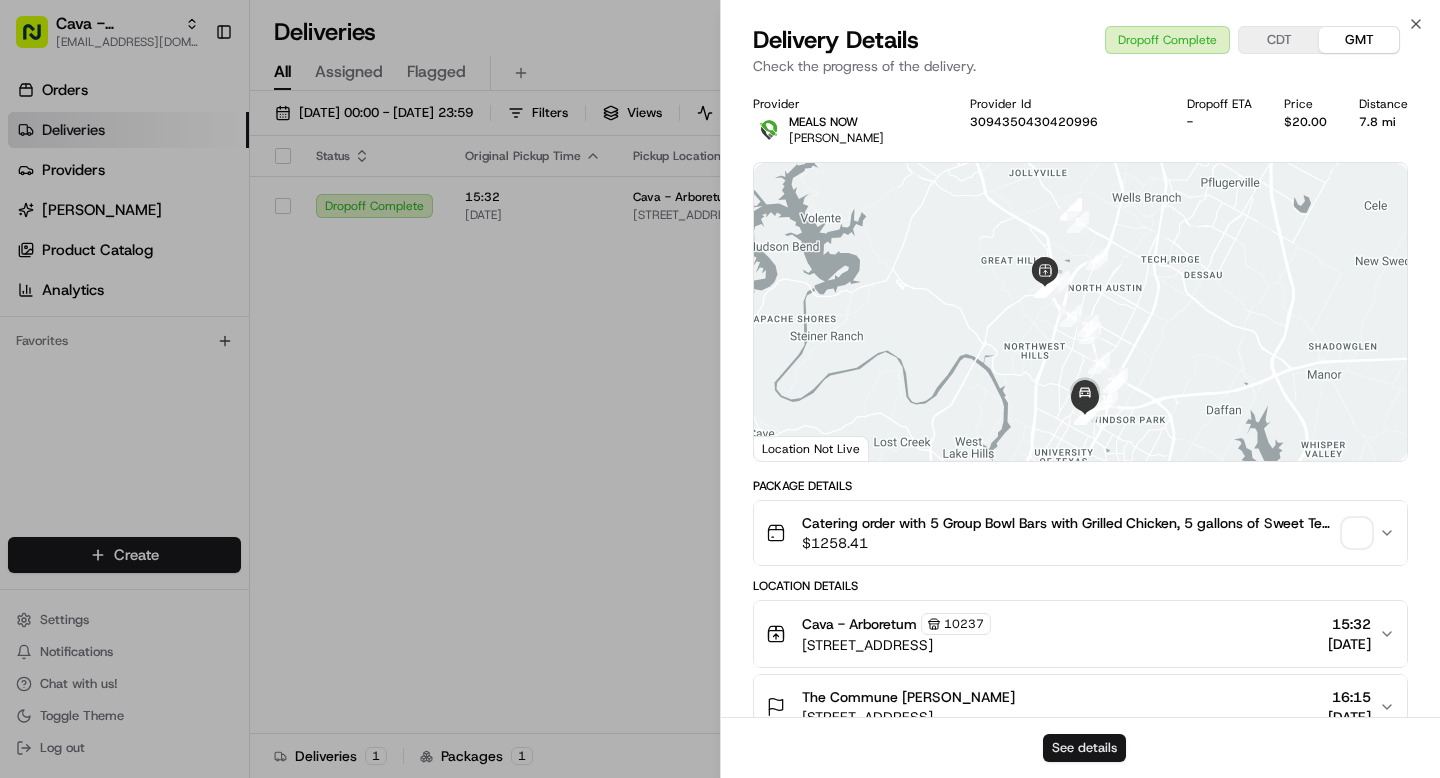 click on "See details" at bounding box center [1084, 748] 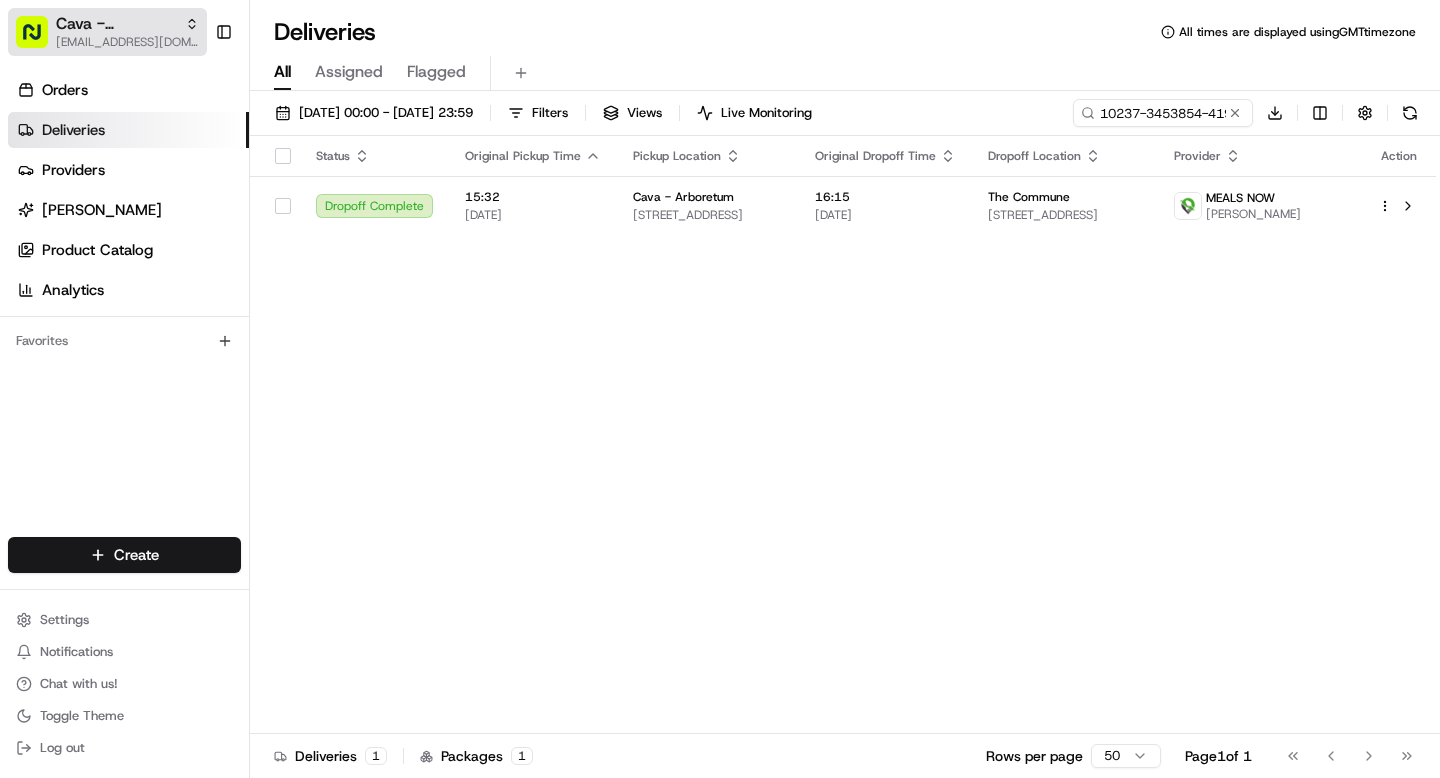click on "Cava - Arboretum" at bounding box center [116, 24] 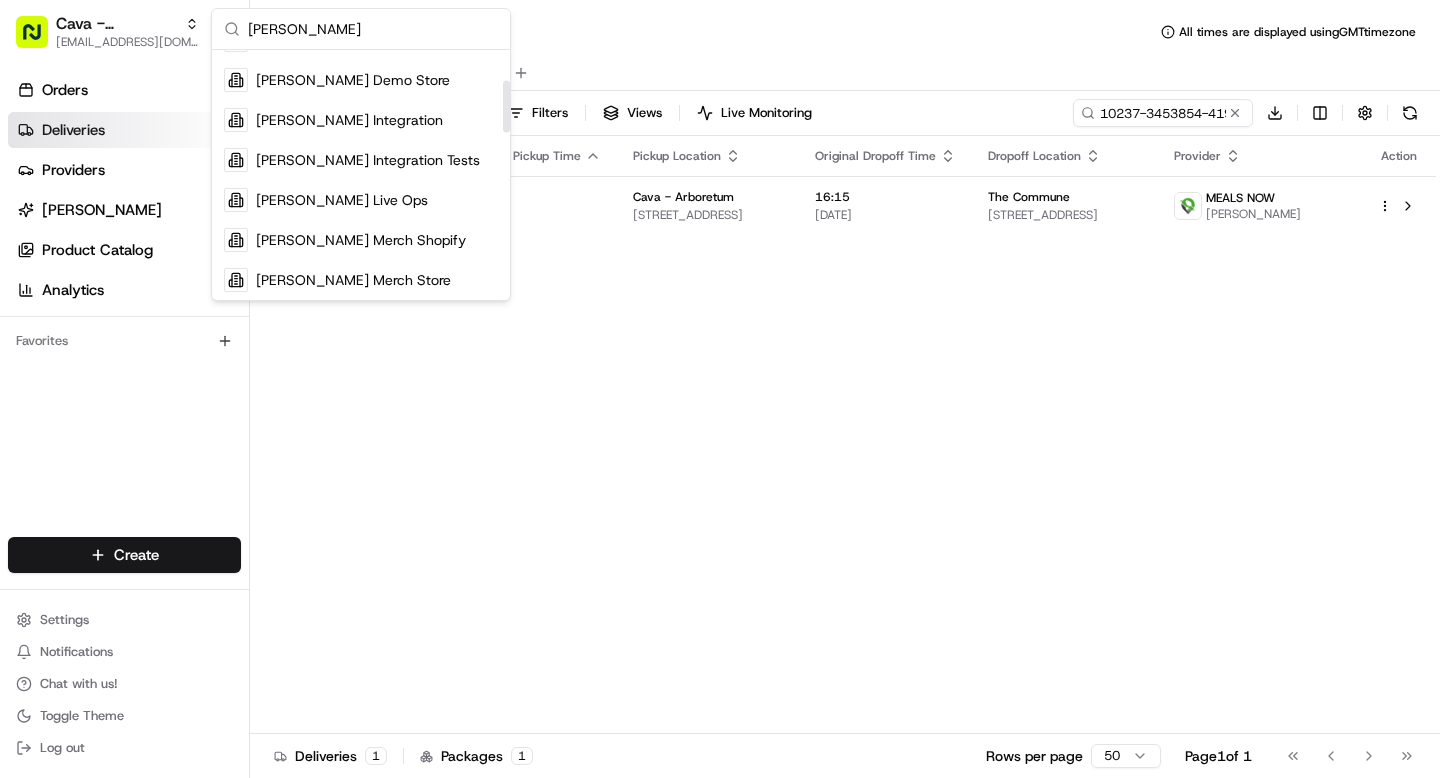 scroll, scrollTop: 0, scrollLeft: 0, axis: both 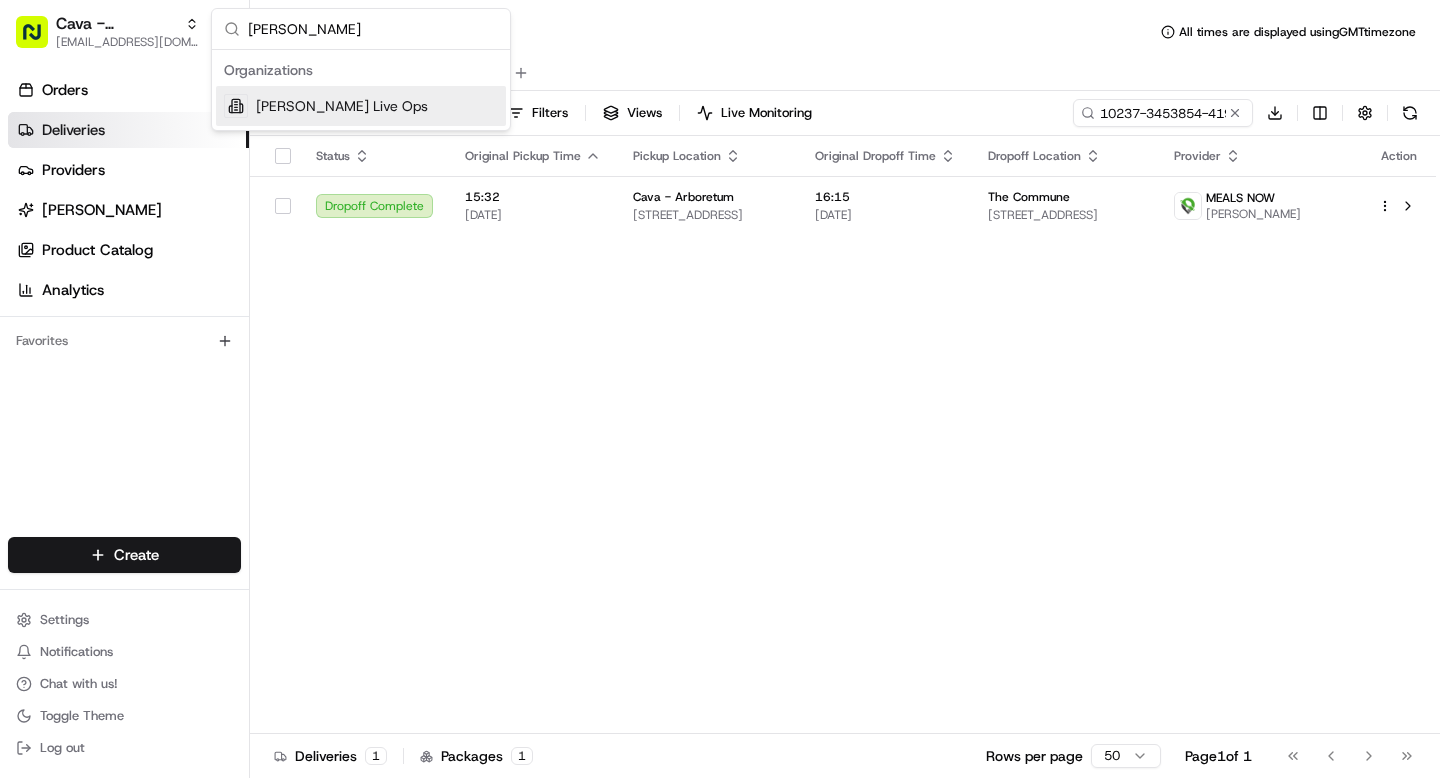 type on "Nash li" 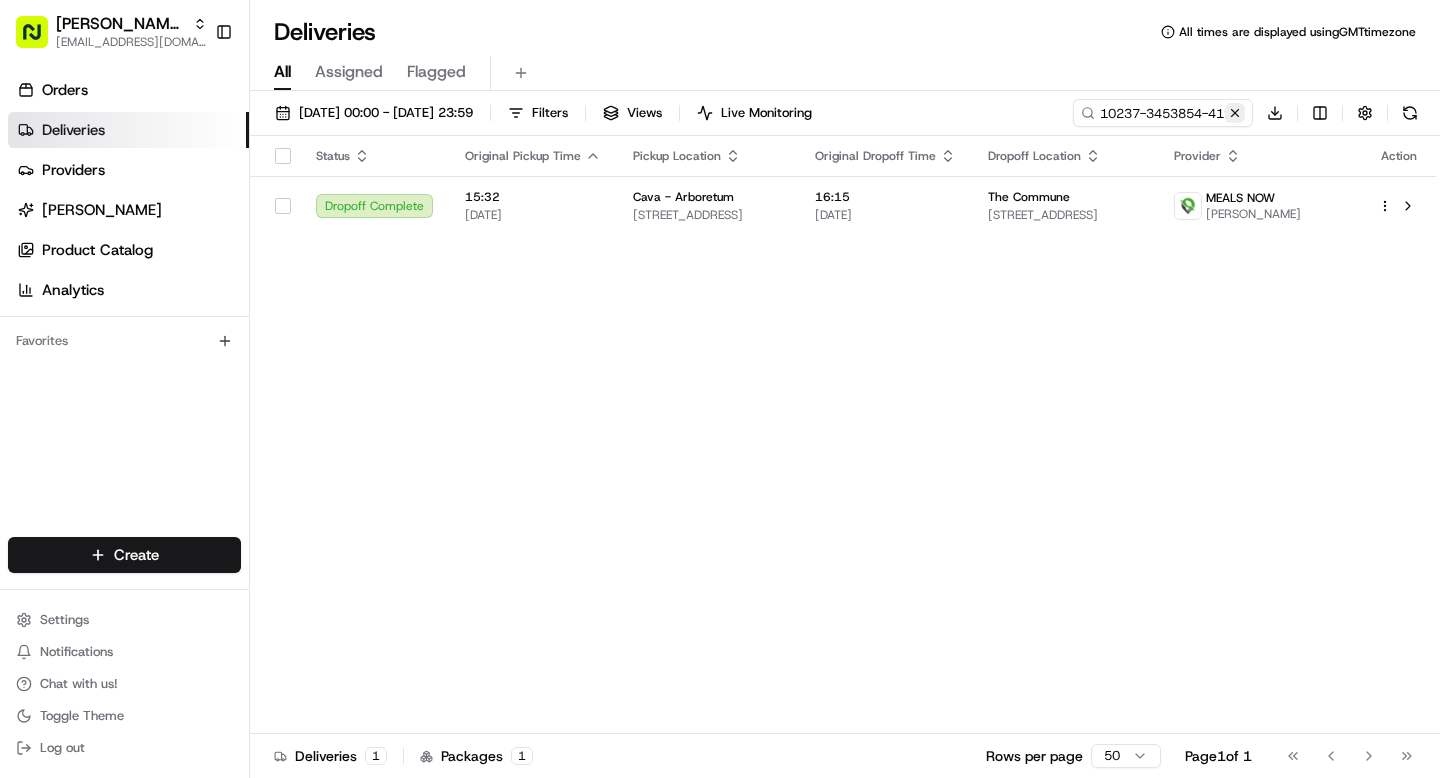 click at bounding box center [1235, 113] 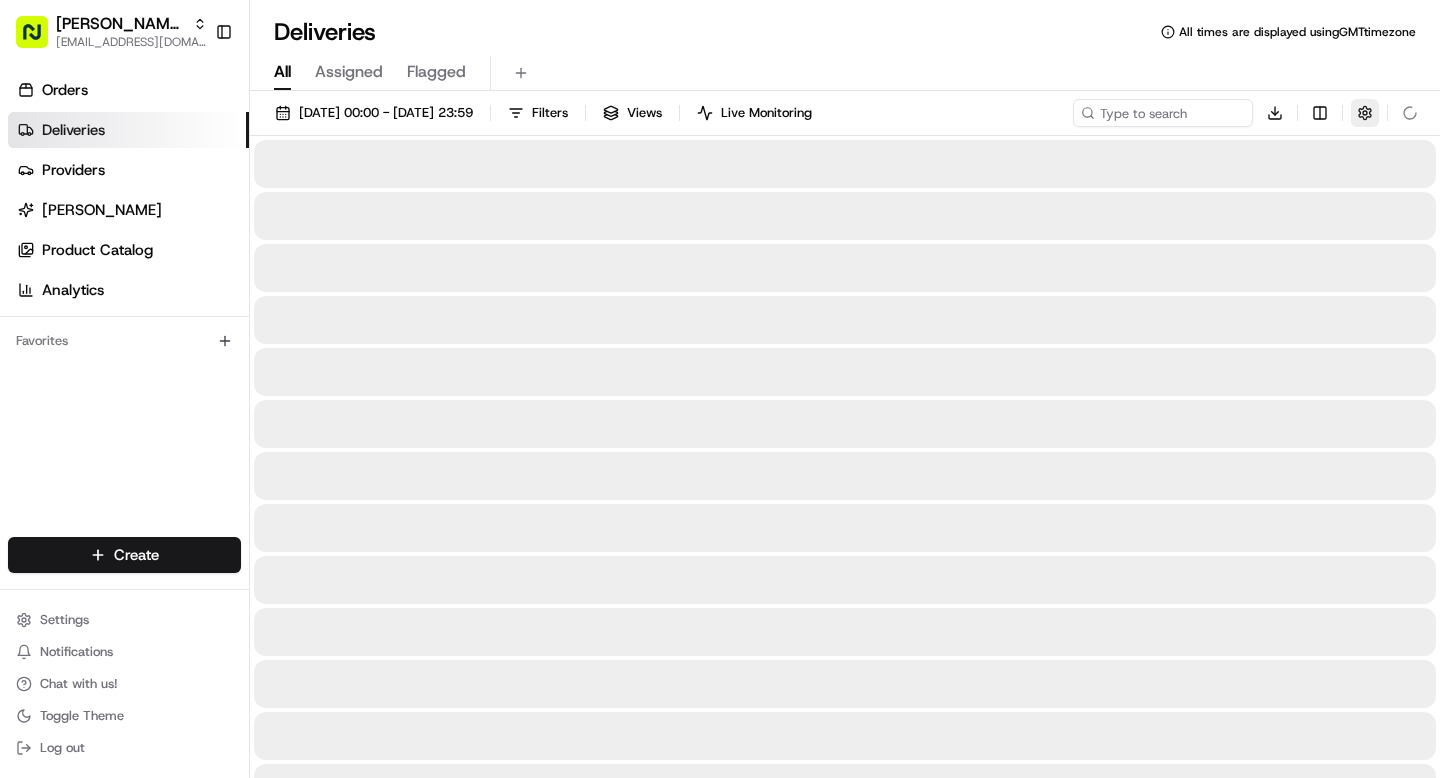 click at bounding box center (1365, 113) 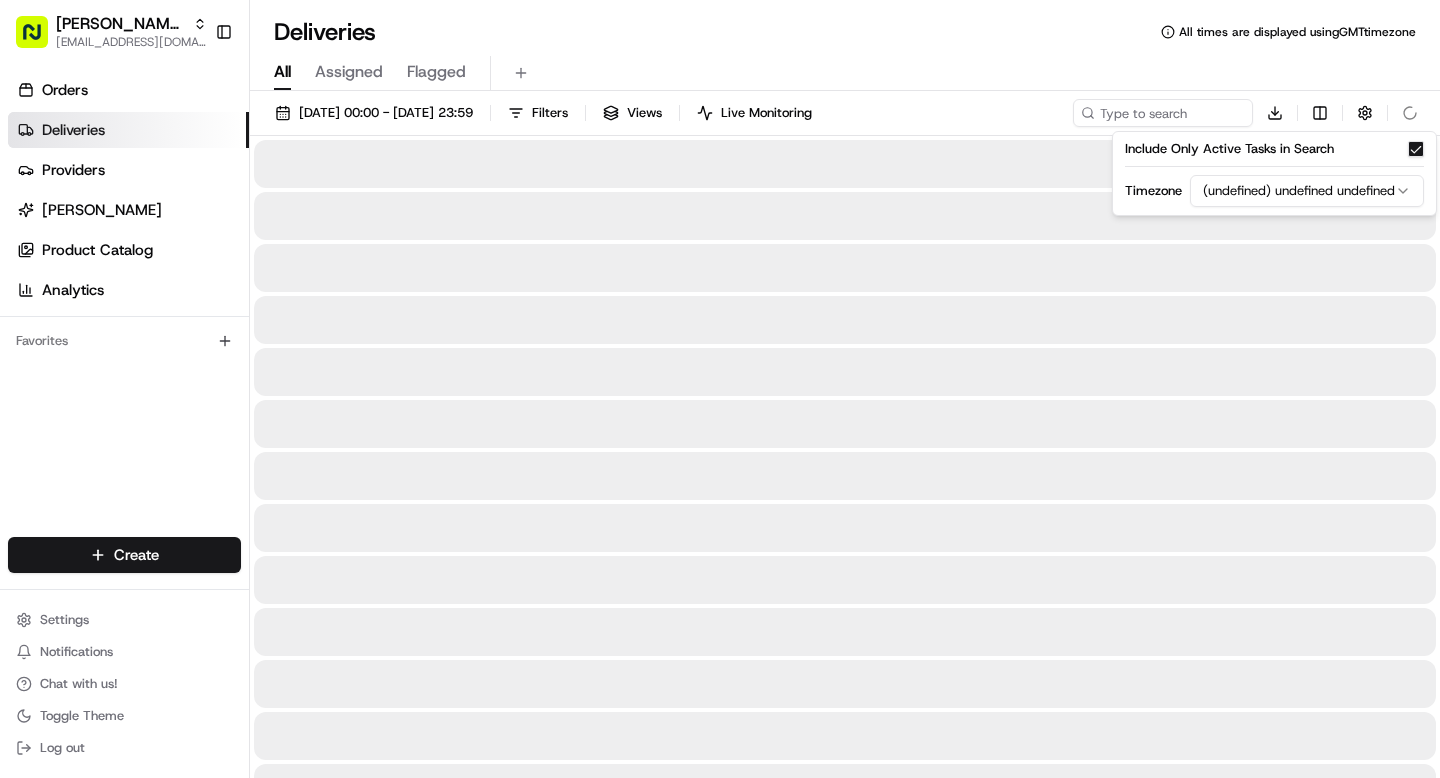 click on "Nash Live Ops grace@usenash.com Toggle Sidebar Orders Deliveries Providers Nash AI Product Catalog Analytics Favorites Main Menu Members & Organization Organization Users Roles Preferences Customization Portal Tracking Orchestration Automations Dispatch Strategy Optimization Strategy Shipping Labels Manifest Locations Pickup Locations Dropoff Locations Billing Billing Refund Requests Integrations Notification Triggers Webhooks API Keys Request Logs Other Feature Flags Create Settings Notifications Chat with us! Toggle Theme Log out Deliveries All times are displayed using  GMT  timezone All Assigned Flagged 10/07/2025 00:00 - 10/07/2025 23:59 Filters Views Live Monitoring Download
Press space bar to start a drag.
When dragging you can use the arrow keys to move the item around and escape to cancel.
Some screen readers may require you to be in focus mode or to use your pass through key
Timezone" at bounding box center [720, 389] 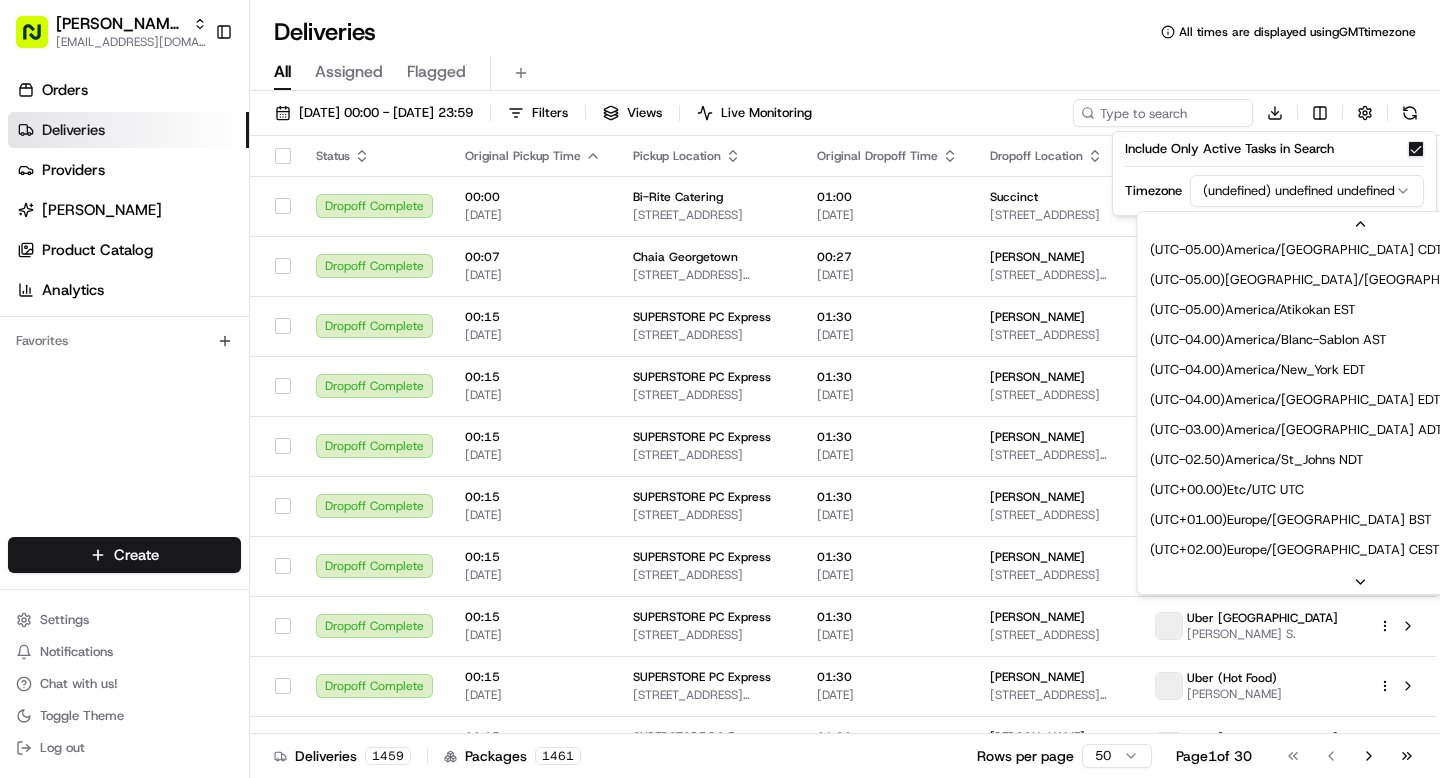 scroll, scrollTop: 294, scrollLeft: 0, axis: vertical 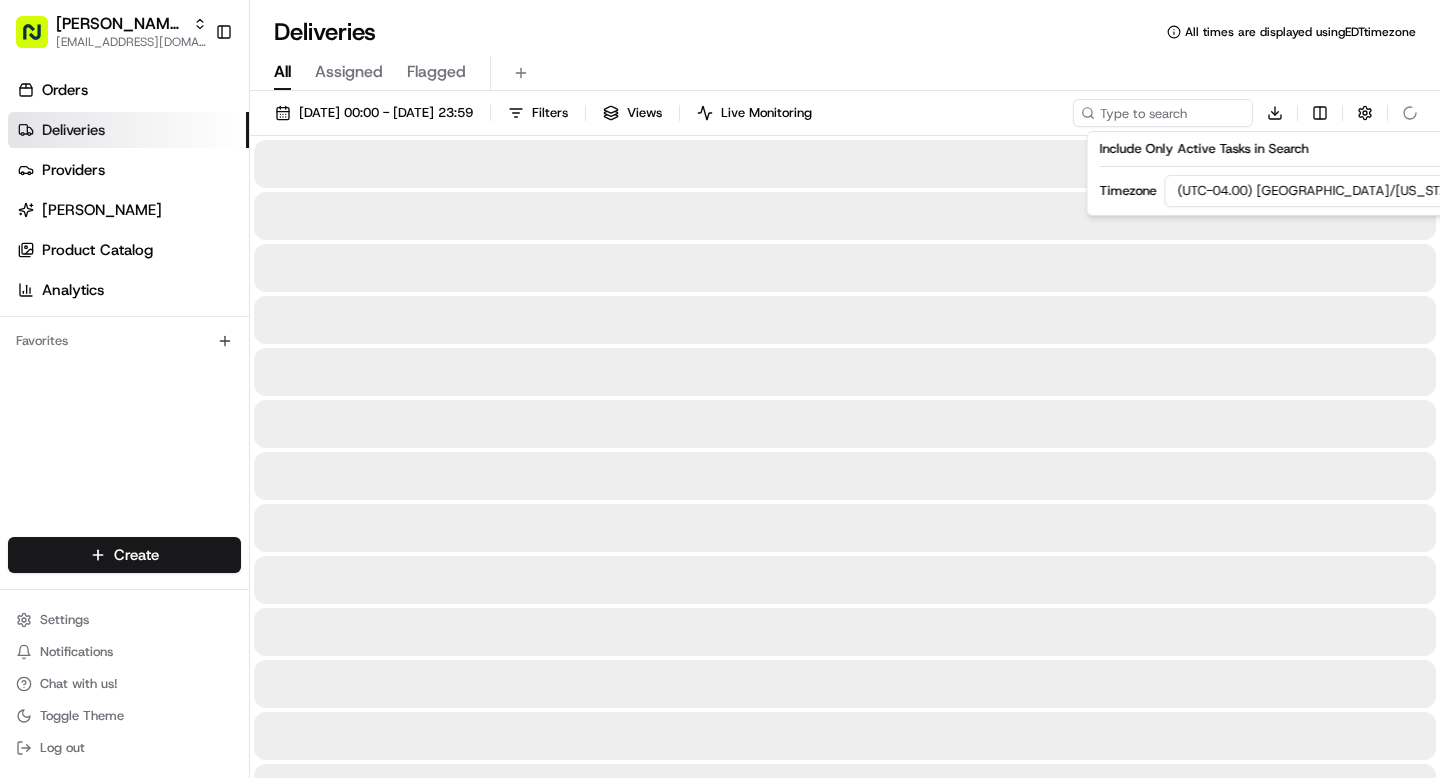 click on "Deliveries All times are displayed using  EDT  timezone" at bounding box center (845, 32) 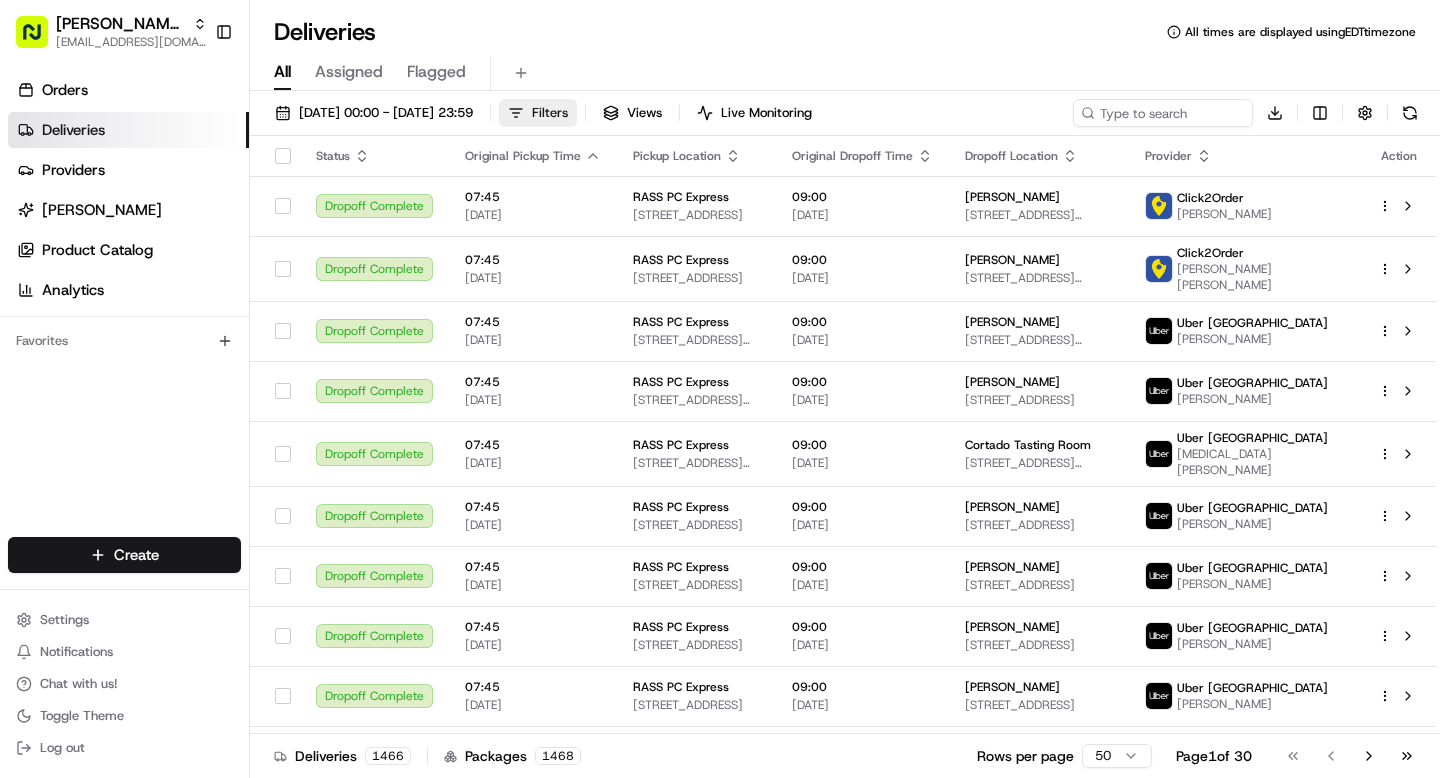 click on "Filters" at bounding box center (550, 113) 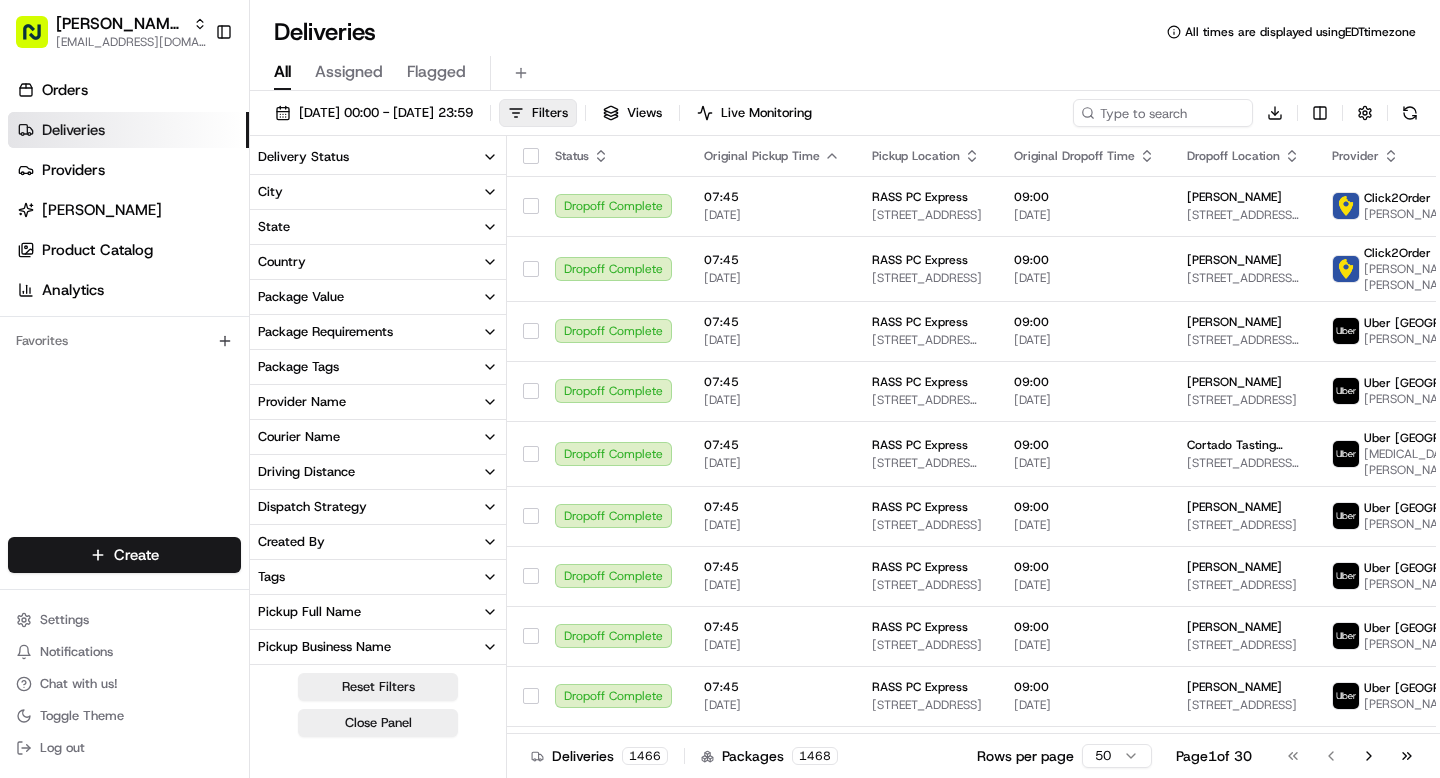 scroll, scrollTop: 33, scrollLeft: 0, axis: vertical 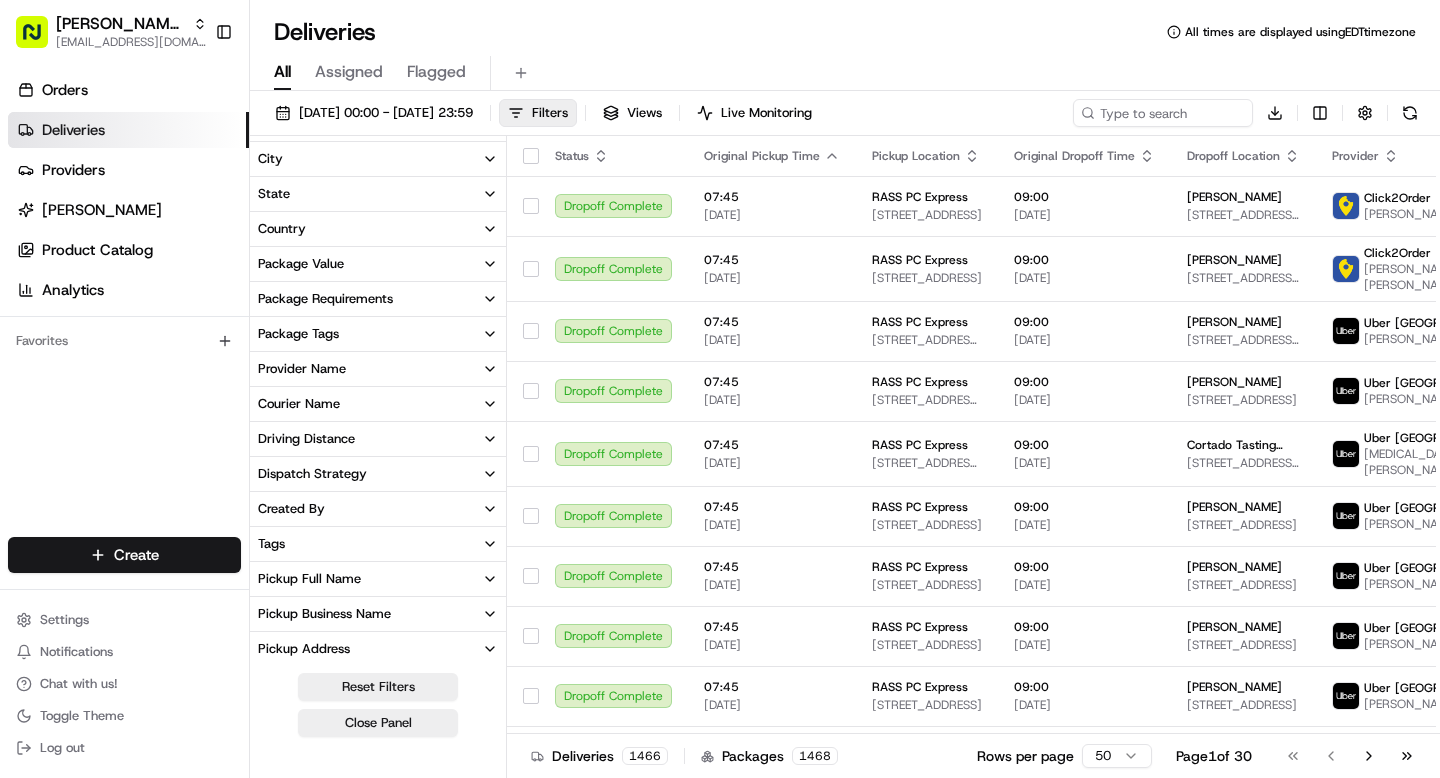 click on "Courier Name" at bounding box center (378, 404) 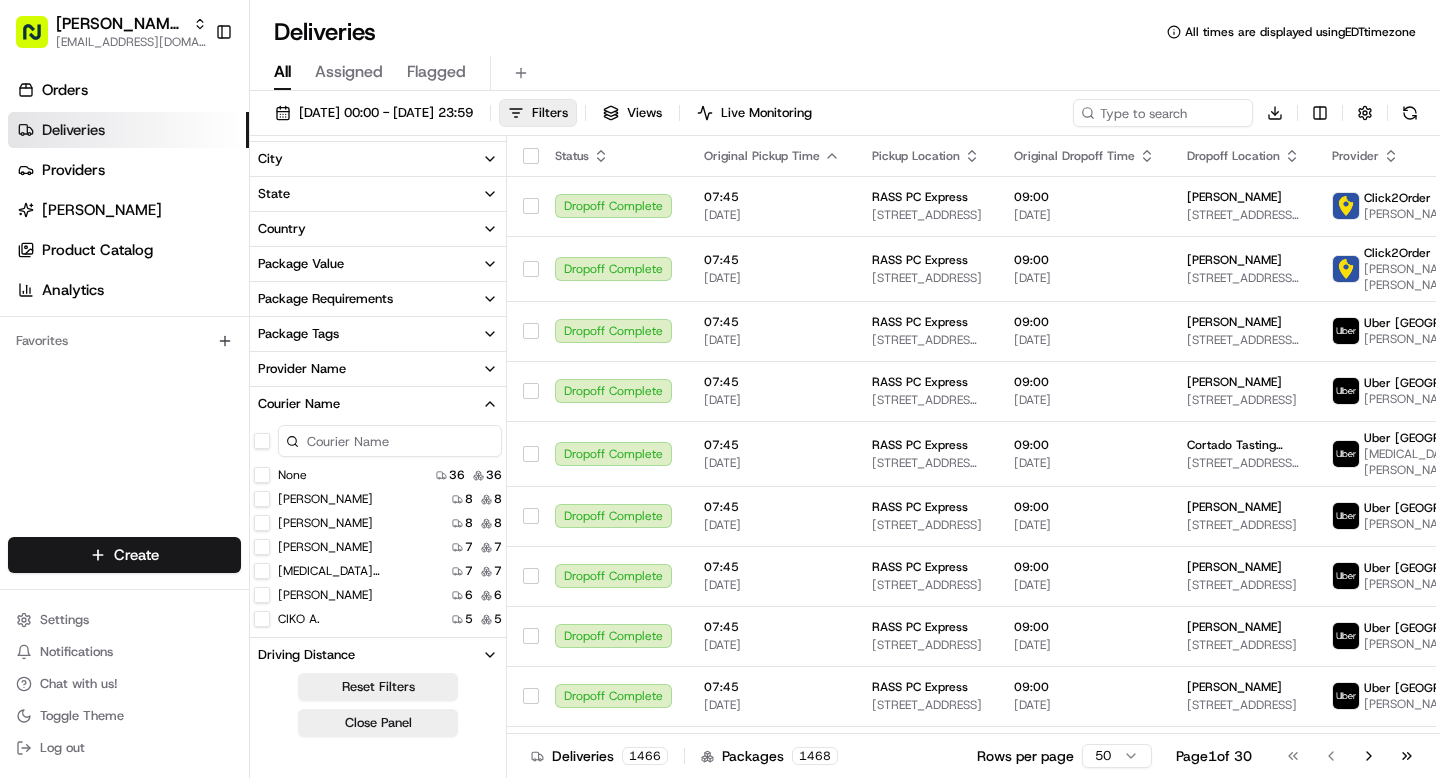 click on "Osvaldo Ardila" at bounding box center (262, 499) 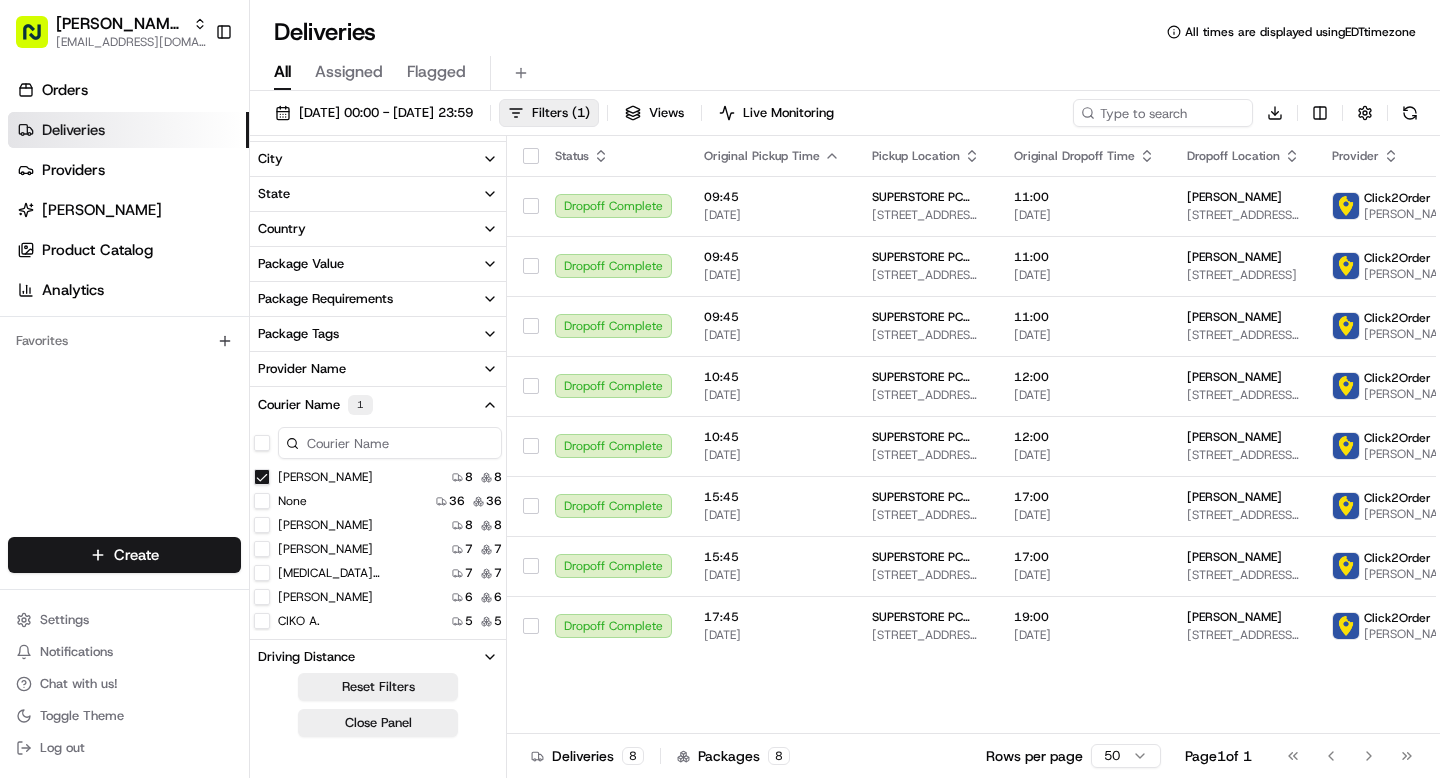 click on "Osvaldo Ardila" at bounding box center [262, 477] 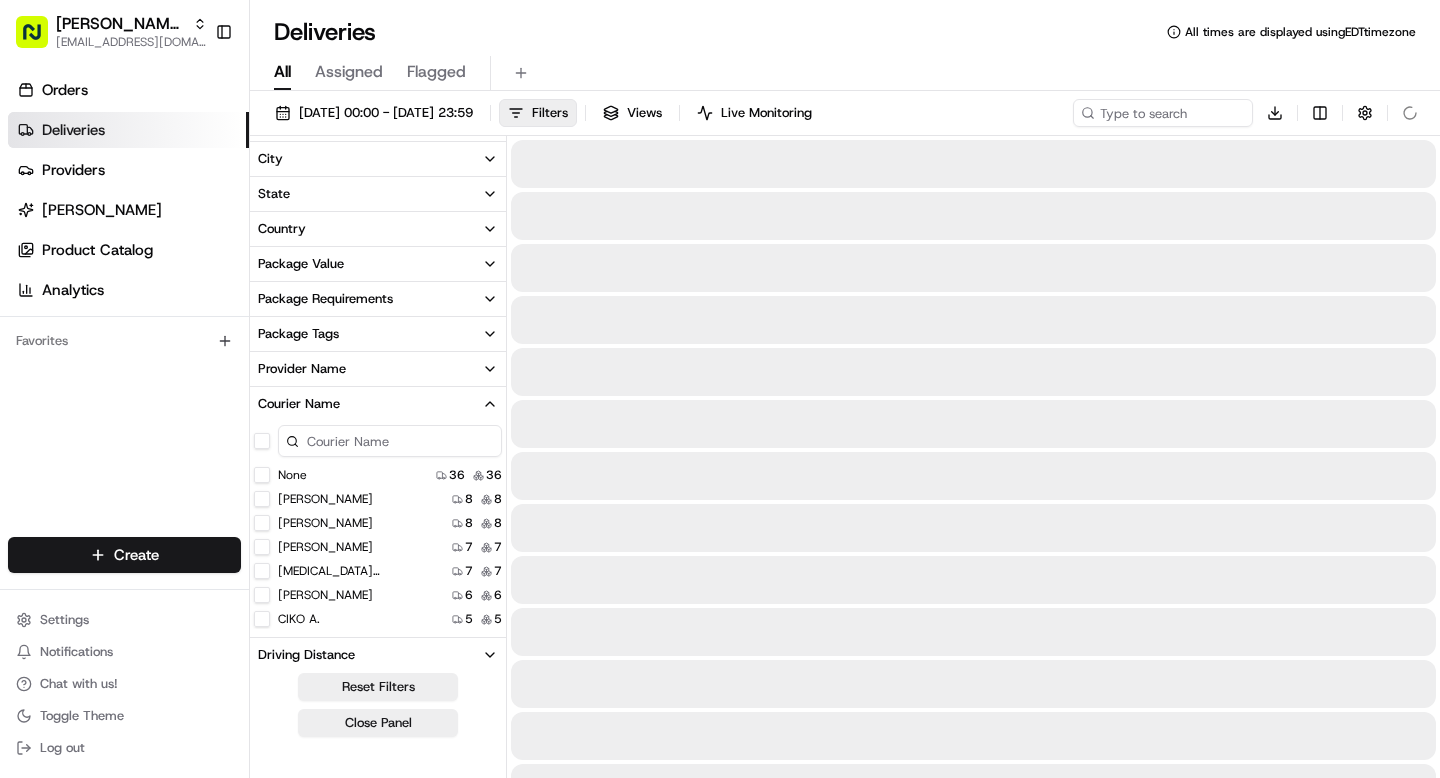 click on "Tao H." at bounding box center [262, 571] 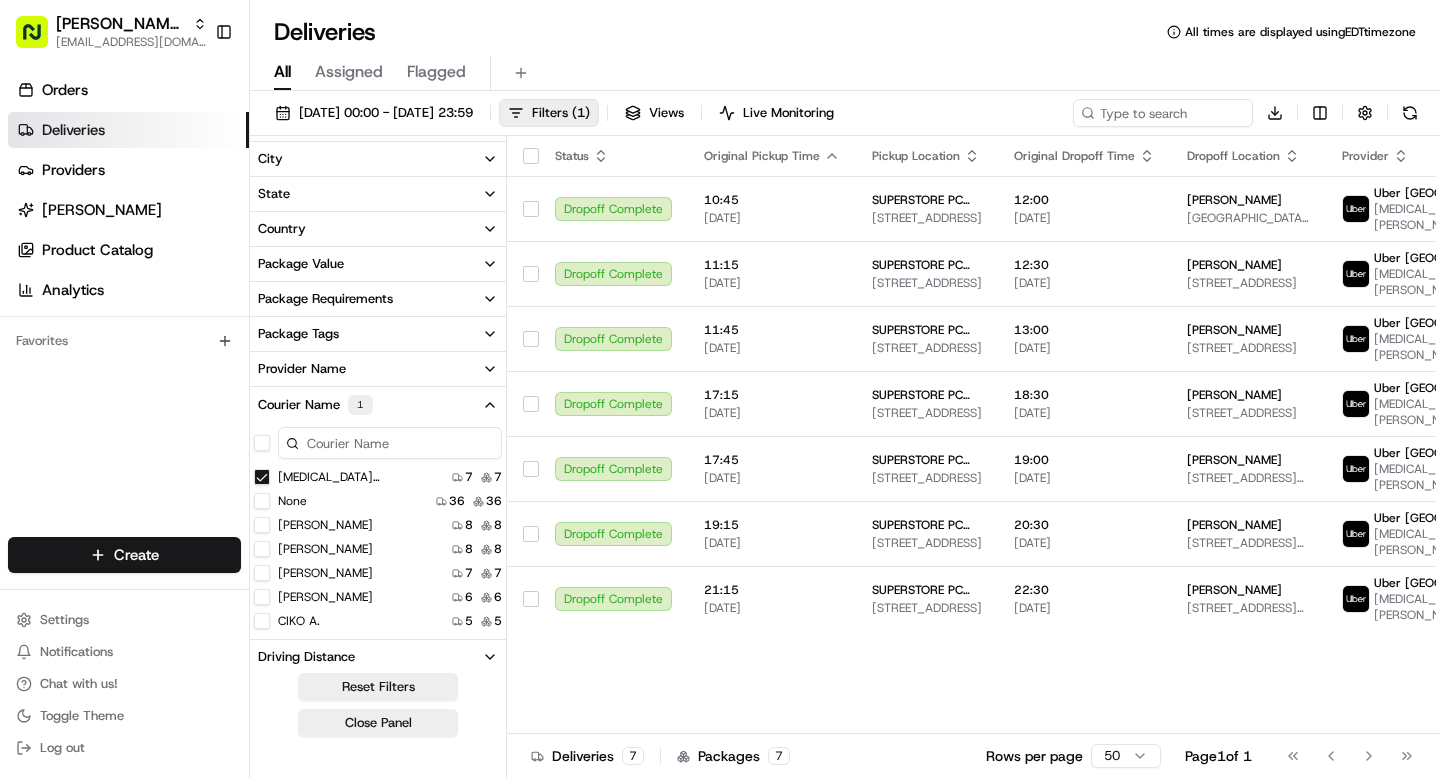 click on "Tao H." at bounding box center [262, 477] 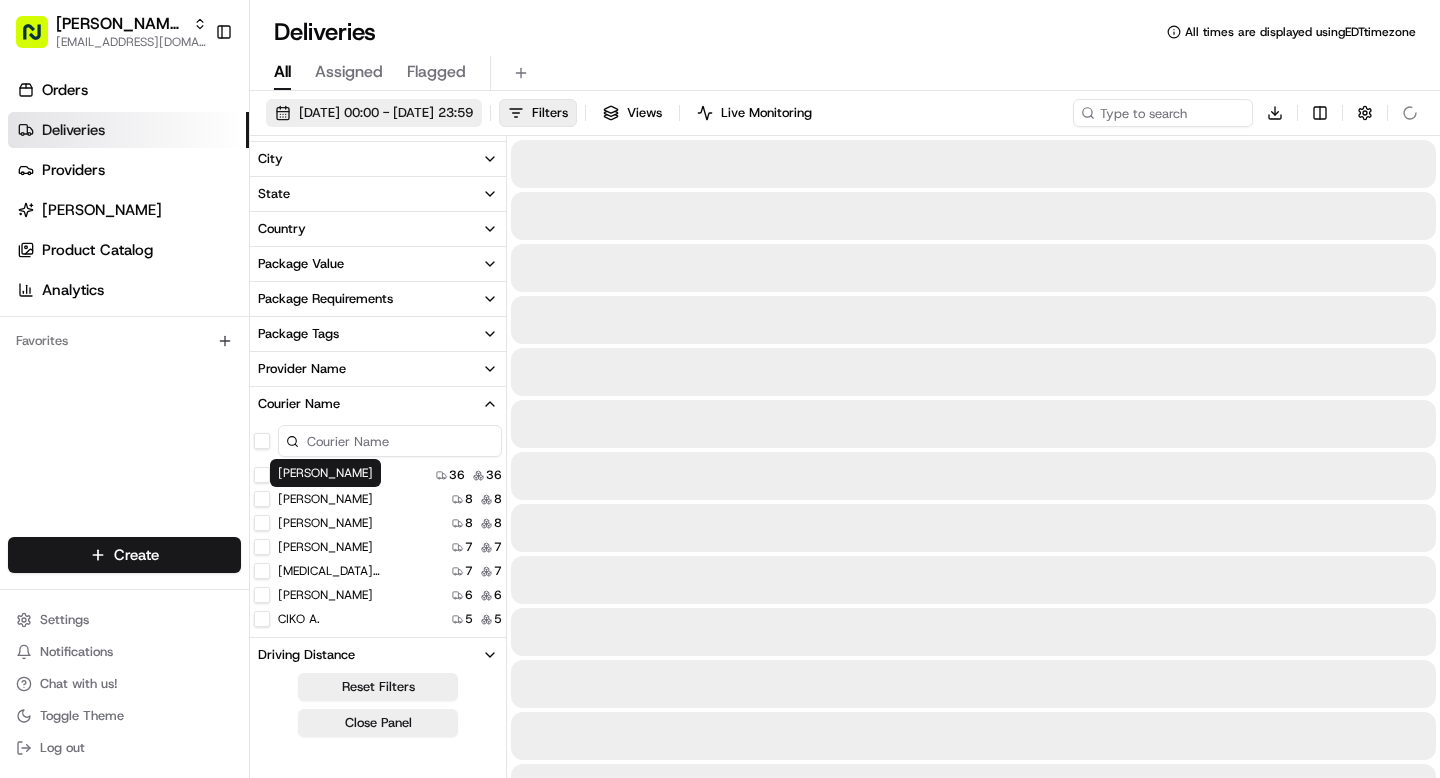 click on "10/07/2025 00:00 - 10/07/2025 23:59" at bounding box center [386, 113] 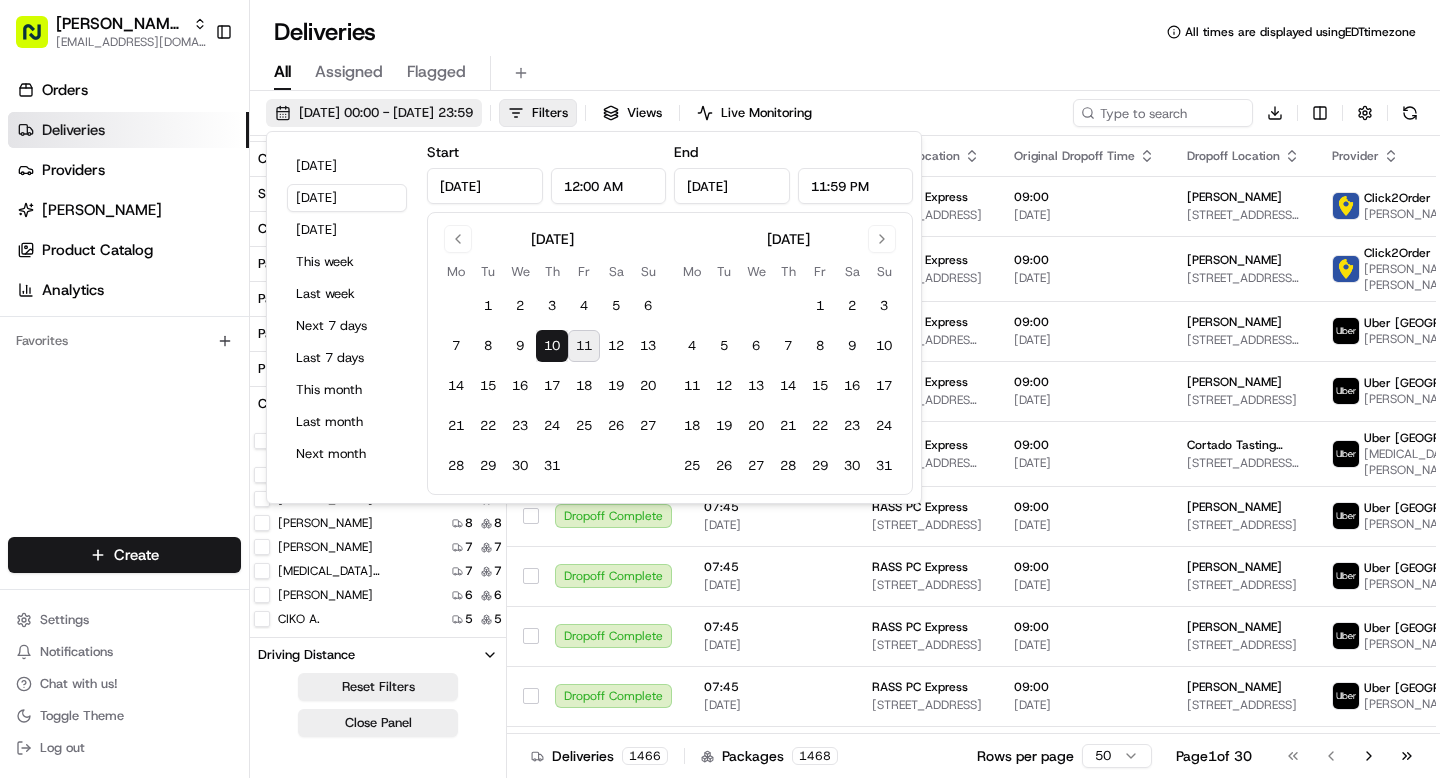 type on "Jul 10, 2025" 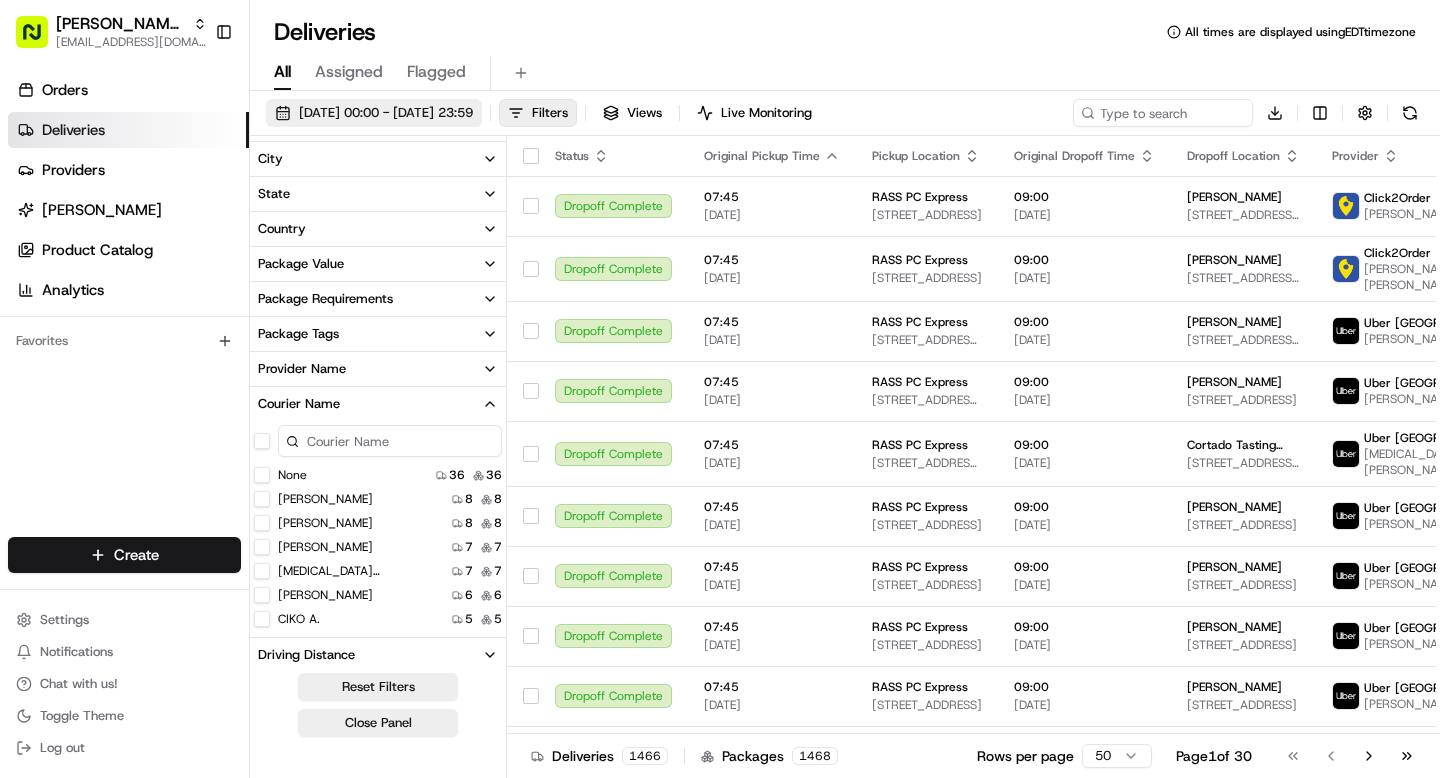 click on "10/07/2025 00:00 - 10/07/2025 23:59" at bounding box center [386, 113] 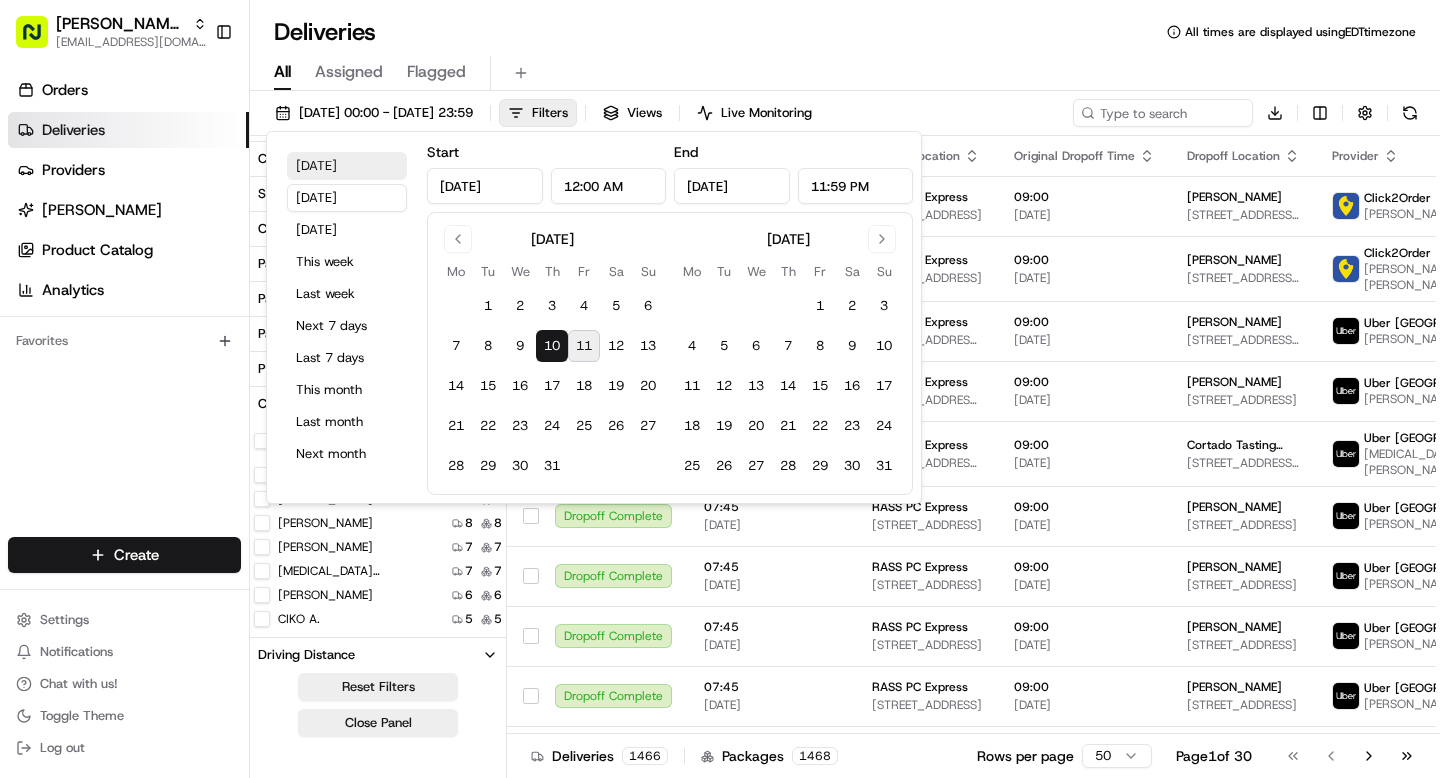 click on "Today" at bounding box center [347, 166] 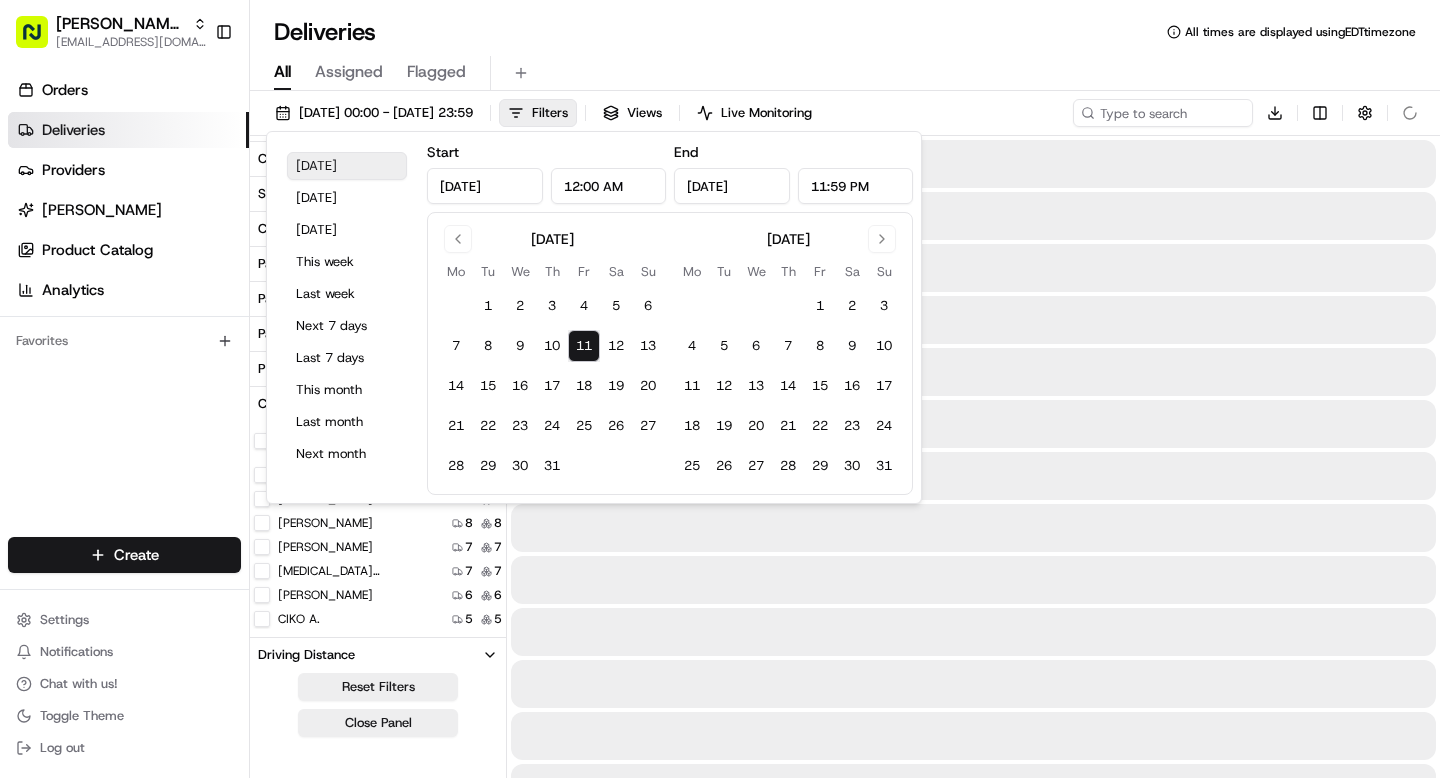type on "Jul 11, 2025" 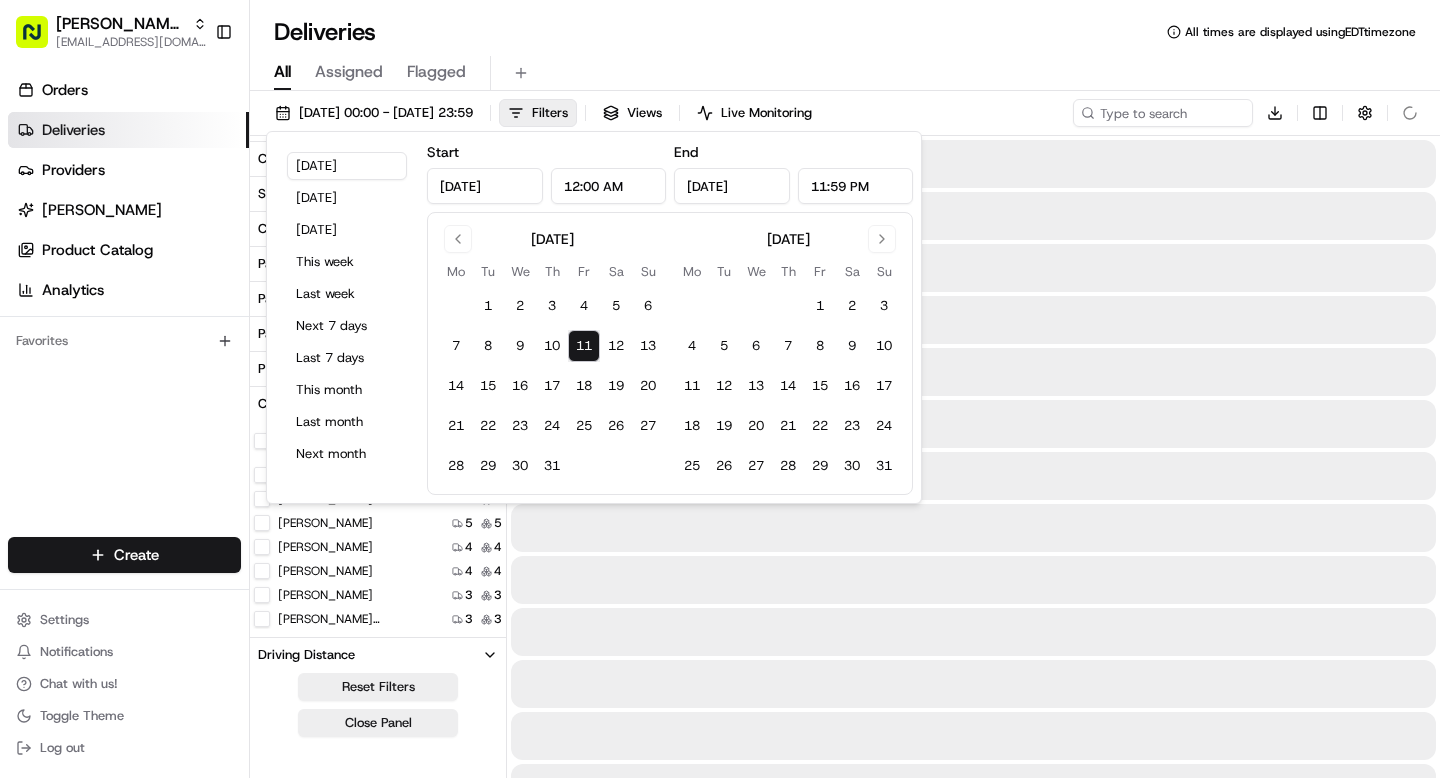 click on "Deliveries All times are displayed using  EDT  timezone" at bounding box center (845, 32) 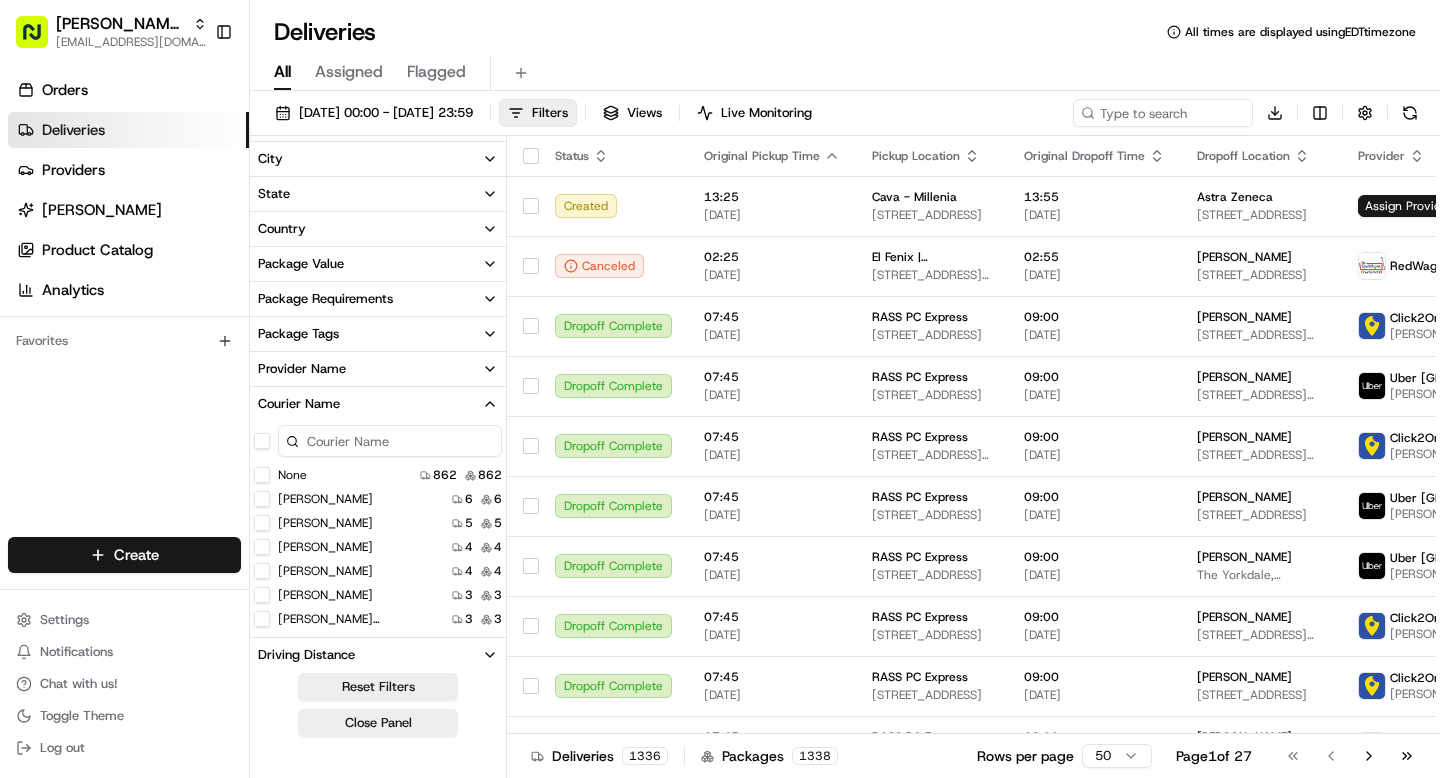 click on "Jiyas Khadar" at bounding box center [262, 523] 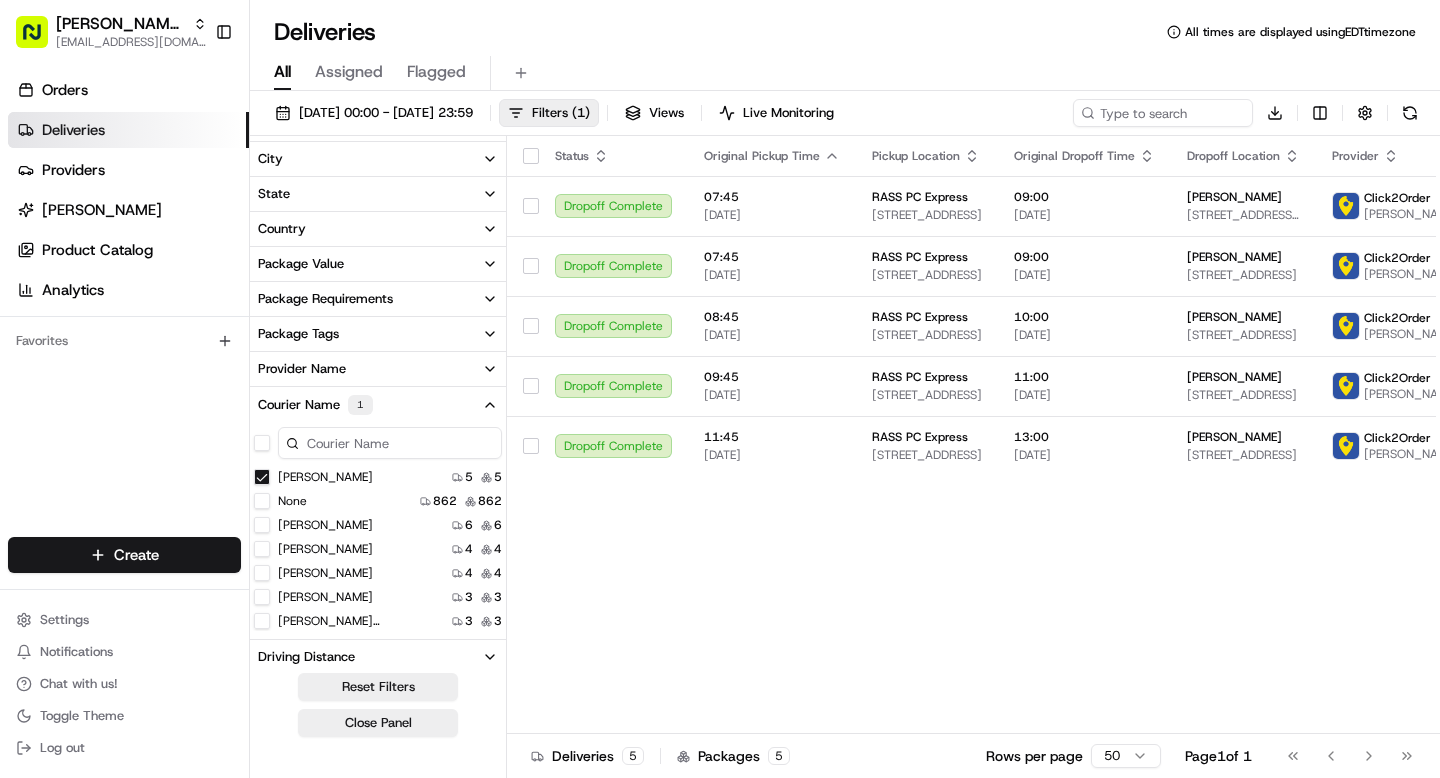 click on "Jiyas Khadar" at bounding box center (262, 477) 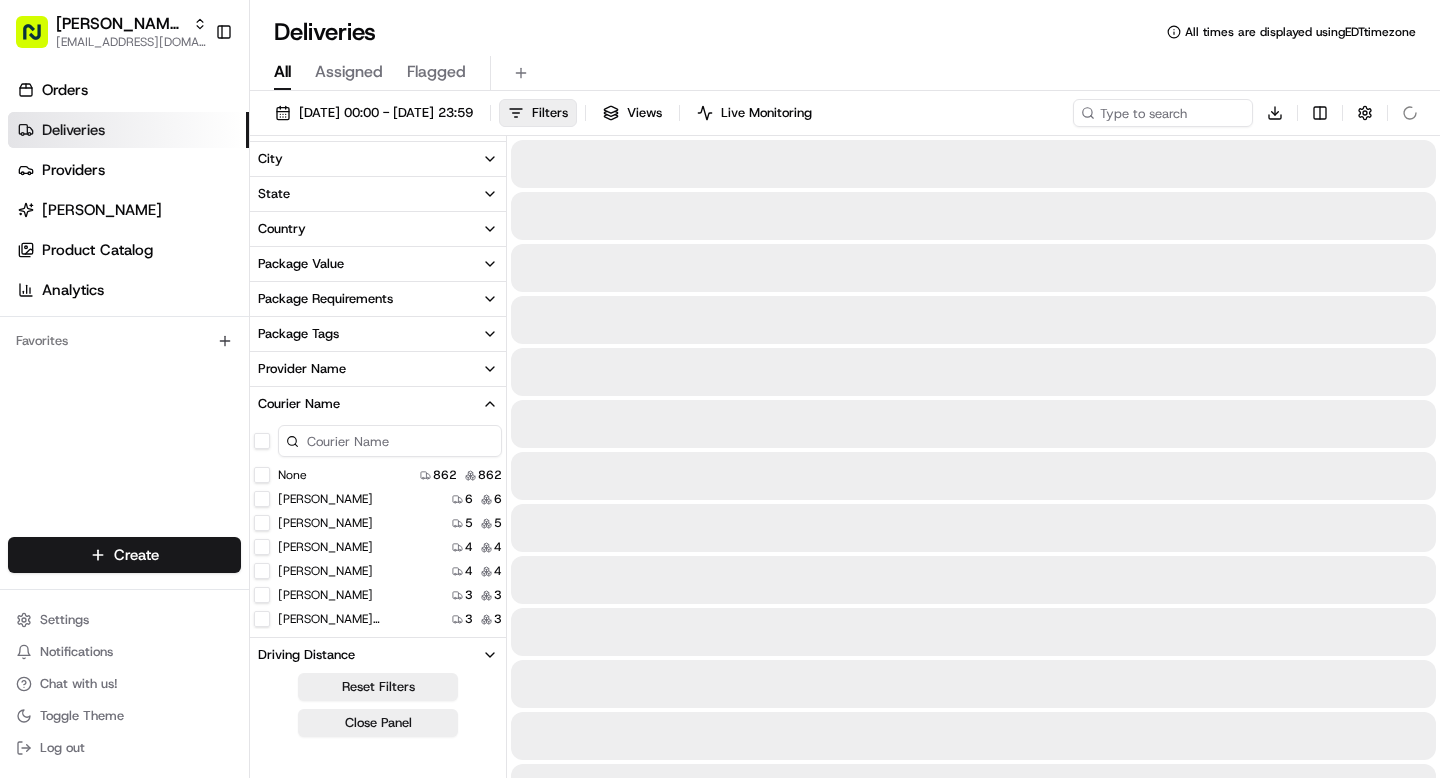 click on "Rajinder Singh" at bounding box center [262, 547] 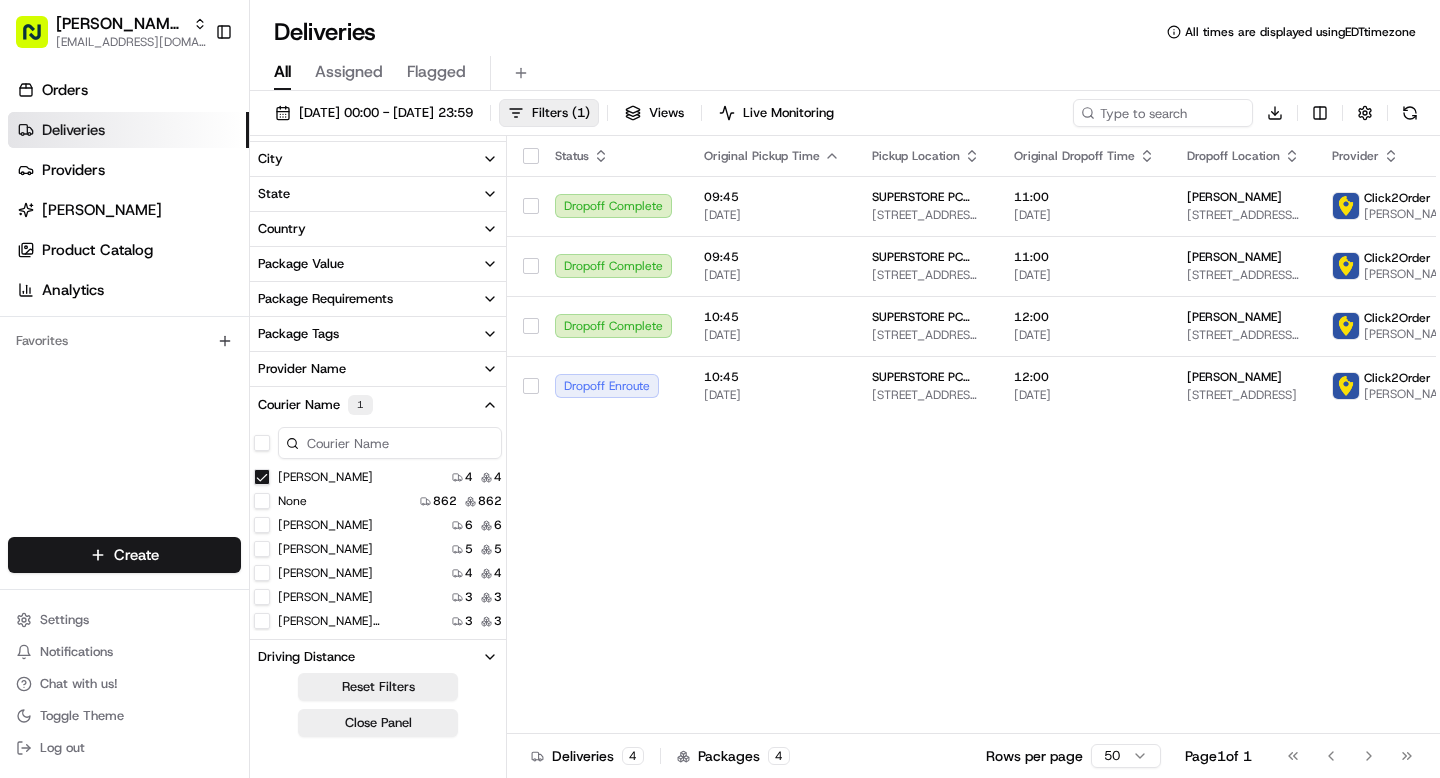 click on "Rajinder Singh" at bounding box center [262, 477] 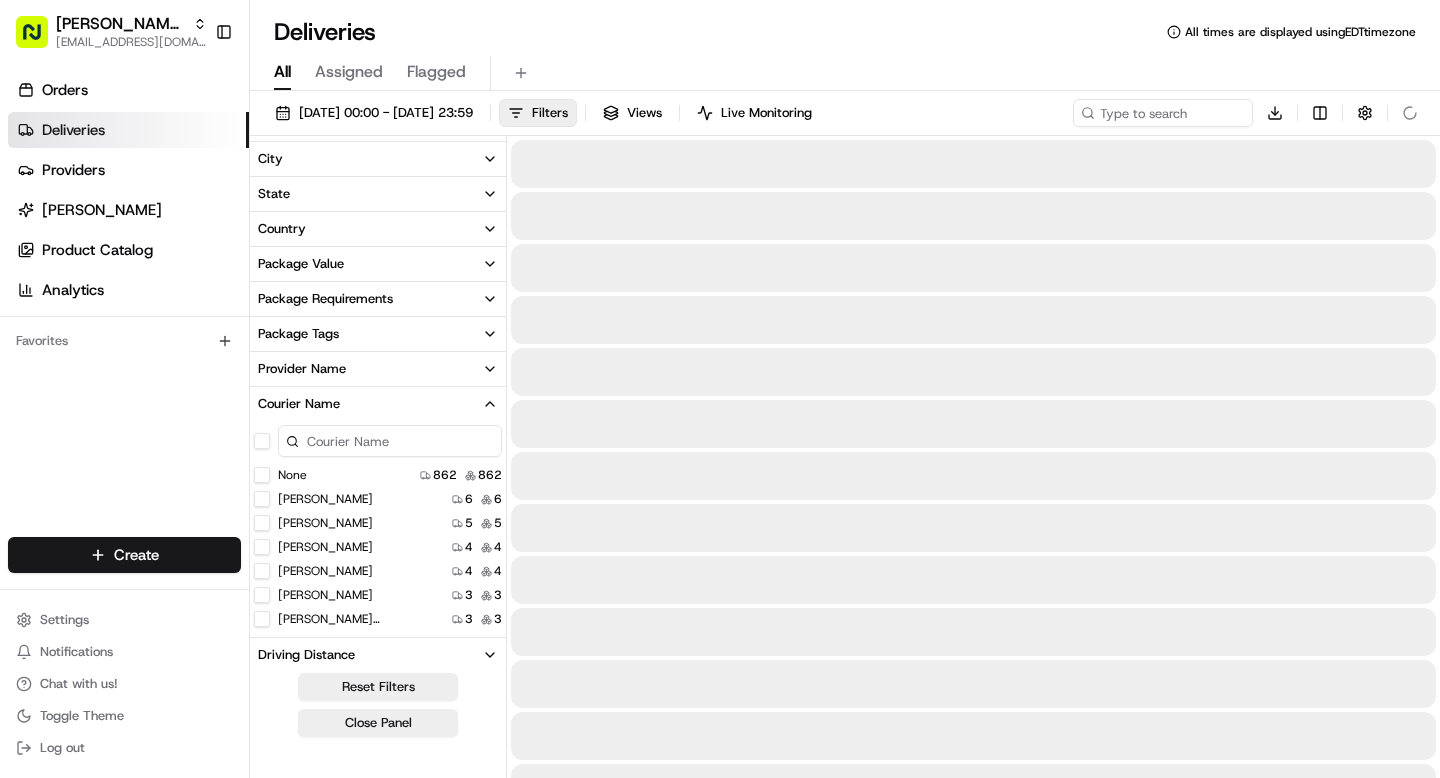 click on "Jasvir  Singh Sidhu" at bounding box center (262, 619) 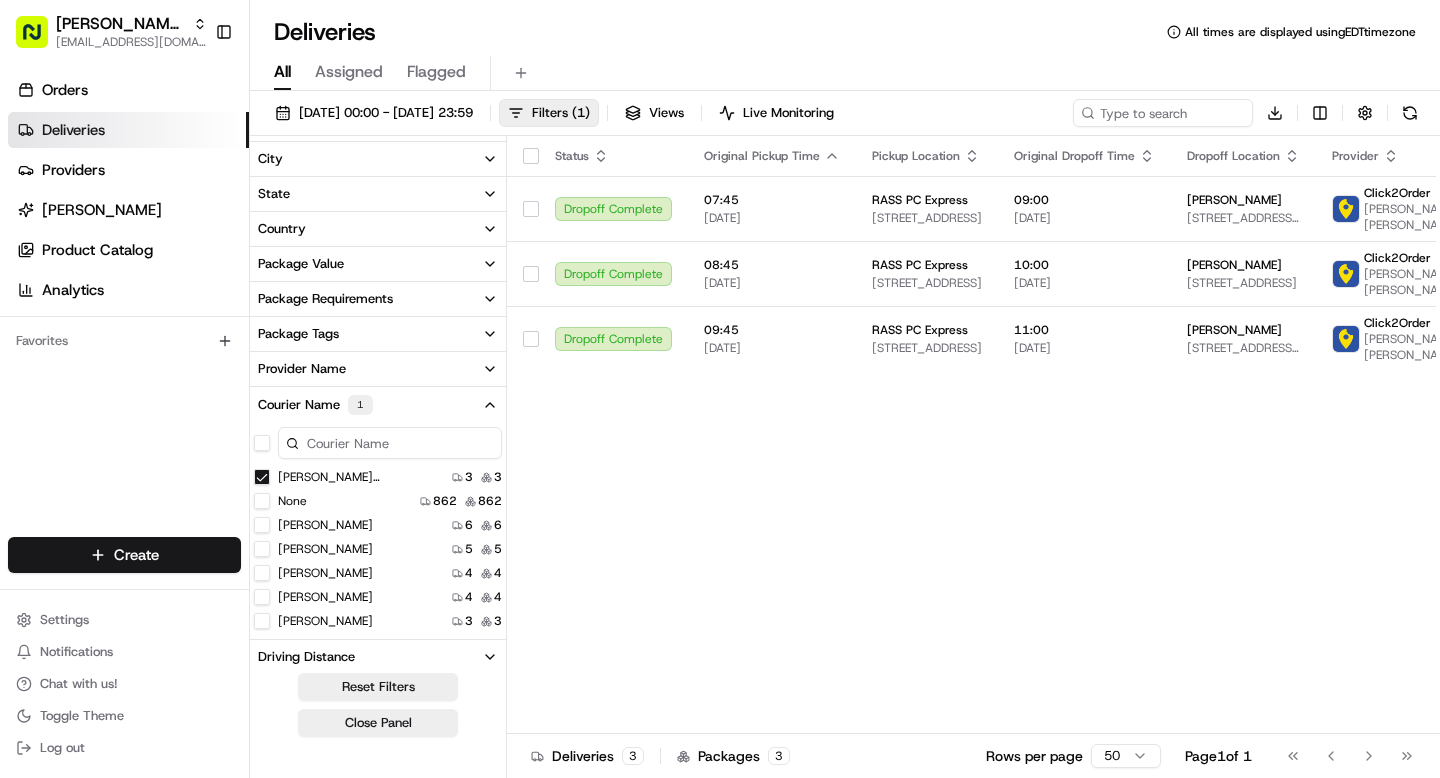 click on "Jasvir  Singh Sidhu" at bounding box center [262, 477] 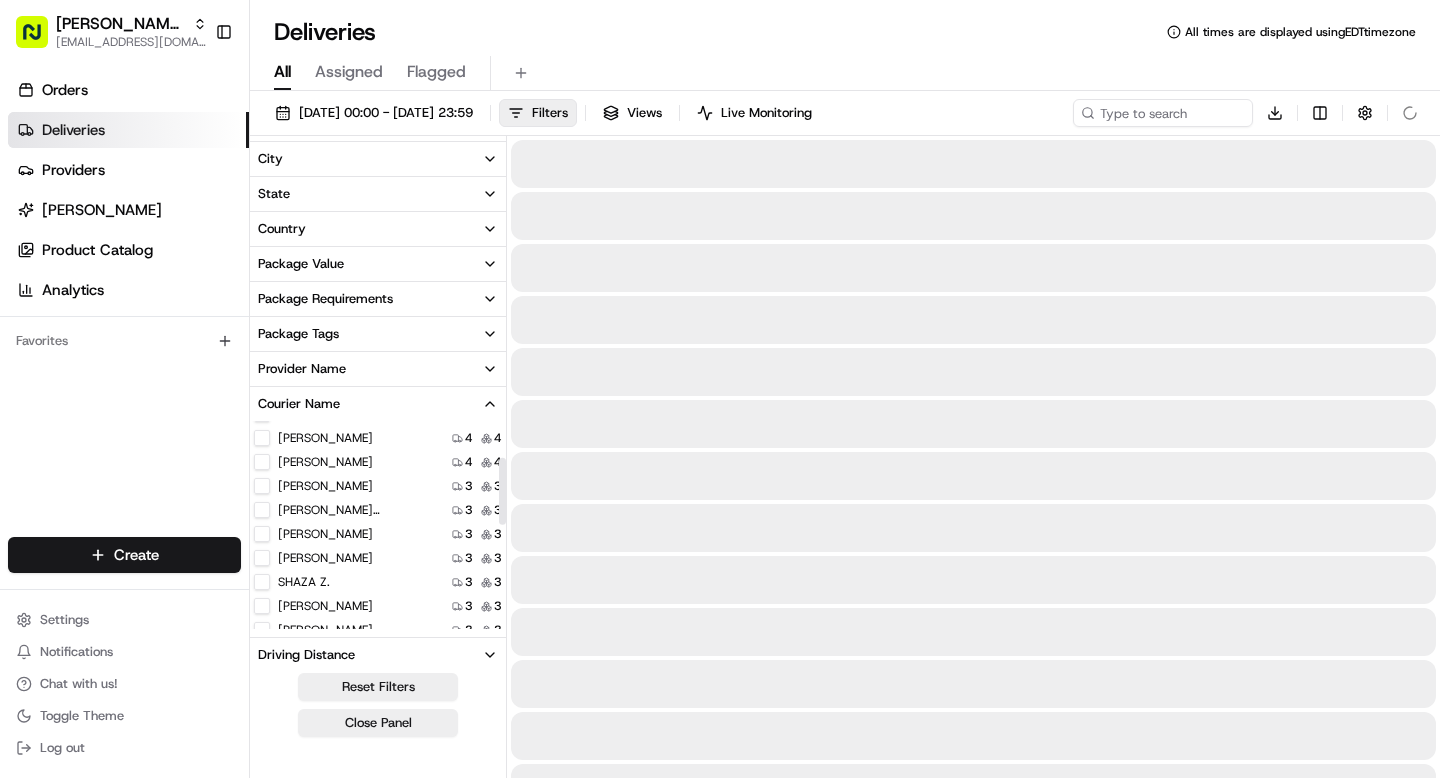 scroll, scrollTop: 118, scrollLeft: 0, axis: vertical 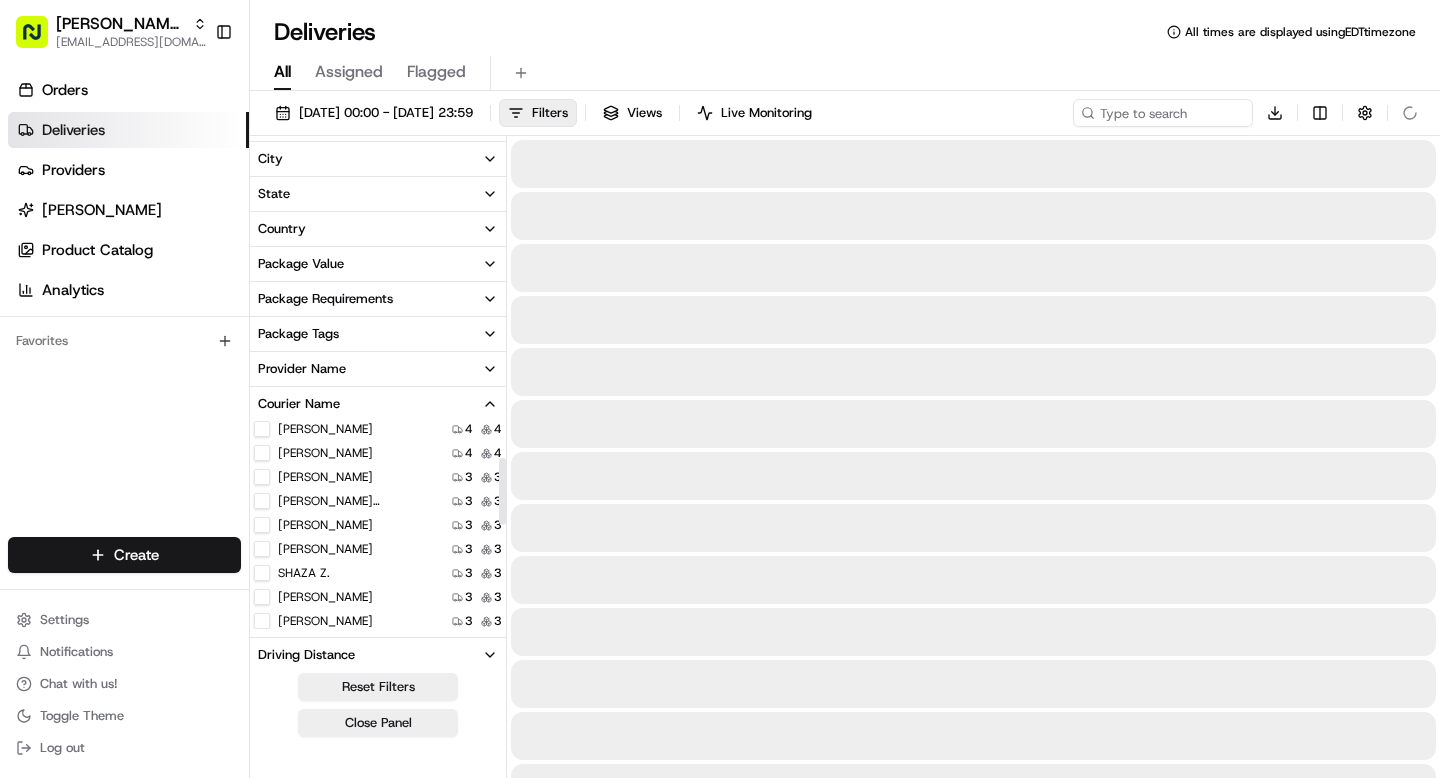 click on "FNU G." at bounding box center [262, 525] 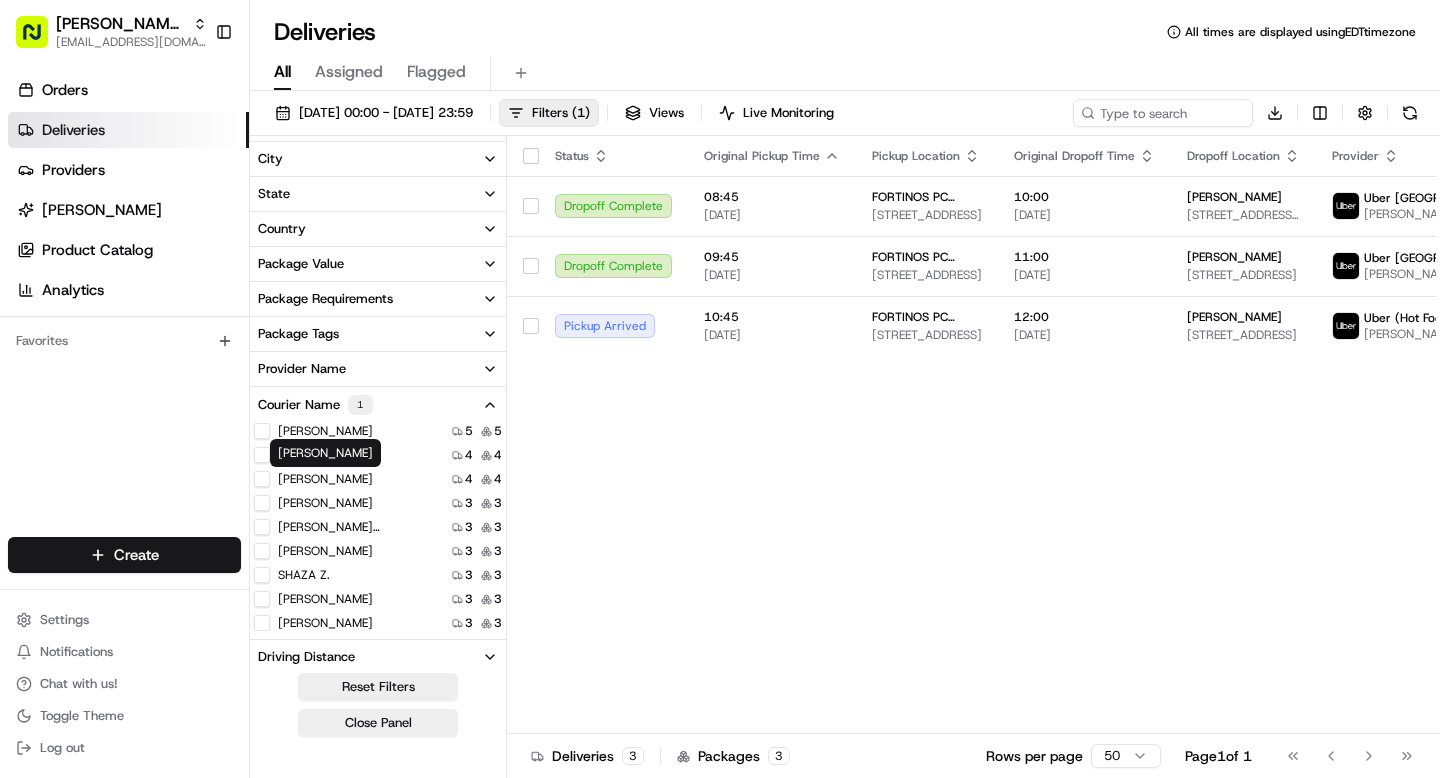scroll, scrollTop: 0, scrollLeft: 0, axis: both 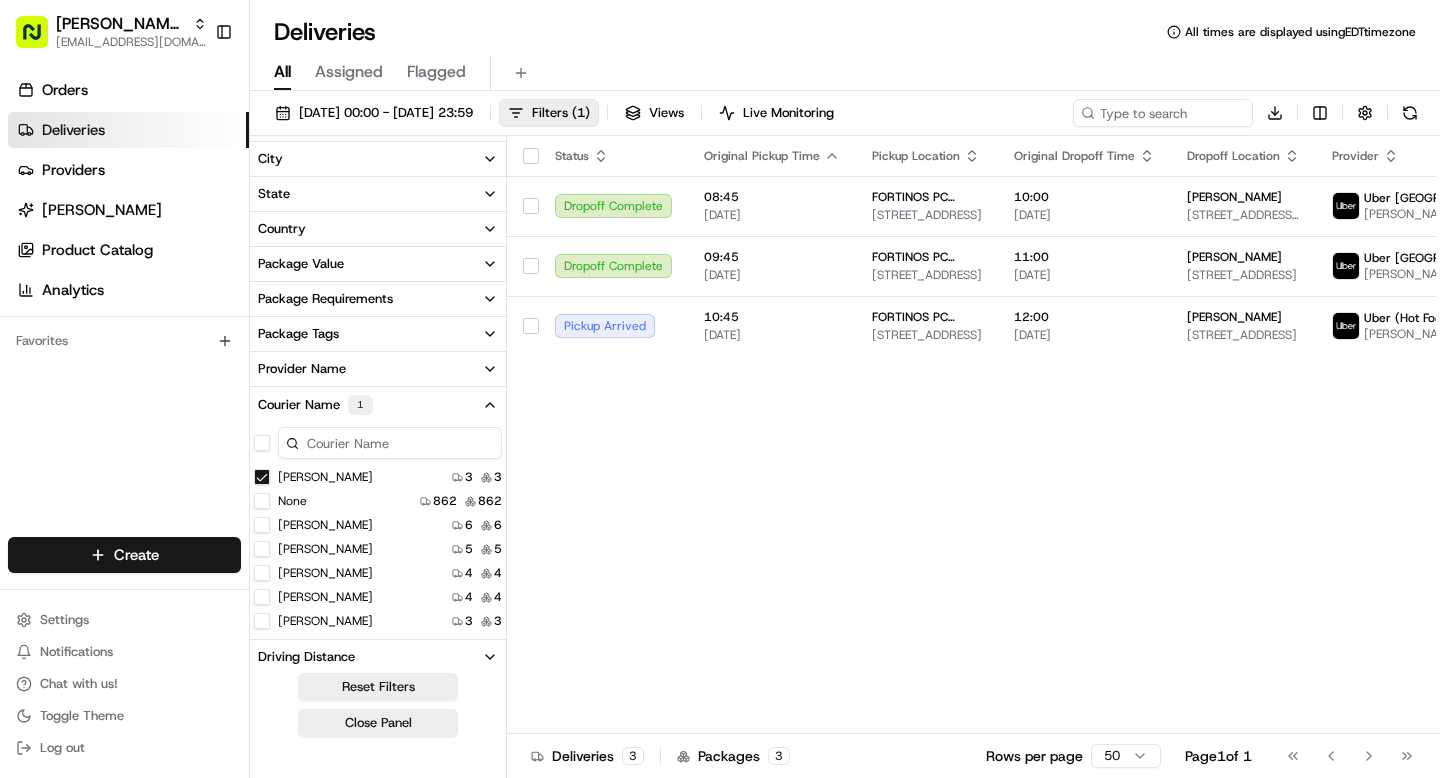 click on "FNU G." at bounding box center [262, 477] 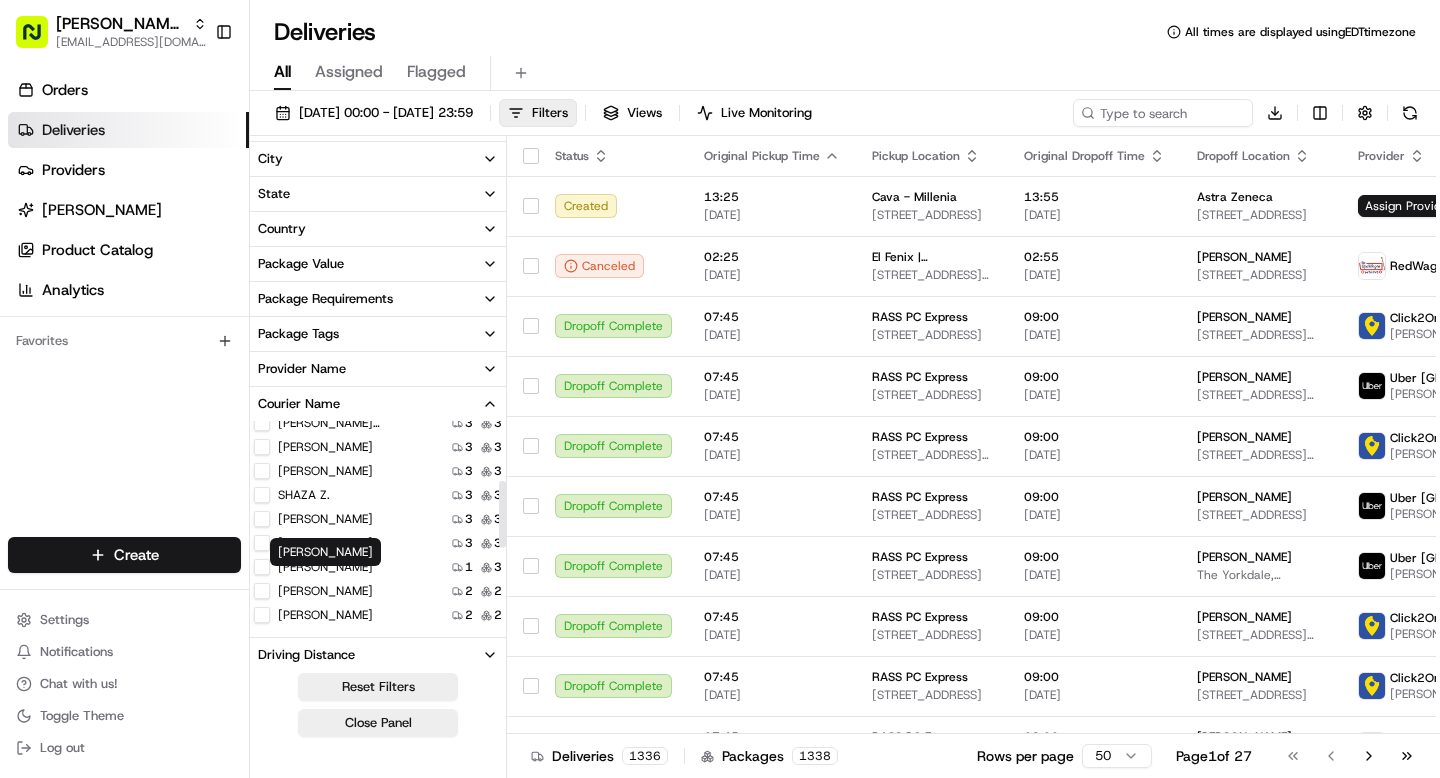 scroll, scrollTop: 183, scrollLeft: 0, axis: vertical 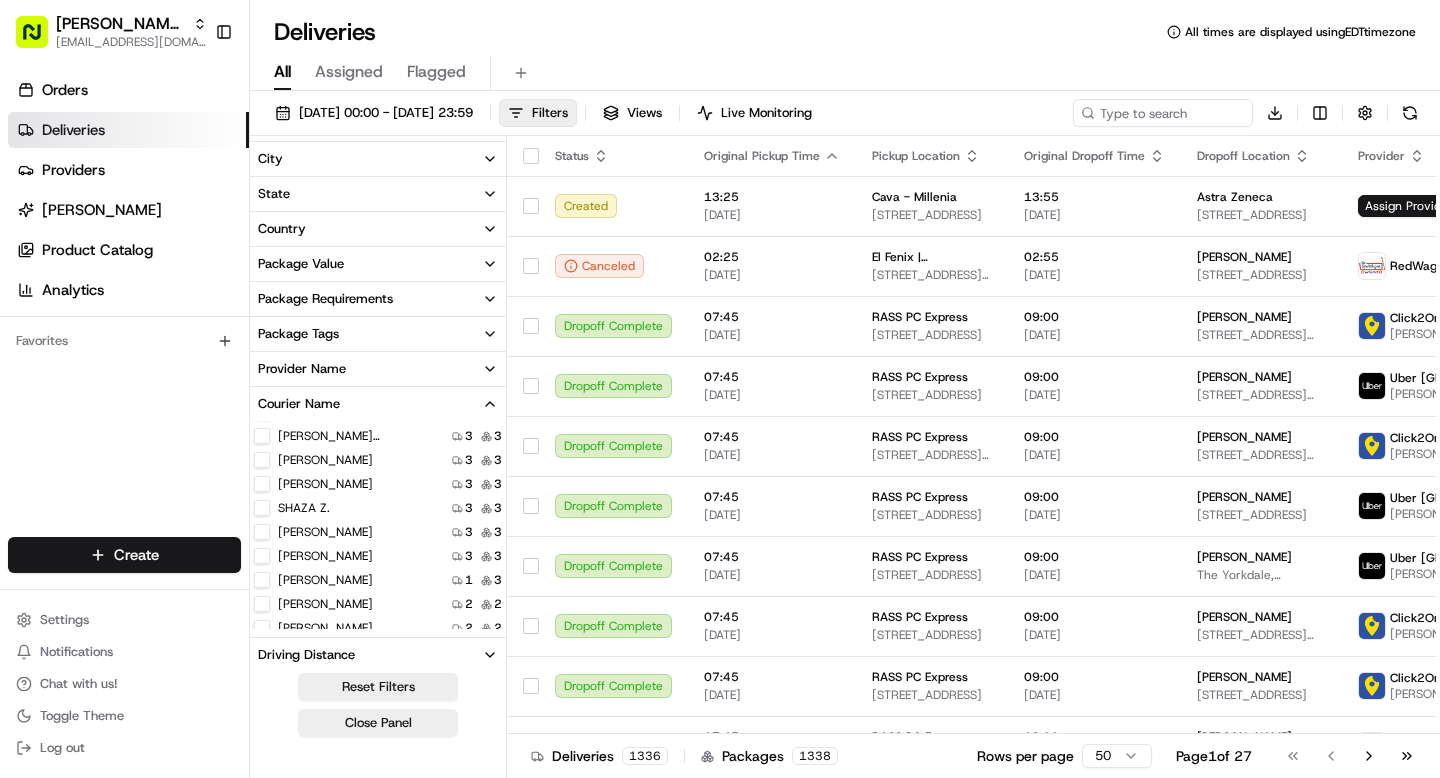 click on "Ben Huang" at bounding box center (262, 484) 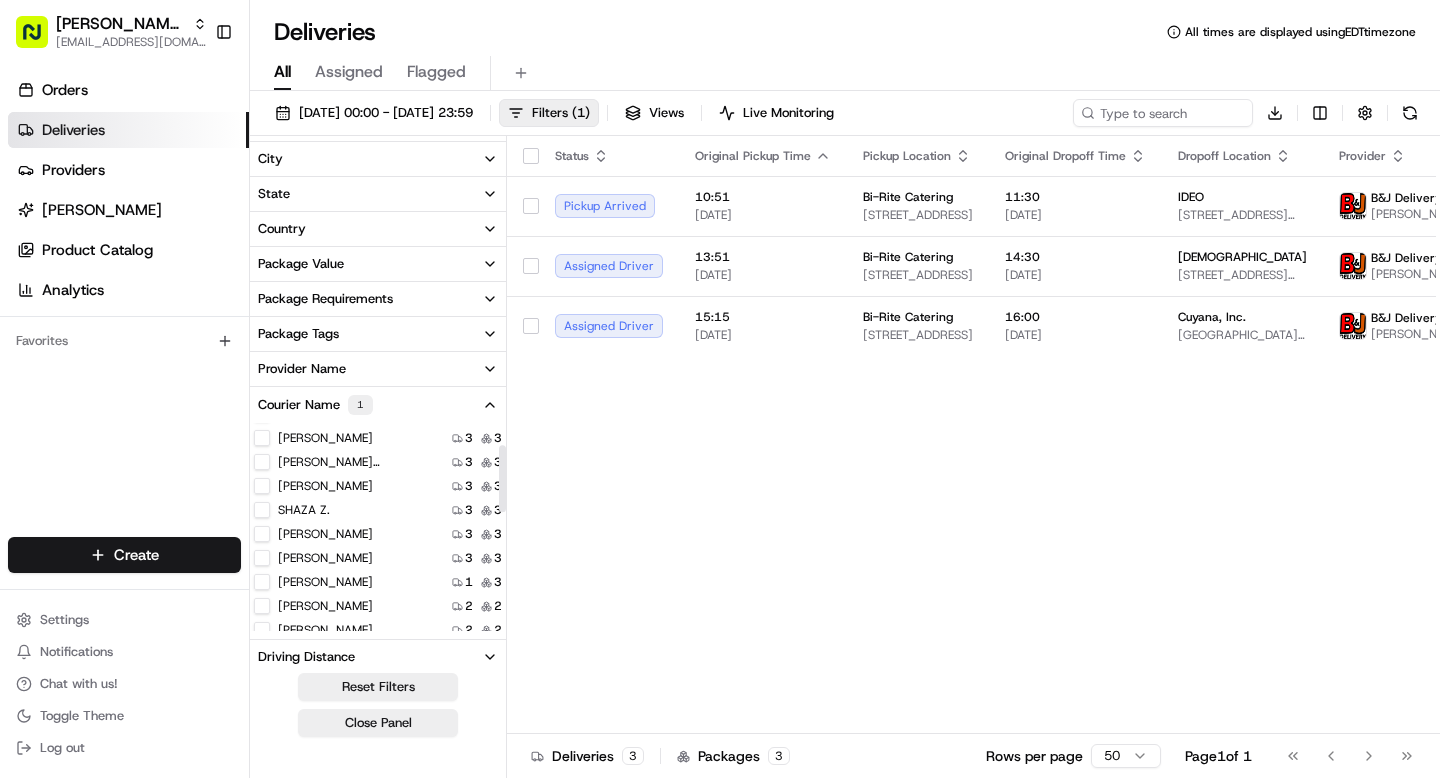 scroll, scrollTop: 0, scrollLeft: 0, axis: both 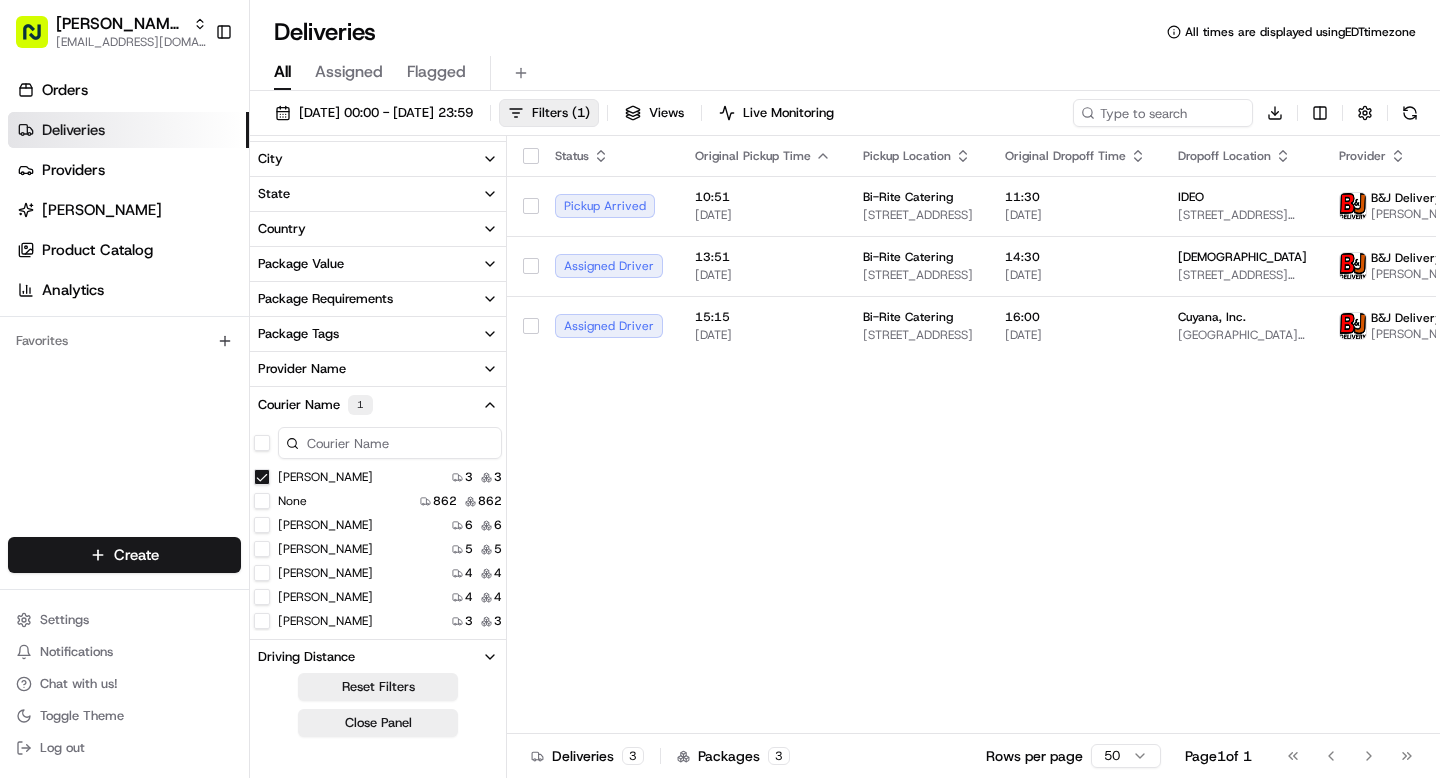 click on "Ben Huang" at bounding box center [262, 477] 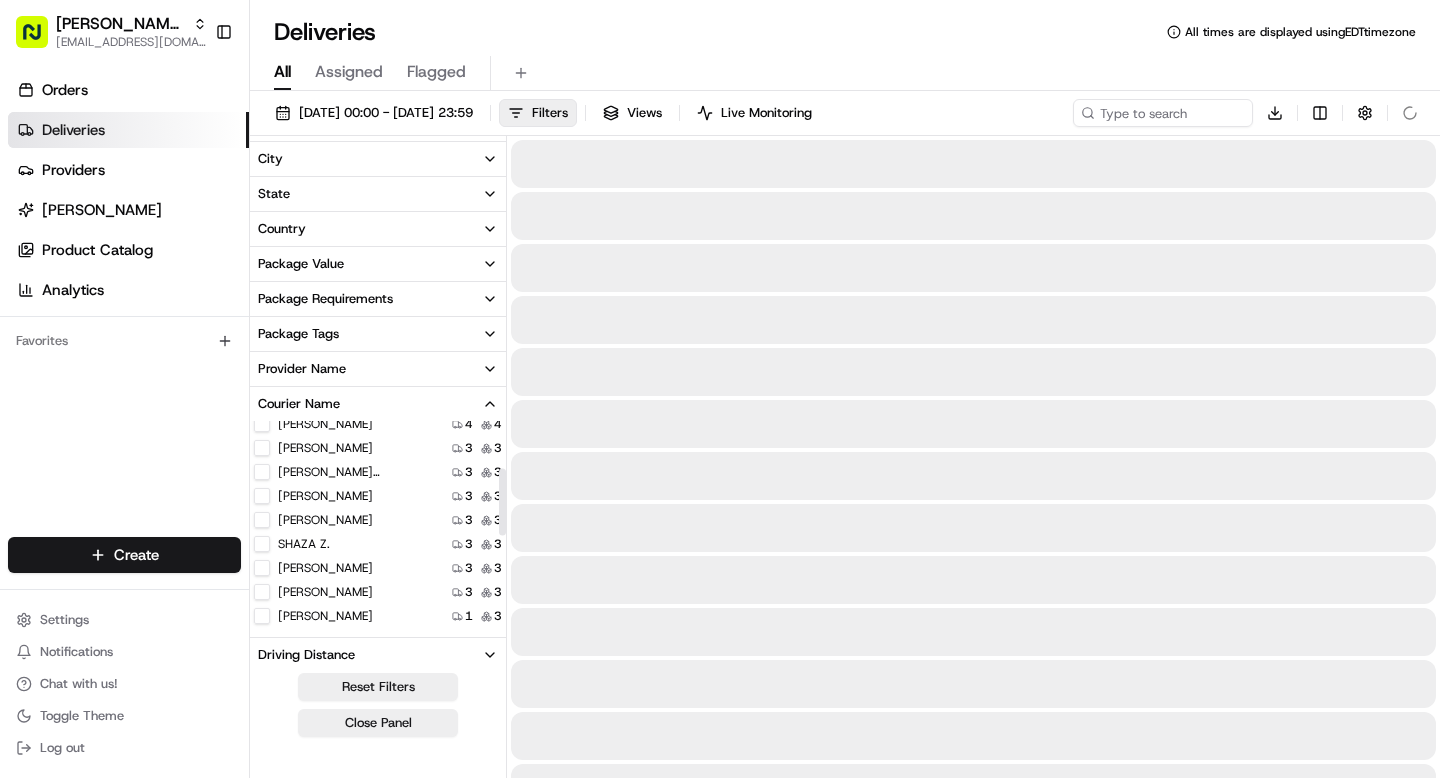 scroll, scrollTop: 164, scrollLeft: 0, axis: vertical 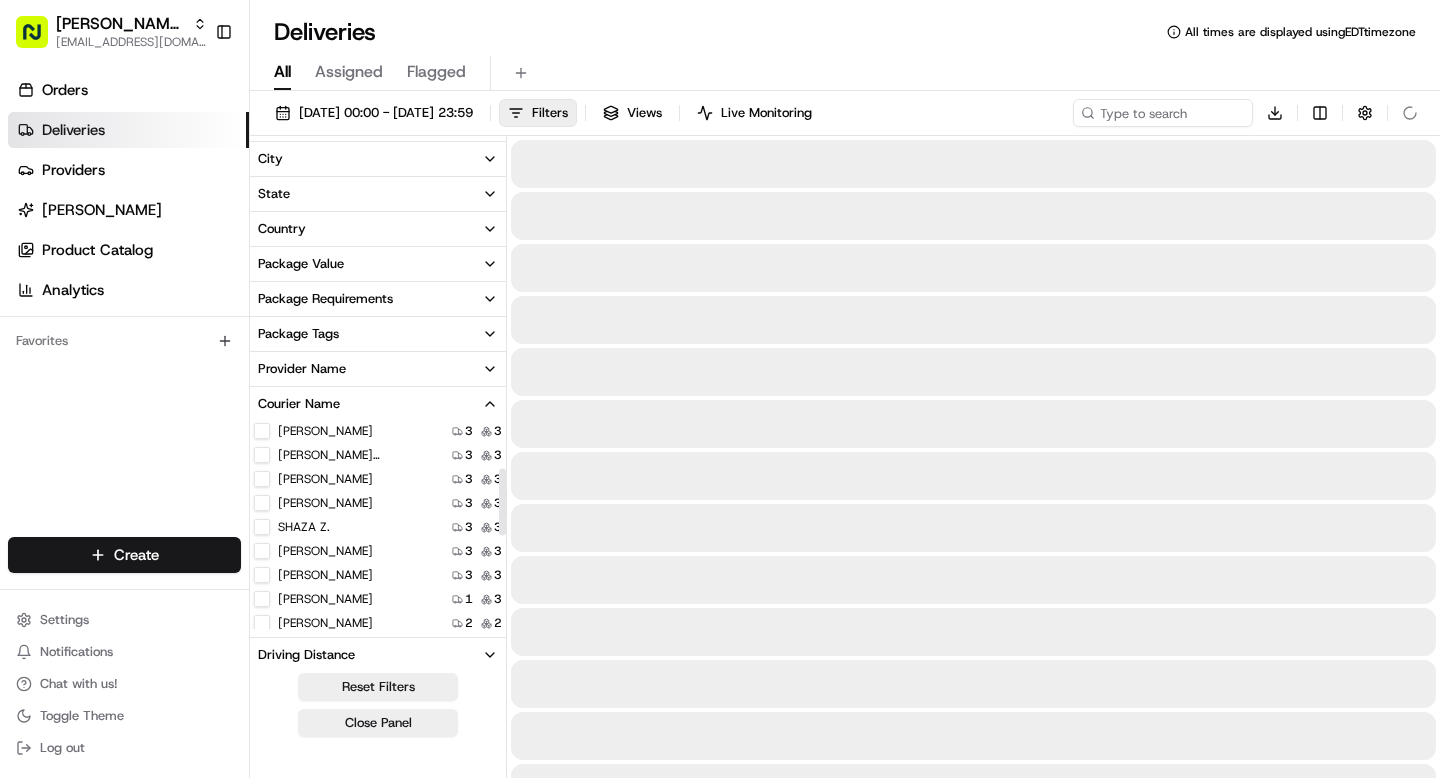 click on "SHAZA Z." at bounding box center (262, 527) 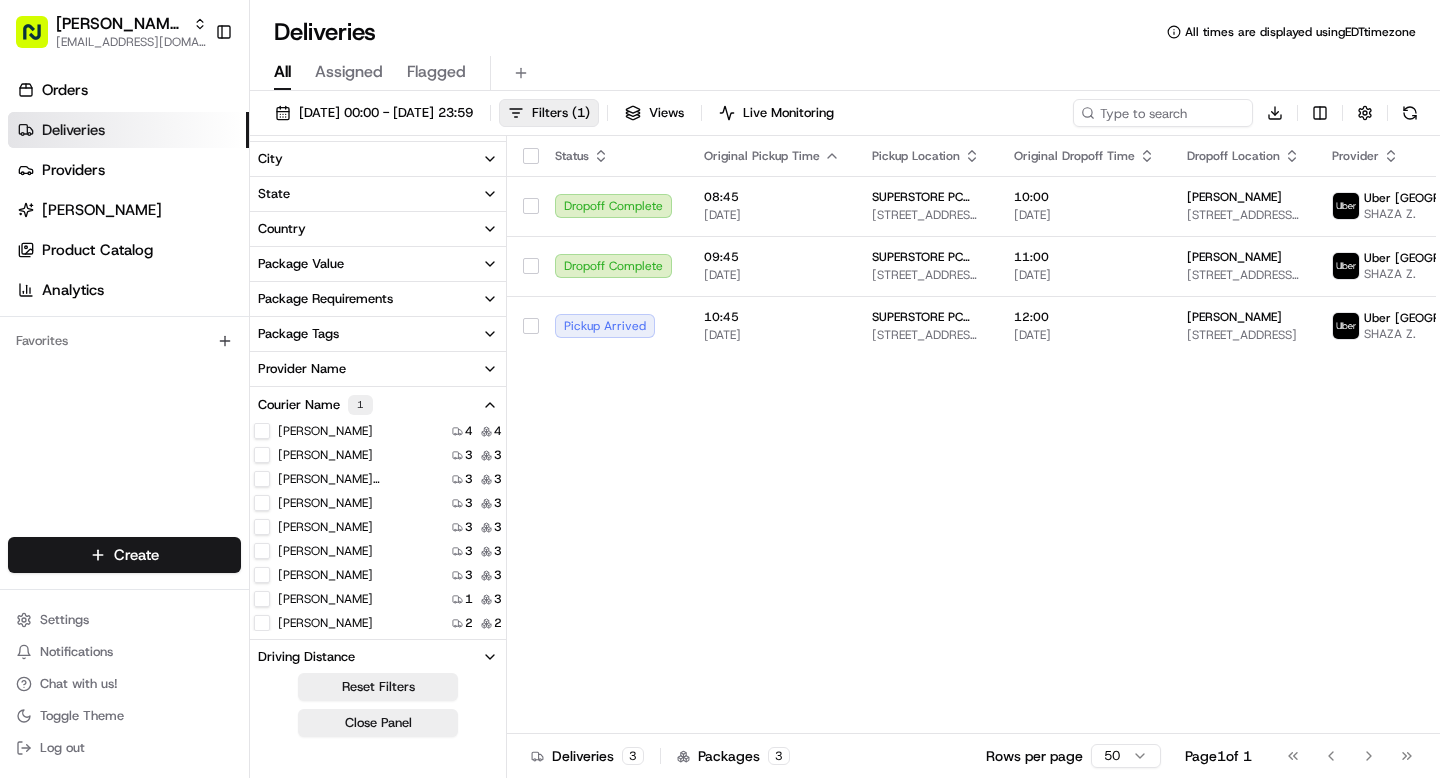 scroll, scrollTop: 0, scrollLeft: 0, axis: both 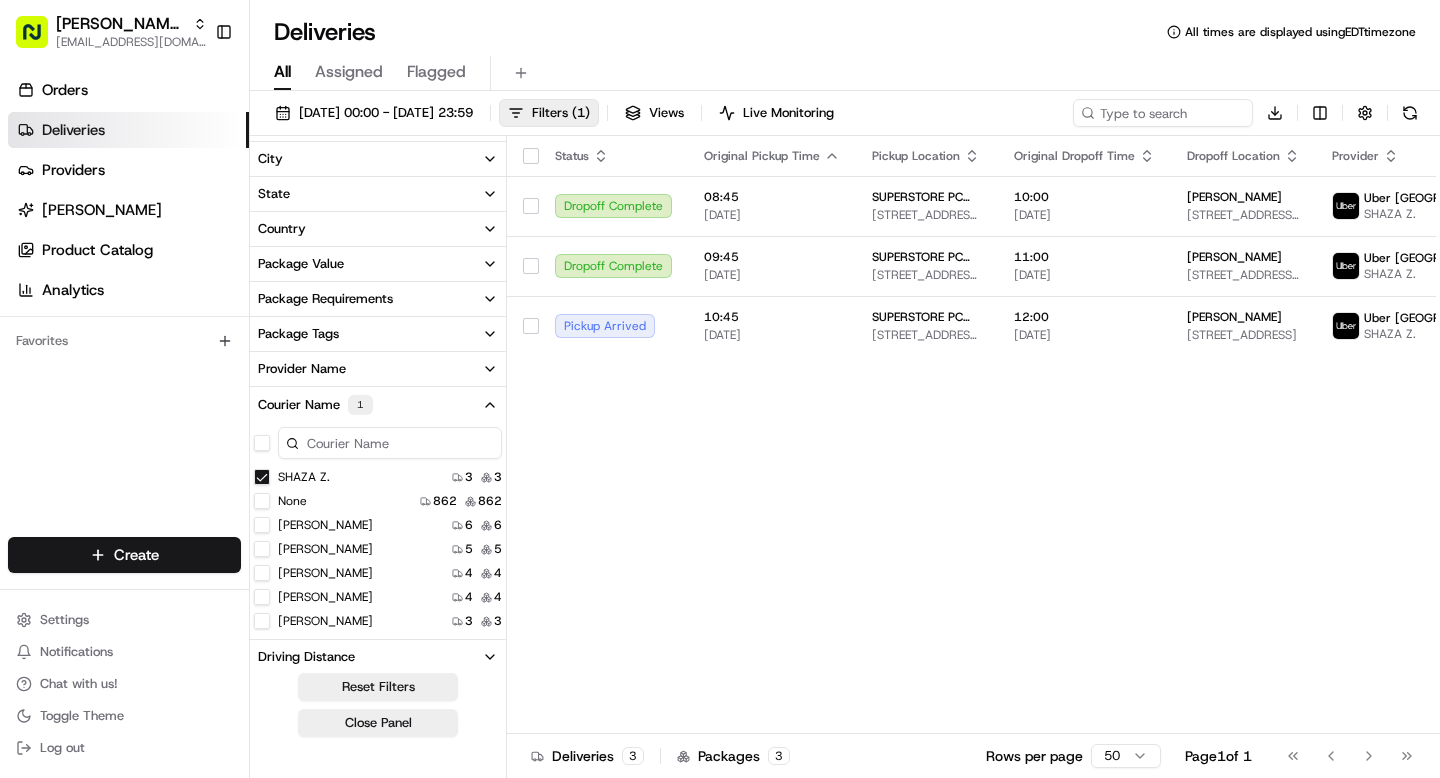 click on "SHAZA Z." at bounding box center (262, 477) 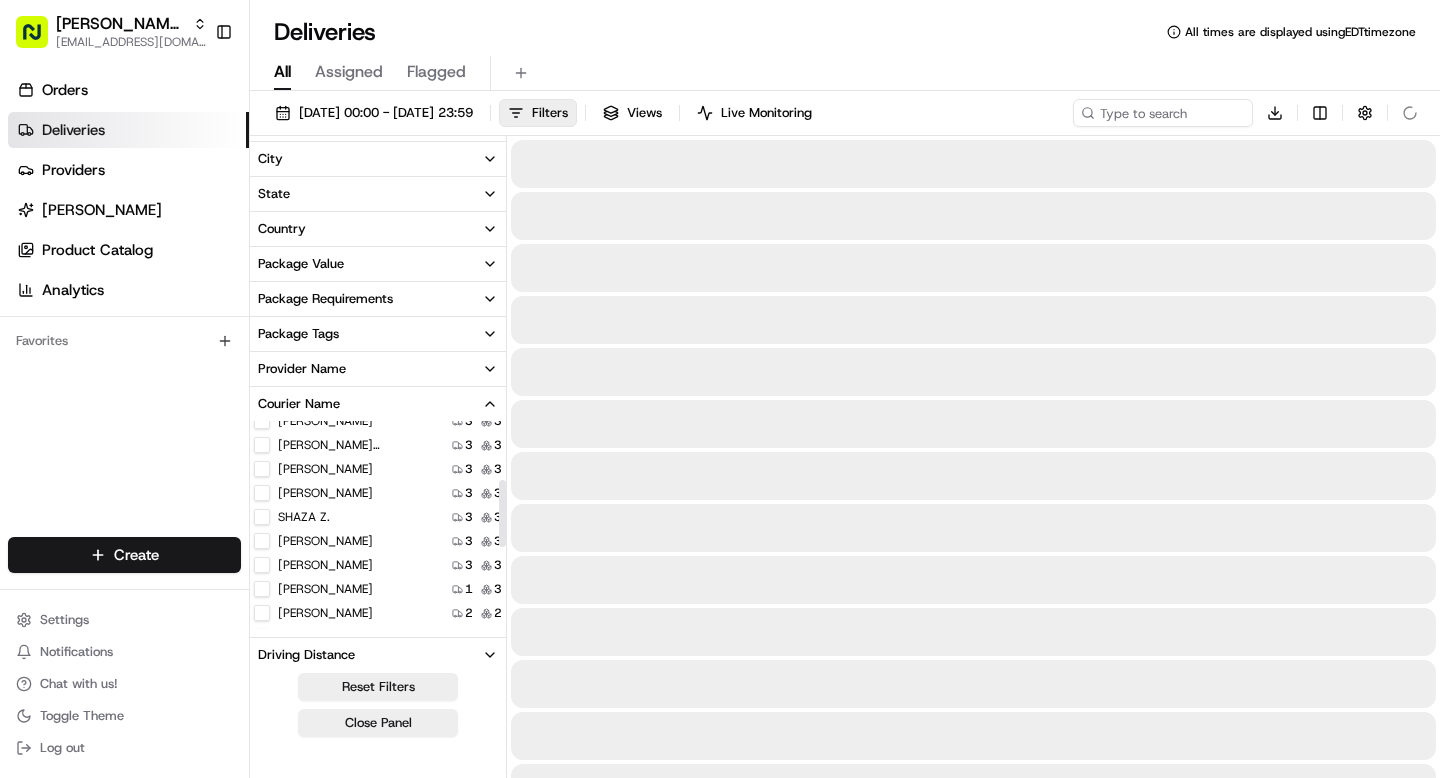scroll, scrollTop: 185, scrollLeft: 0, axis: vertical 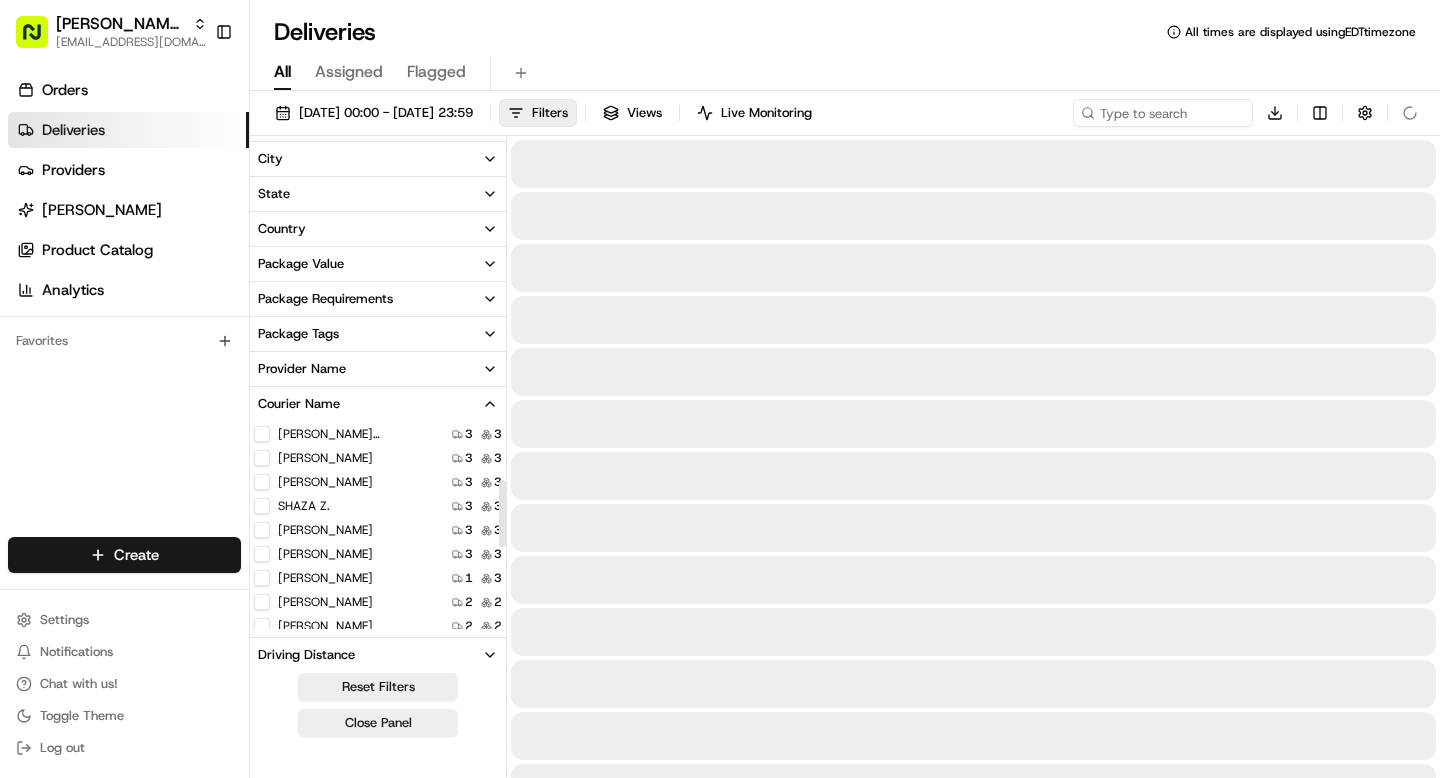 click on "Paul Perreault" at bounding box center (313, 530) 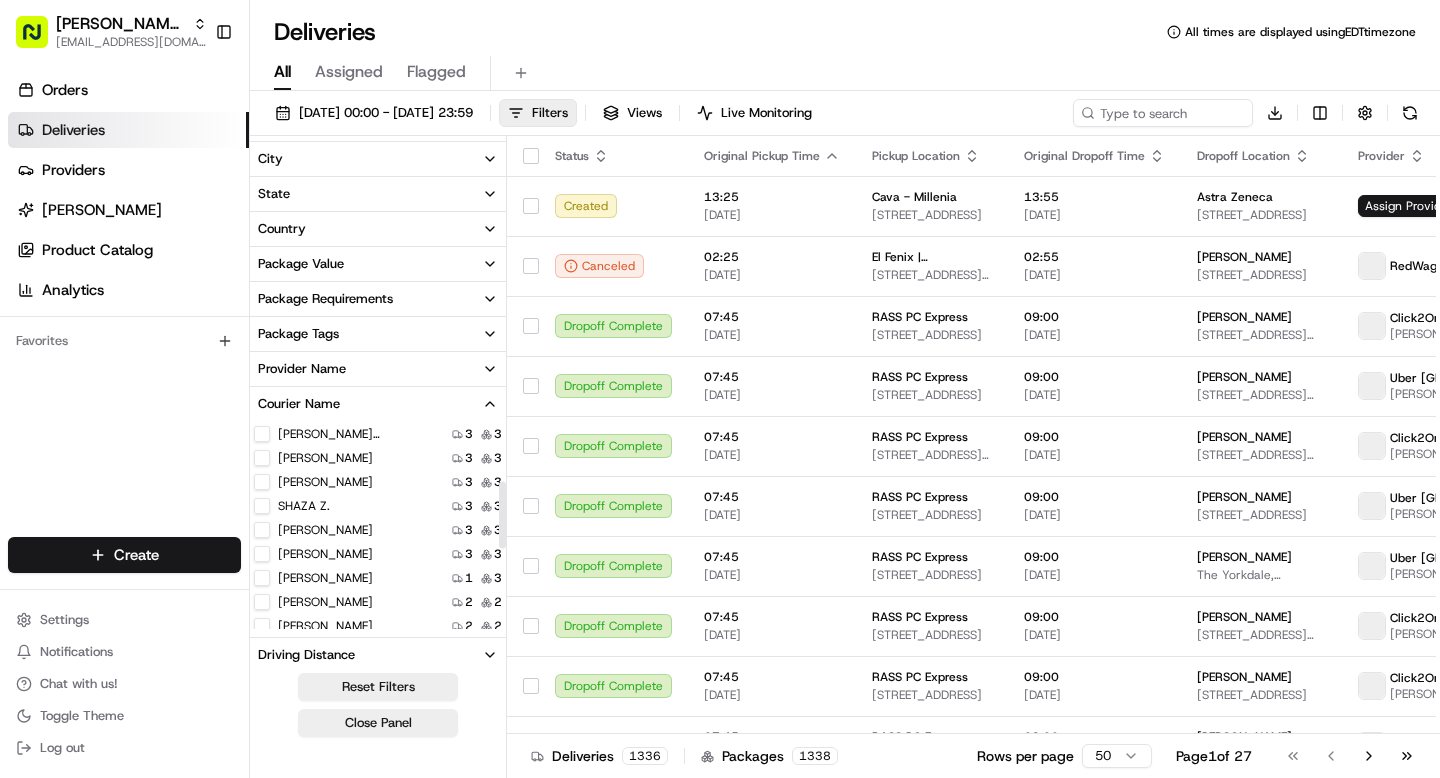 scroll, scrollTop: 187, scrollLeft: 0, axis: vertical 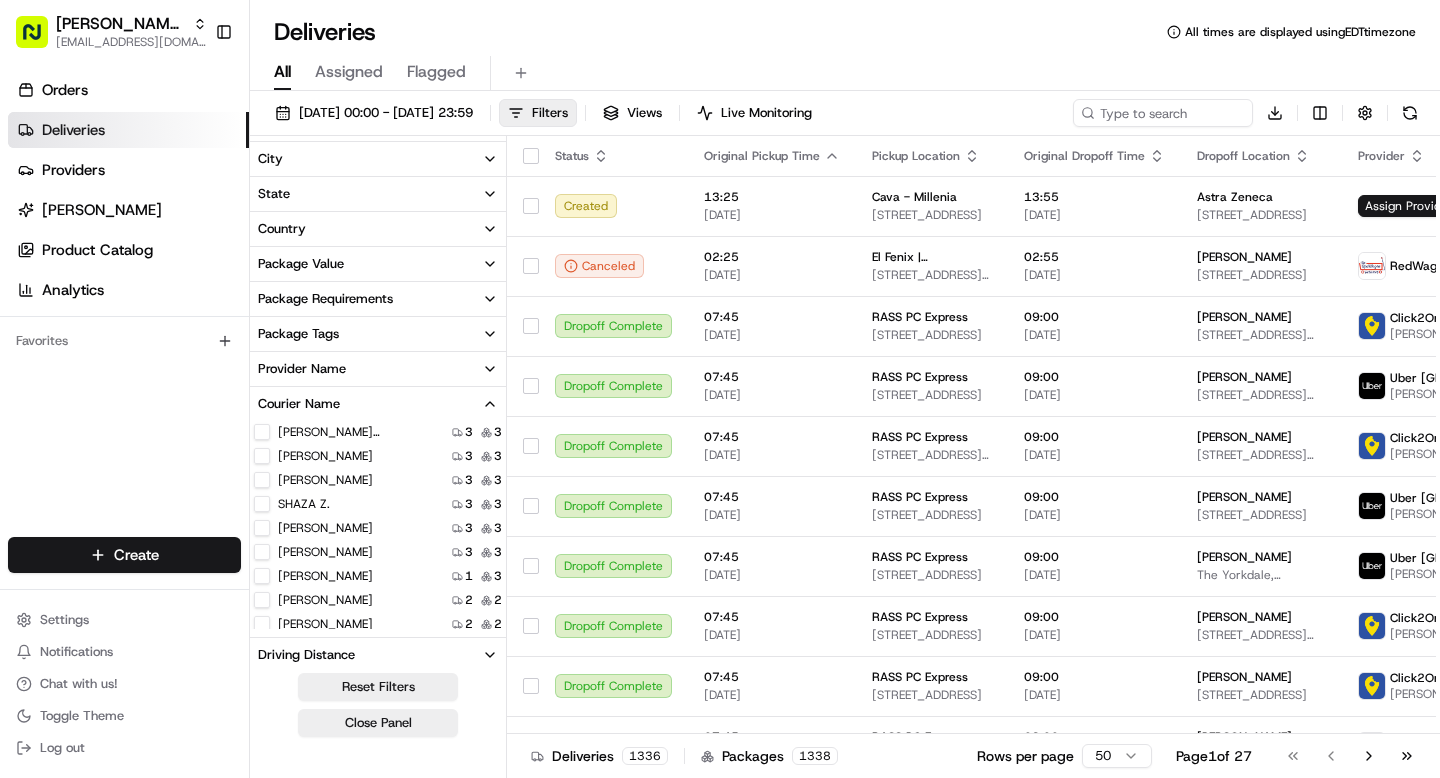 click on "Paul Perreault" at bounding box center [262, 528] 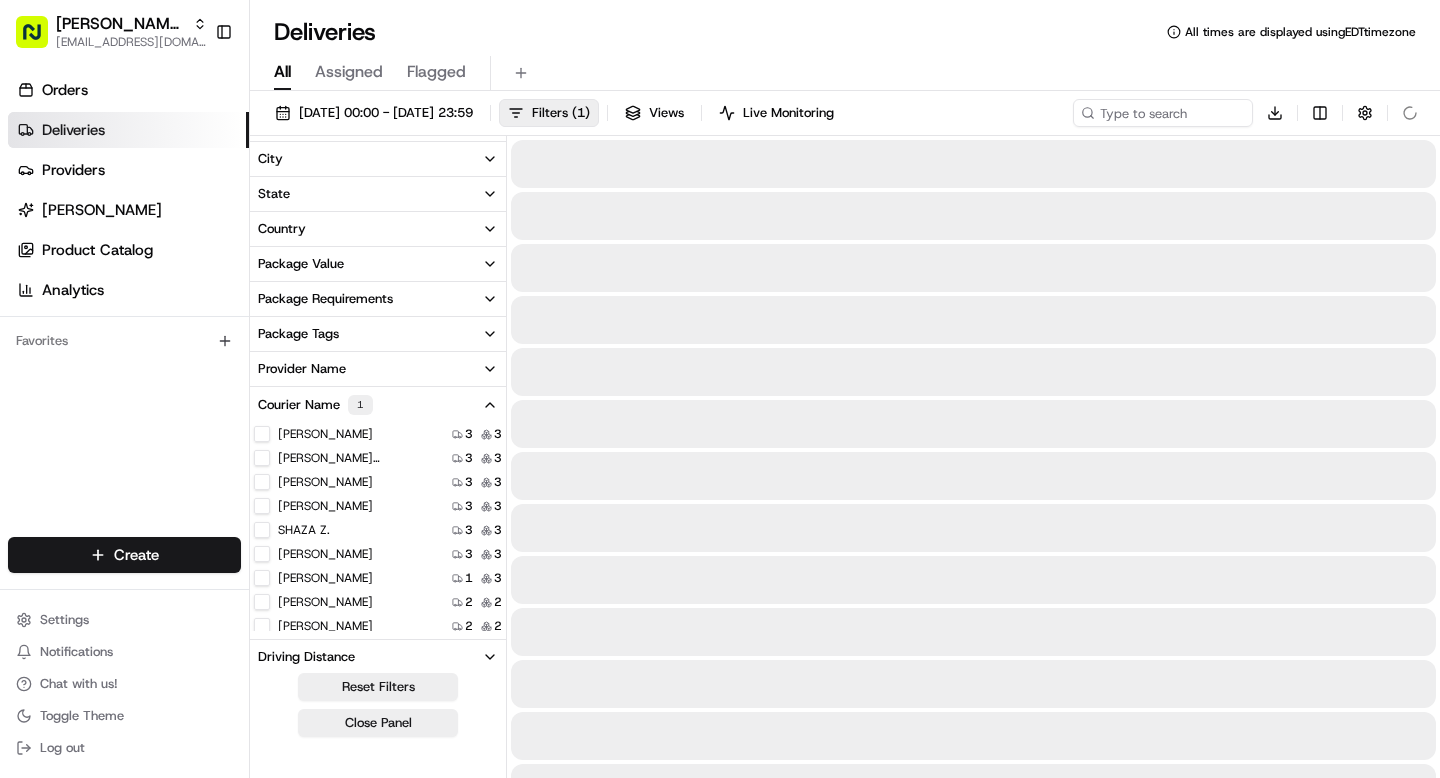 click on "SHAZA Z." at bounding box center [262, 530] 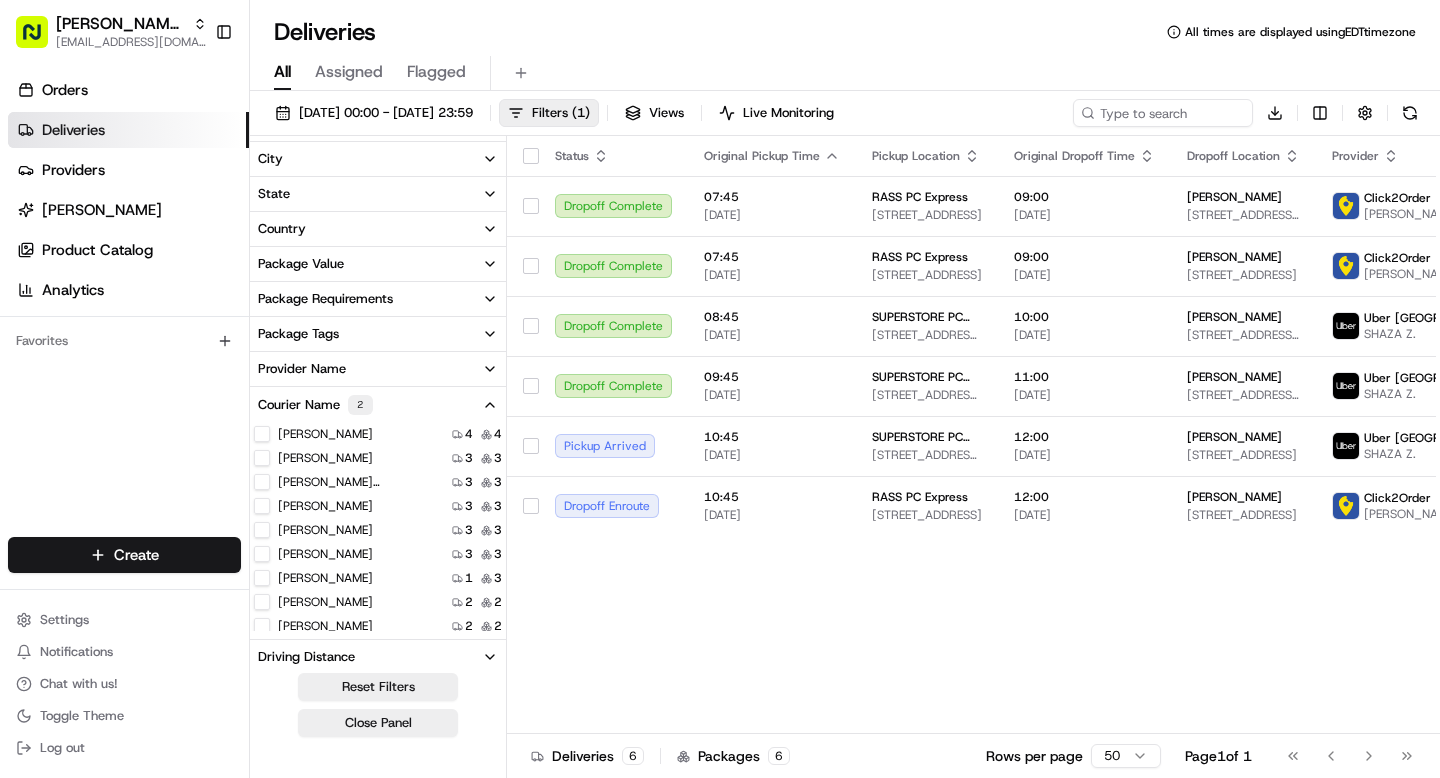scroll, scrollTop: 0, scrollLeft: 0, axis: both 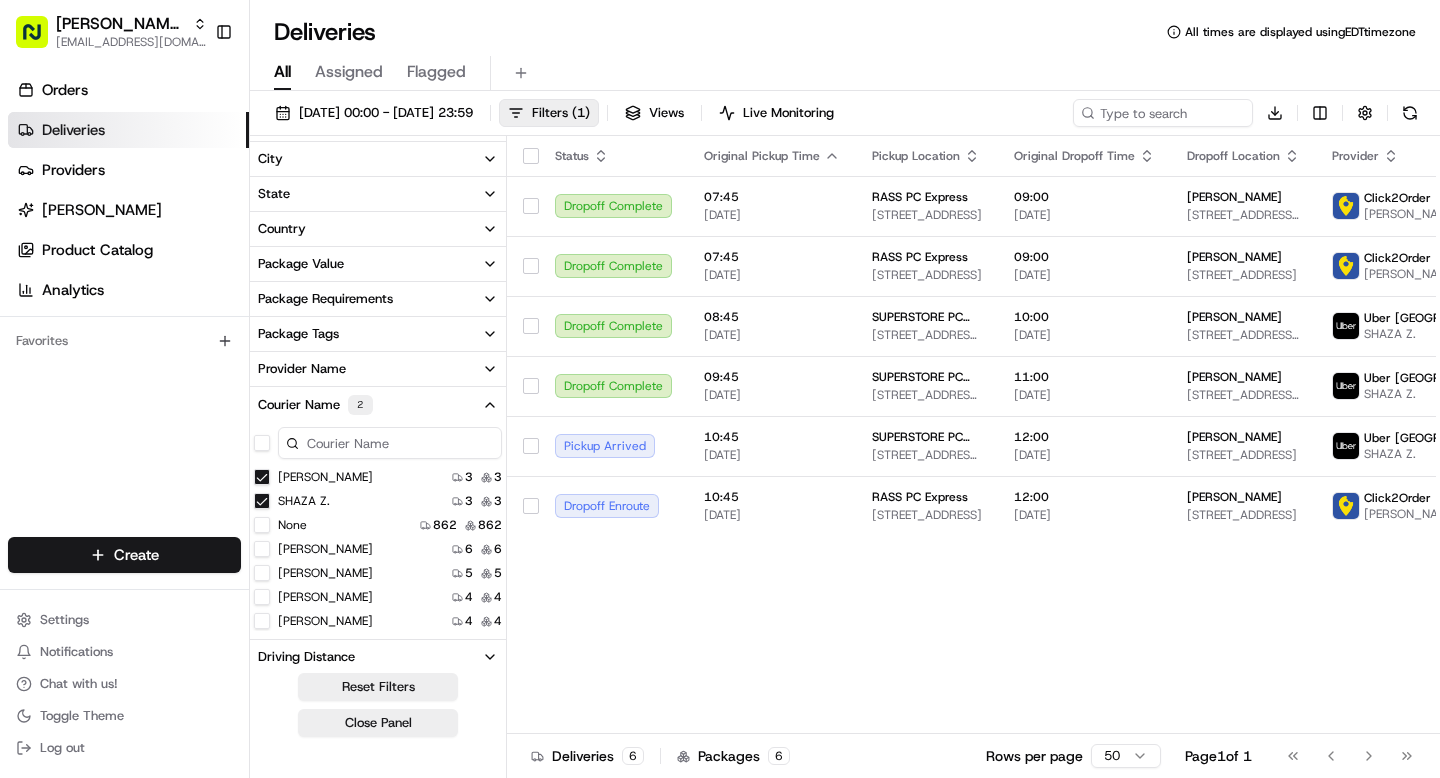 click on "SHAZA Z." at bounding box center [262, 501] 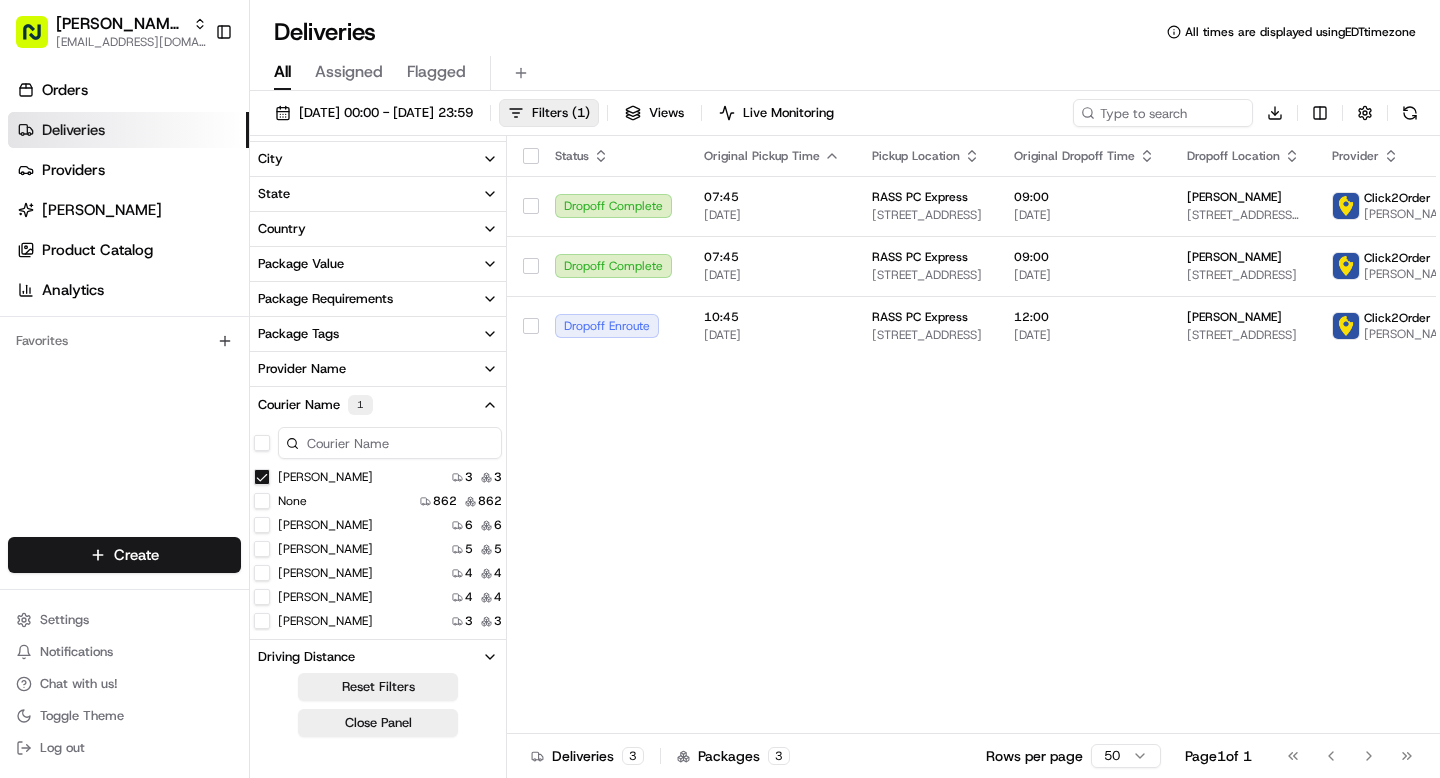 click on "Paul Perreault" at bounding box center (262, 477) 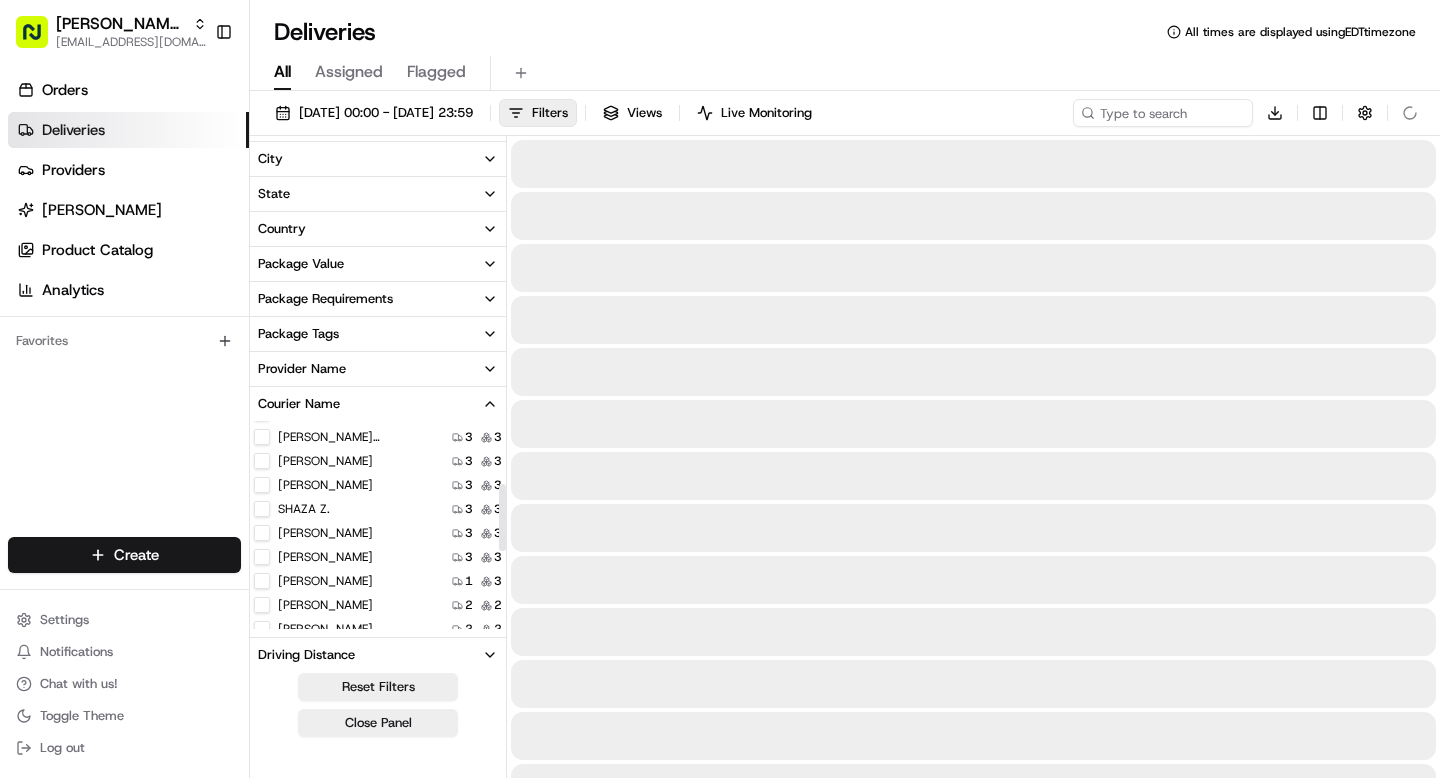 scroll, scrollTop: 197, scrollLeft: 0, axis: vertical 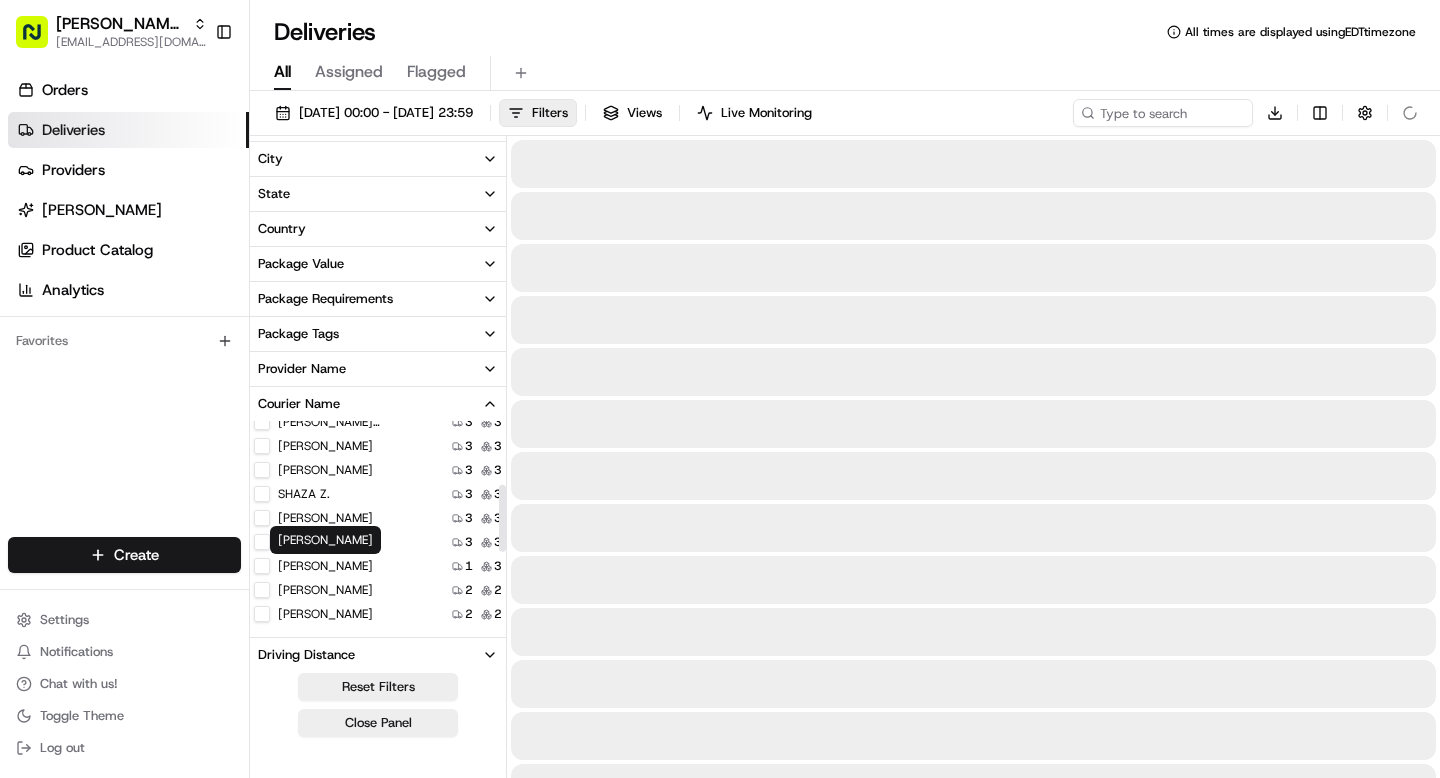 click on "Tanya Parsons" at bounding box center [262, 542] 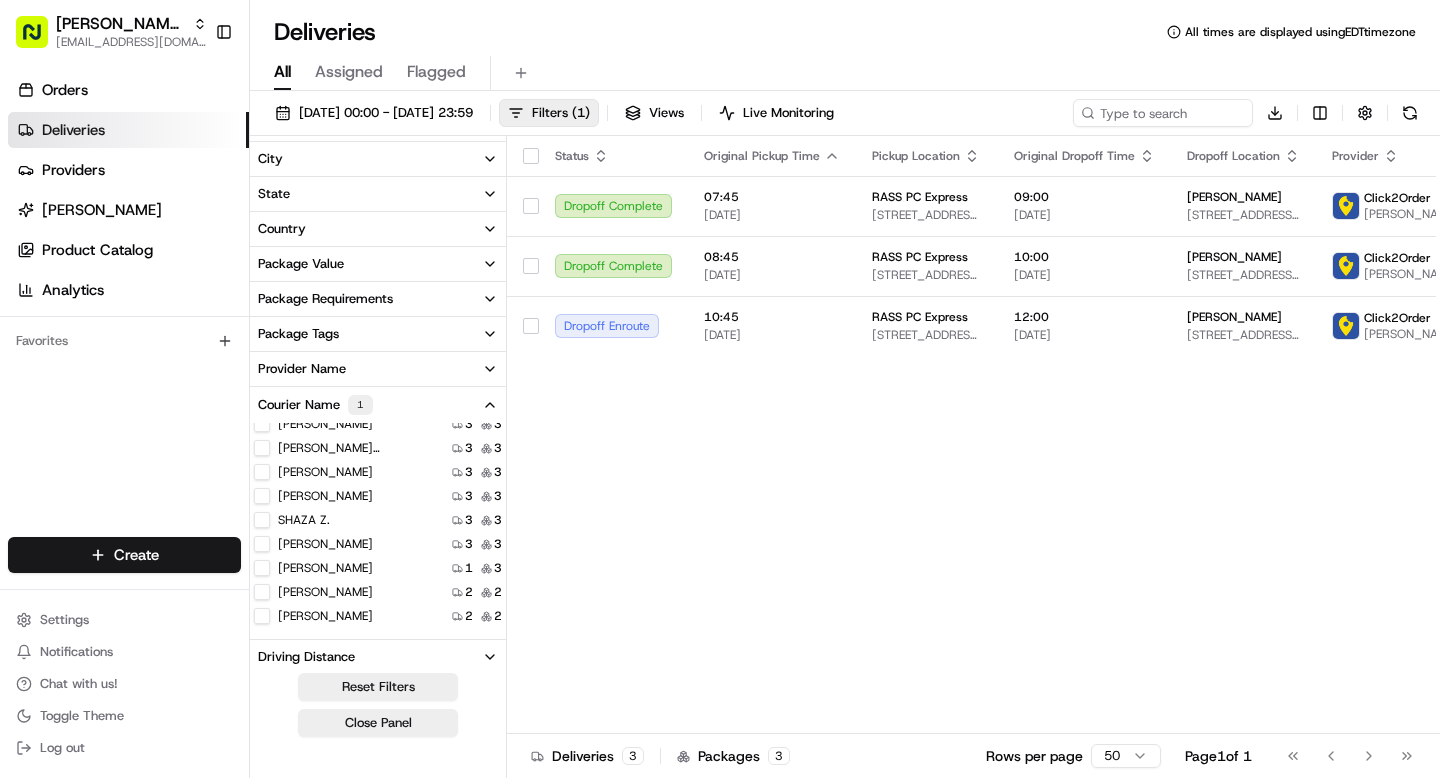 scroll, scrollTop: 0, scrollLeft: 0, axis: both 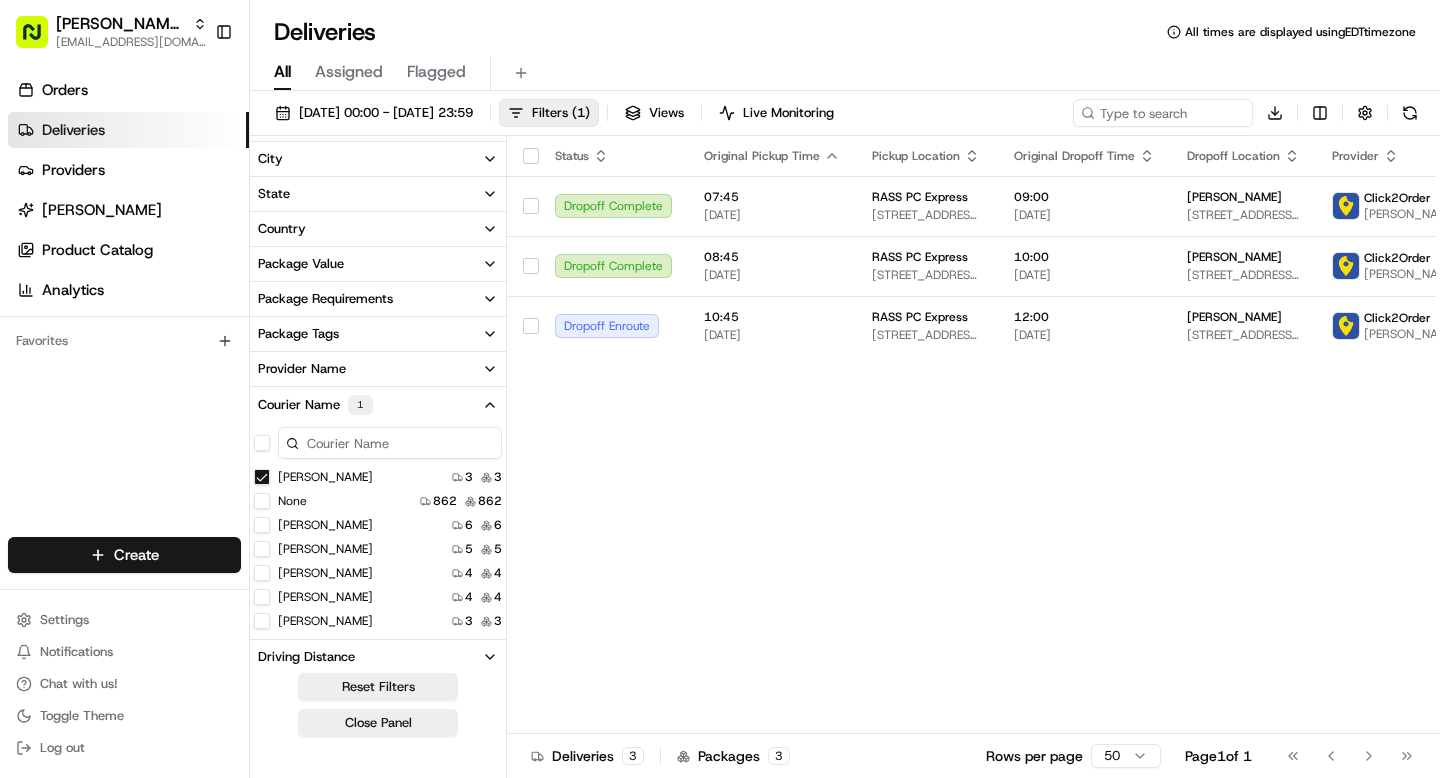 click on "Tanya Parsons" at bounding box center (262, 477) 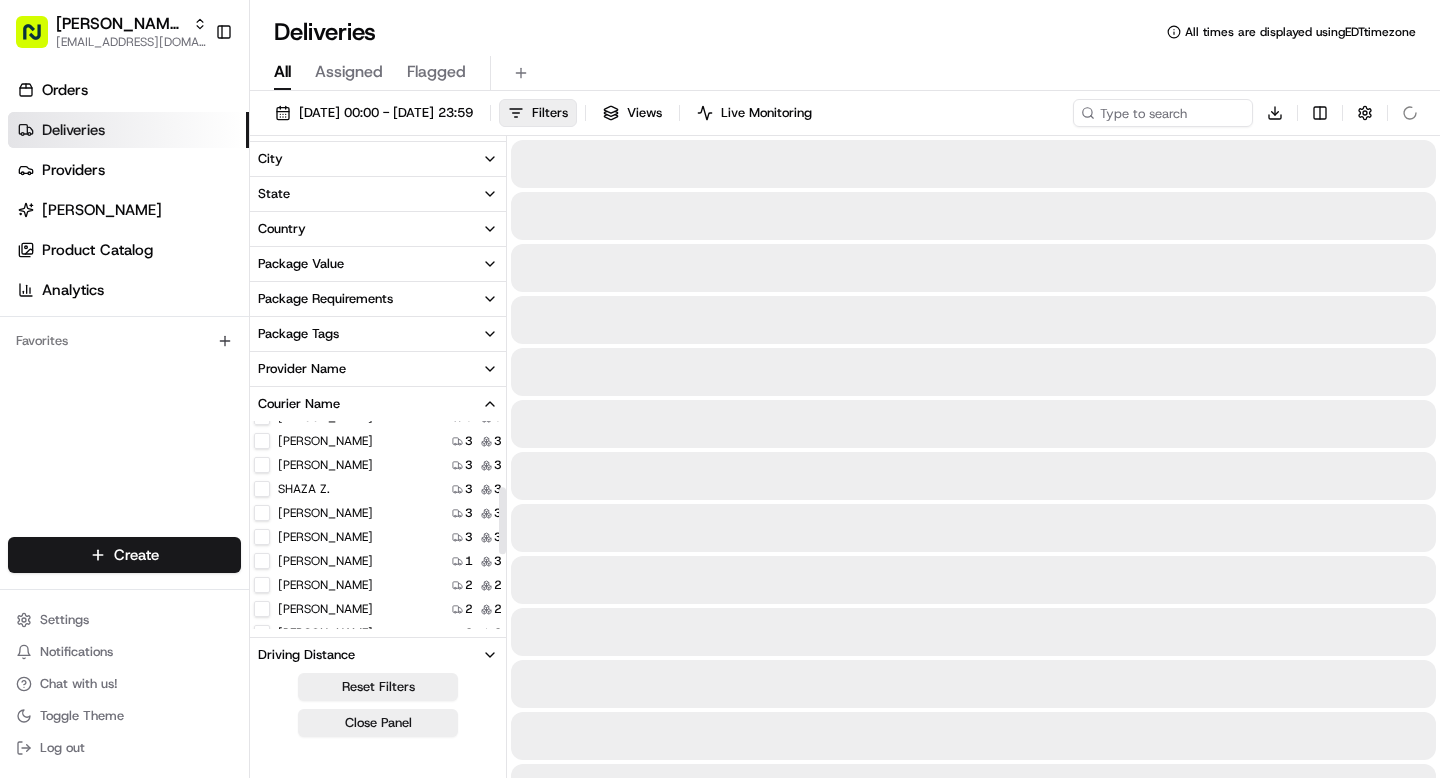 scroll, scrollTop: 205, scrollLeft: 0, axis: vertical 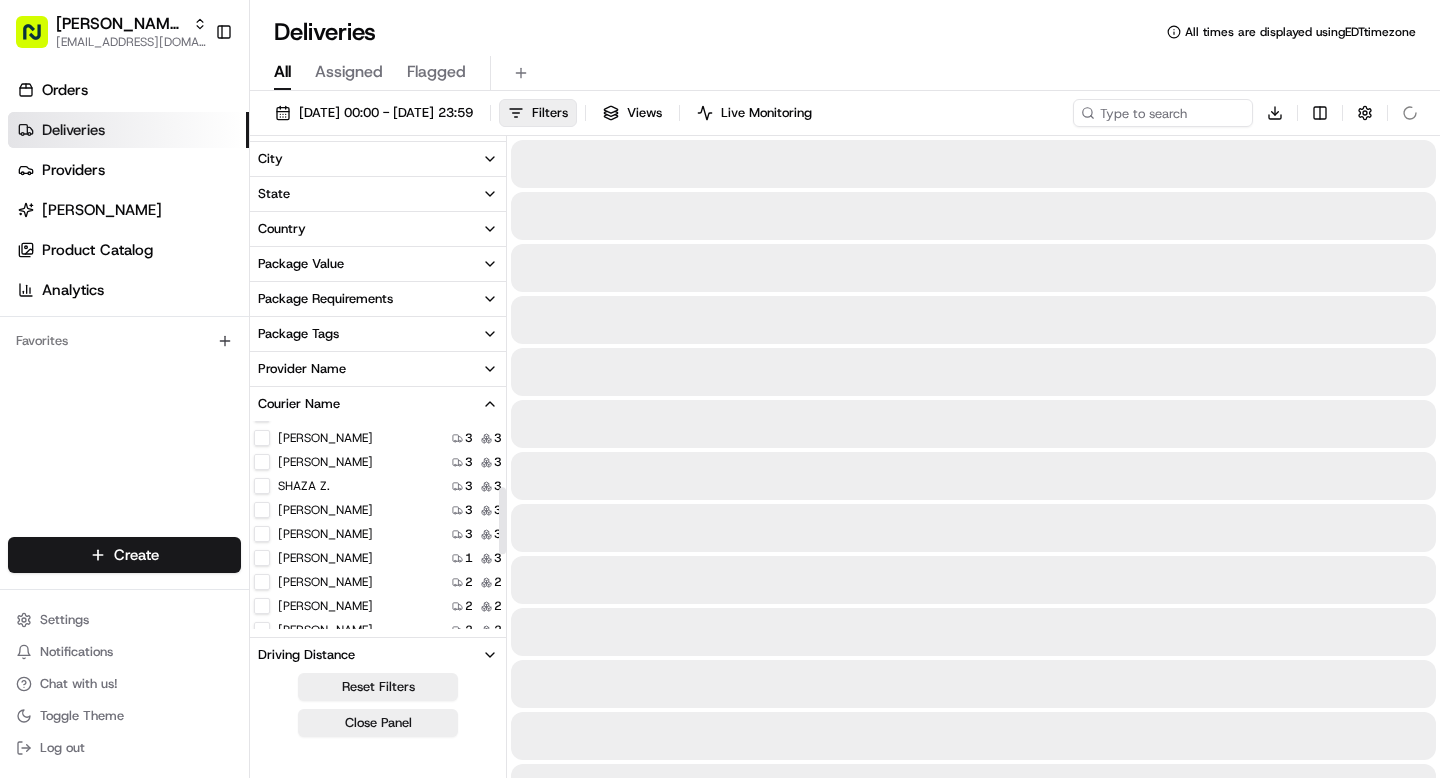 click on "Rex Chen" at bounding box center (262, 558) 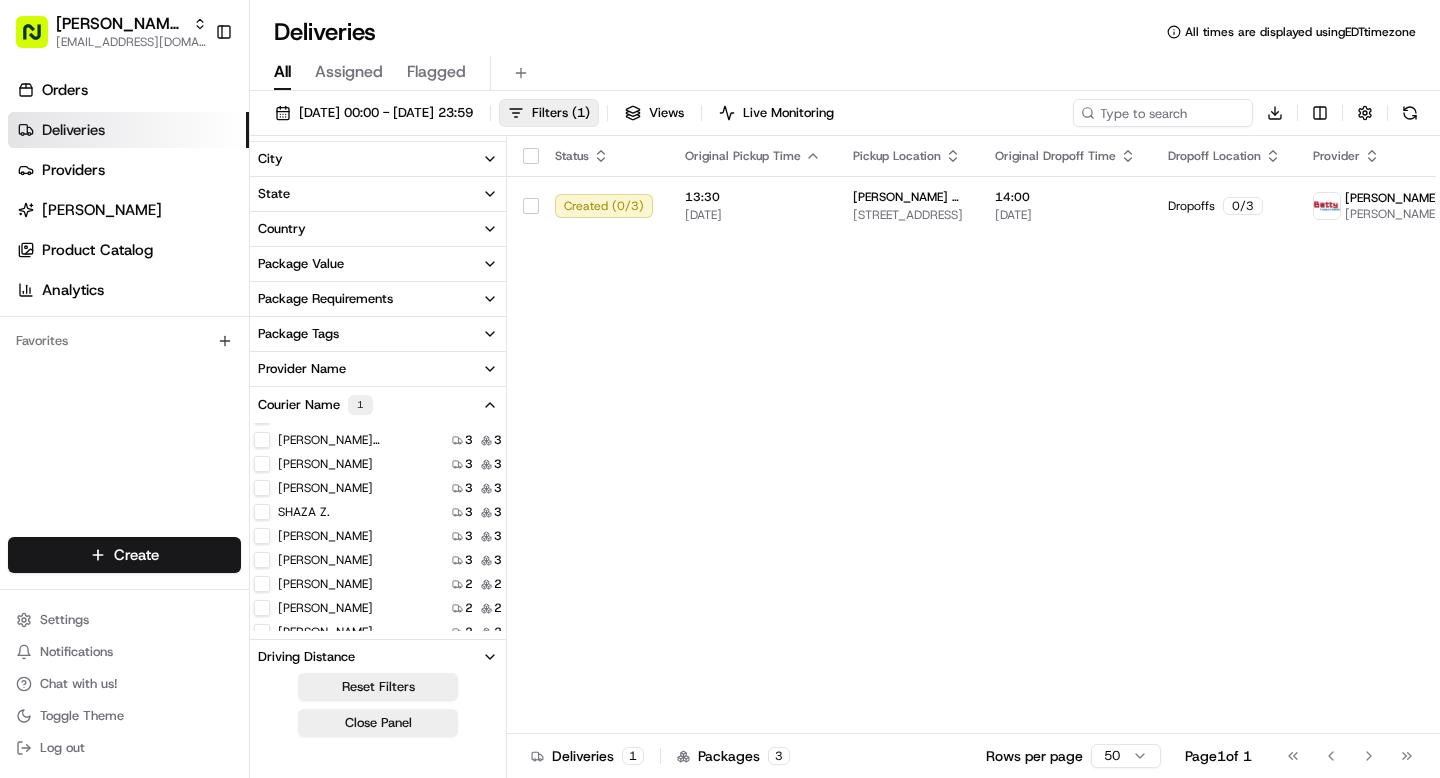 scroll, scrollTop: 0, scrollLeft: 0, axis: both 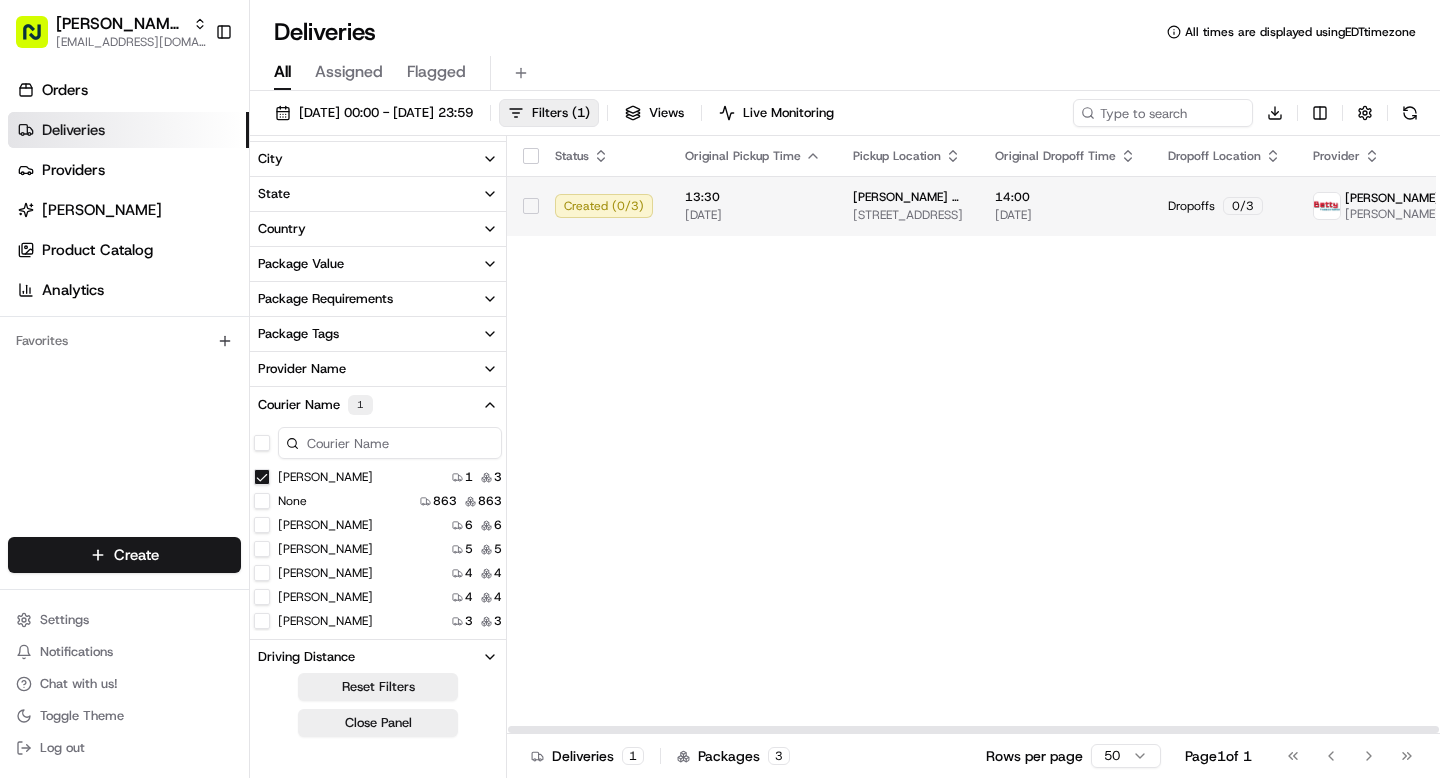 click on "736 Divisadero St, San Francisco, CA 94117, USA" at bounding box center [908, 215] 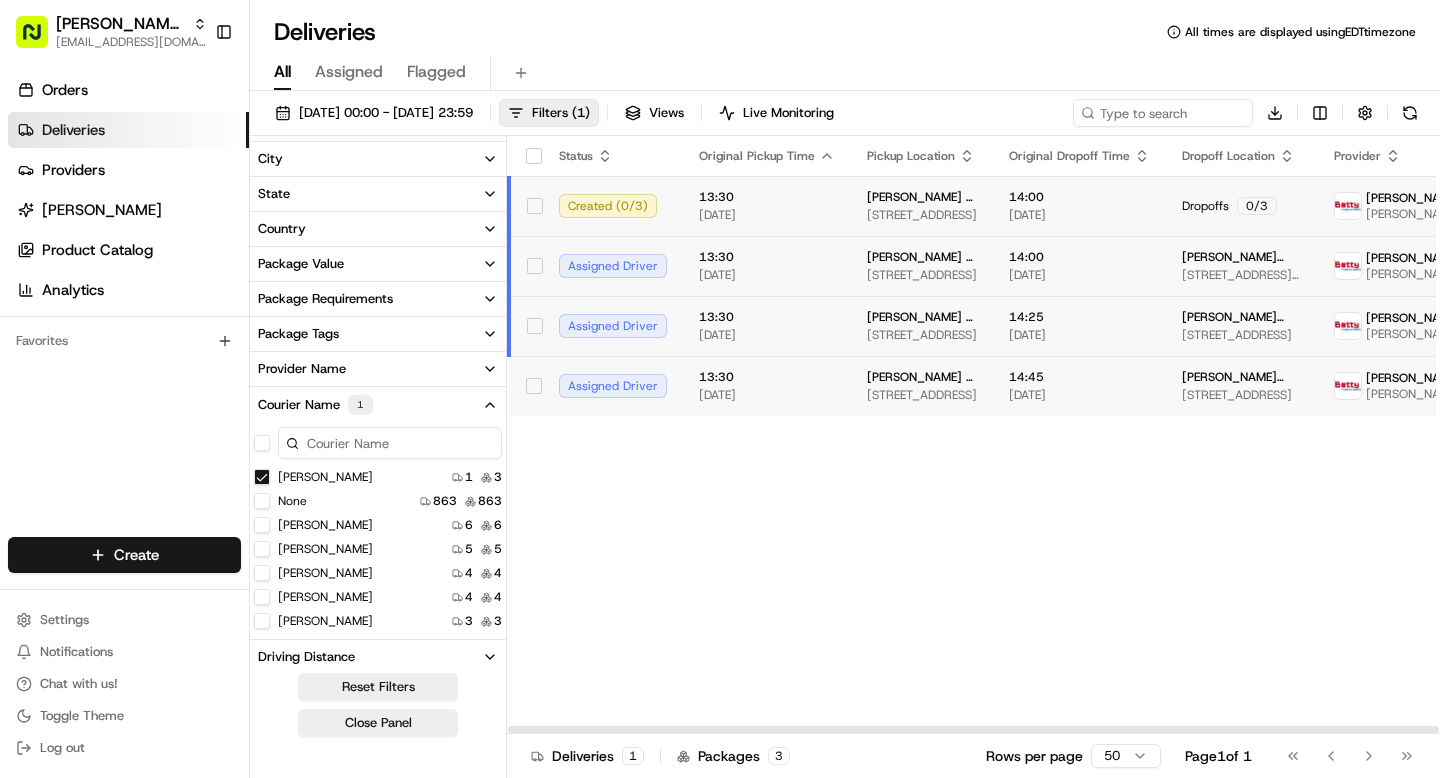 click on "13:30 11/07/2025" at bounding box center [767, 206] 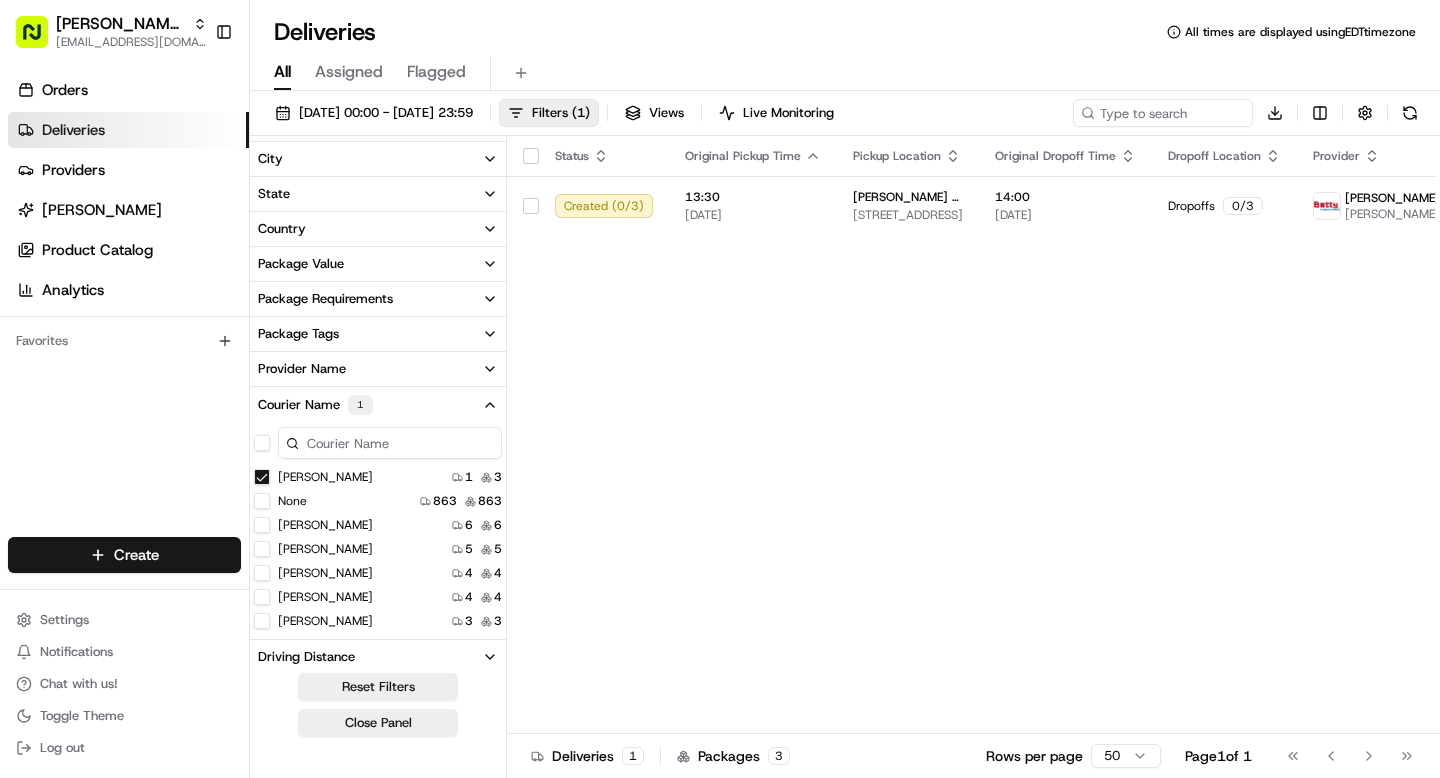 click on "Rex Chen" at bounding box center [262, 477] 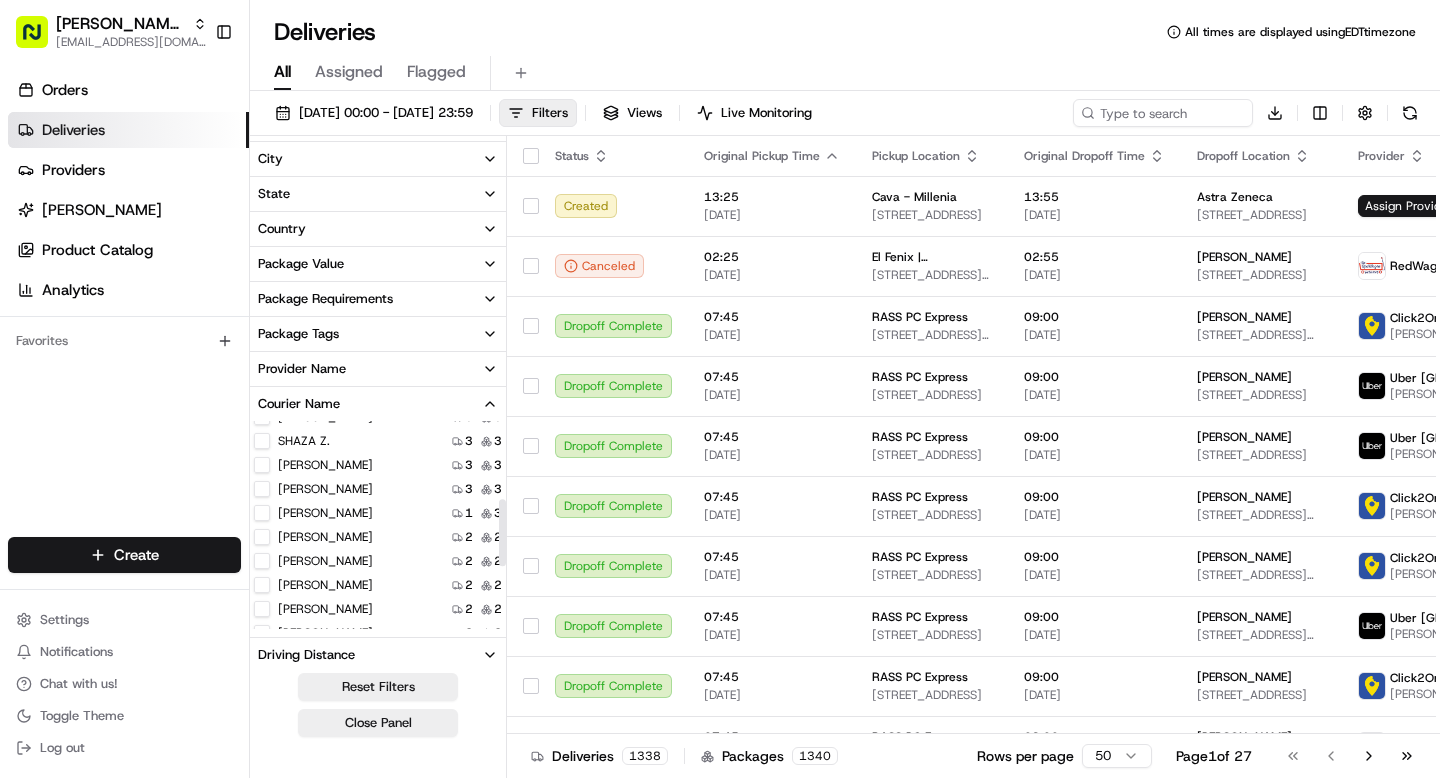 scroll, scrollTop: 267, scrollLeft: 0, axis: vertical 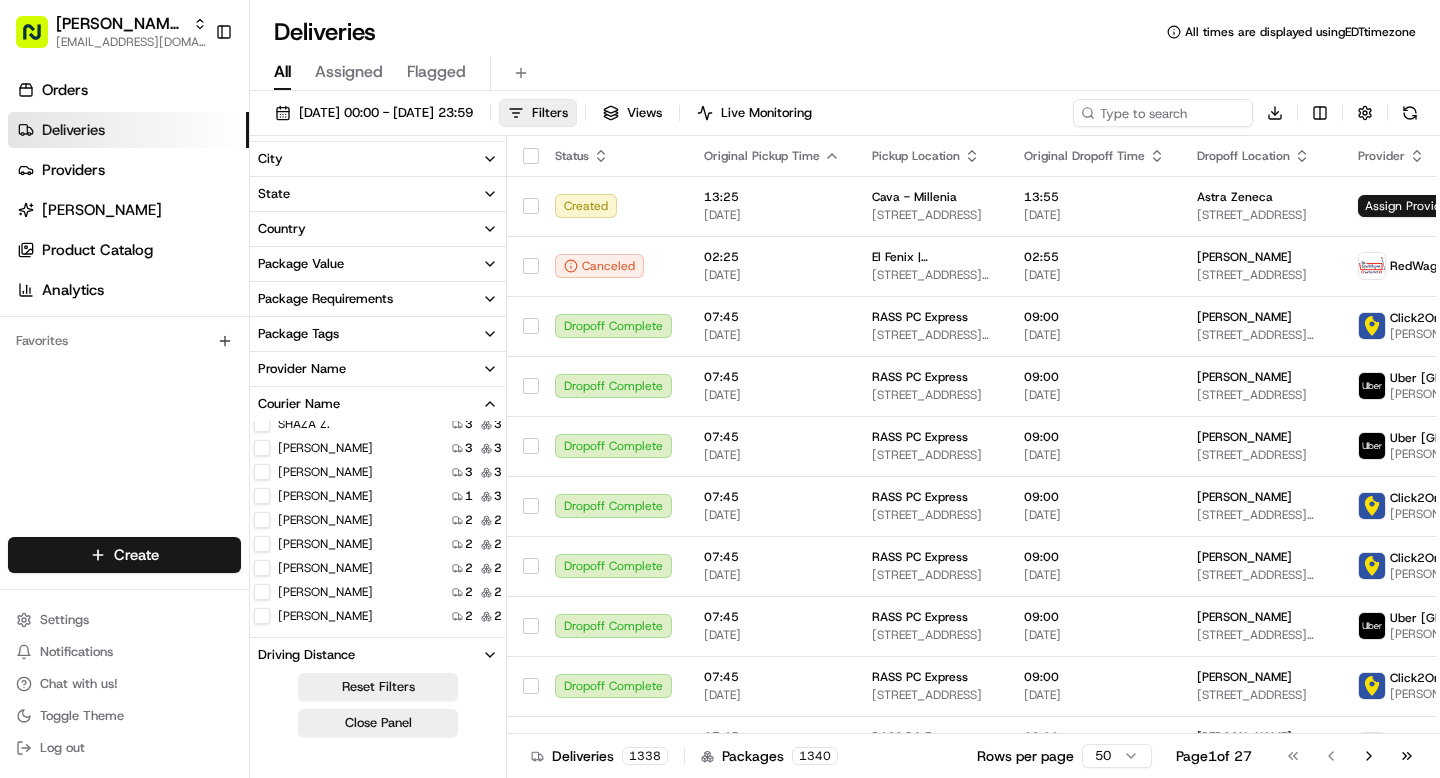 click on "Emad Adam" at bounding box center [262, 544] 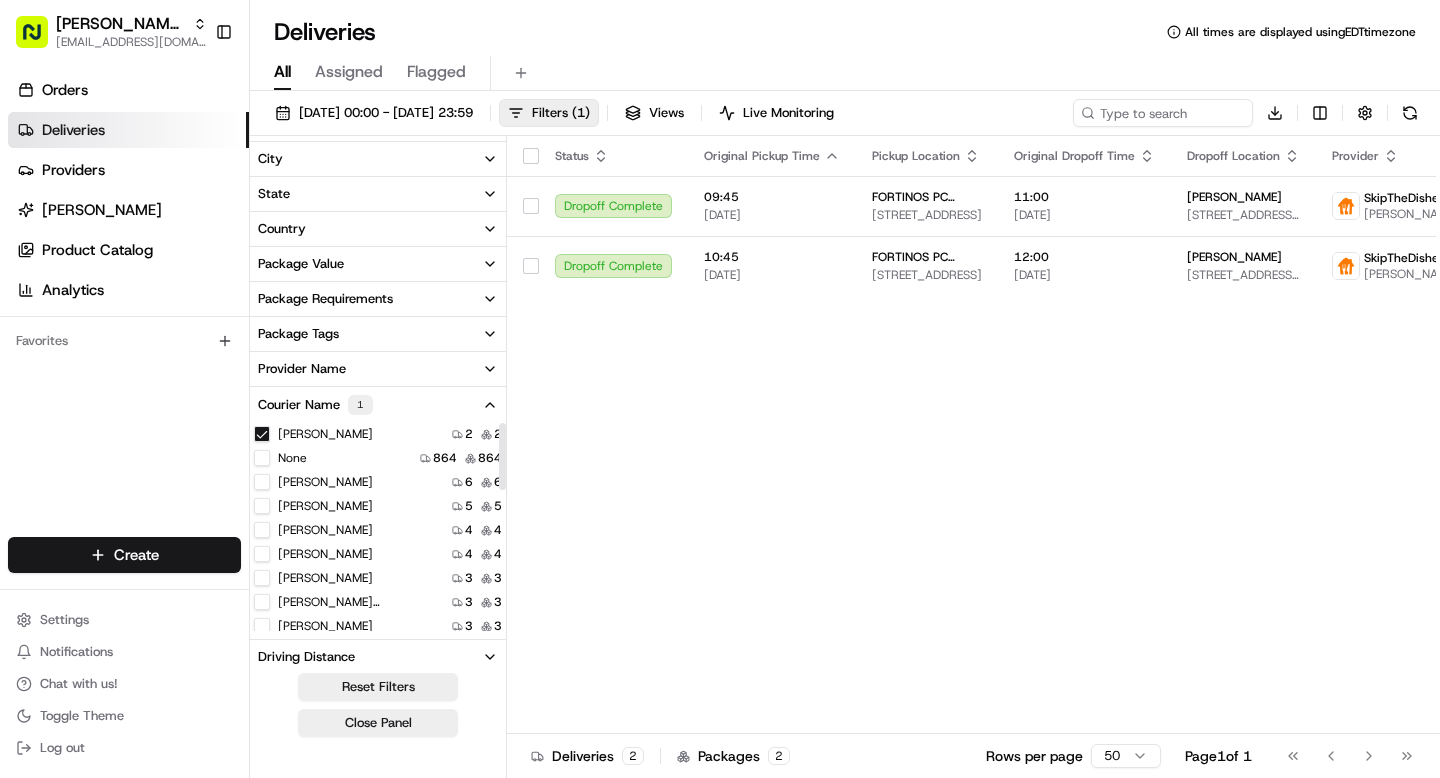 scroll, scrollTop: 0, scrollLeft: 0, axis: both 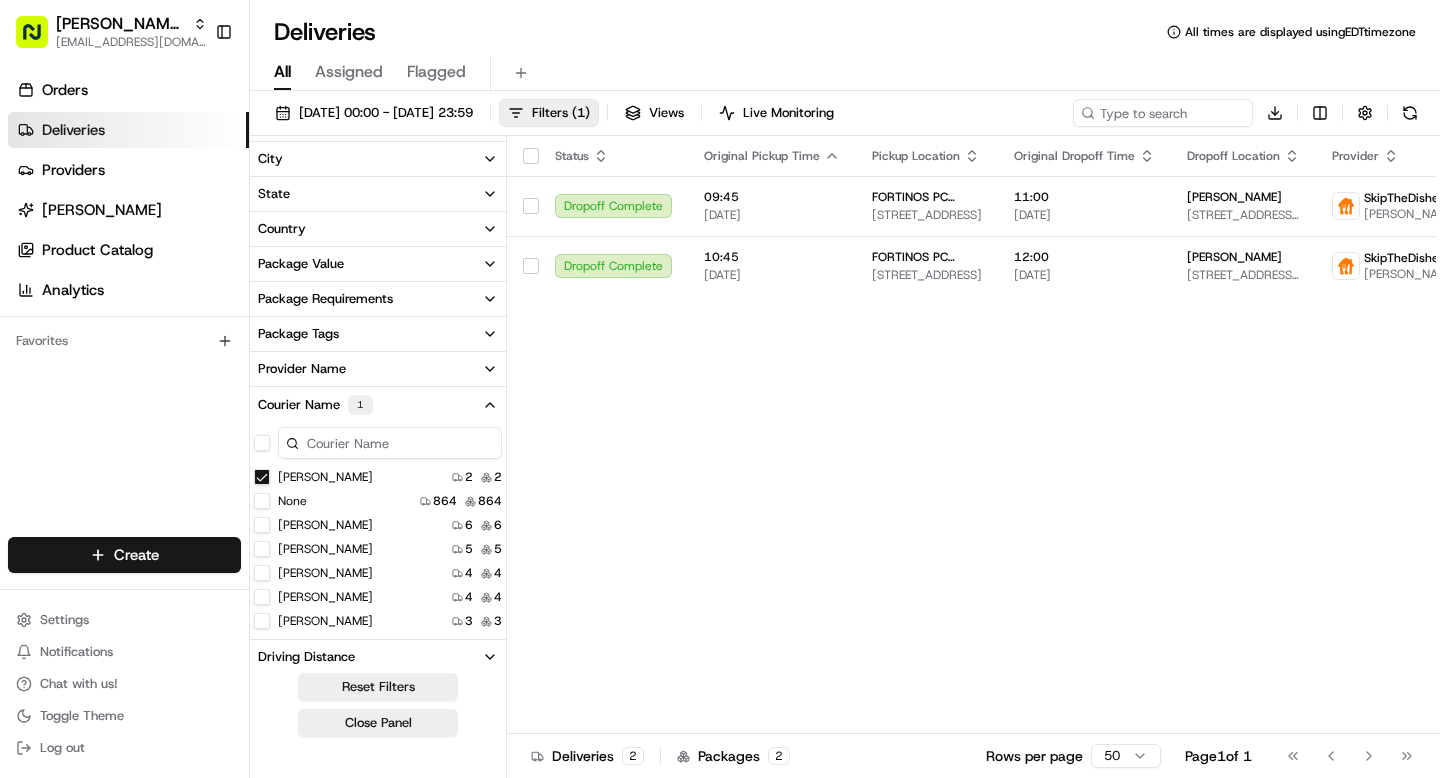 click on "Emad Adam" at bounding box center (262, 477) 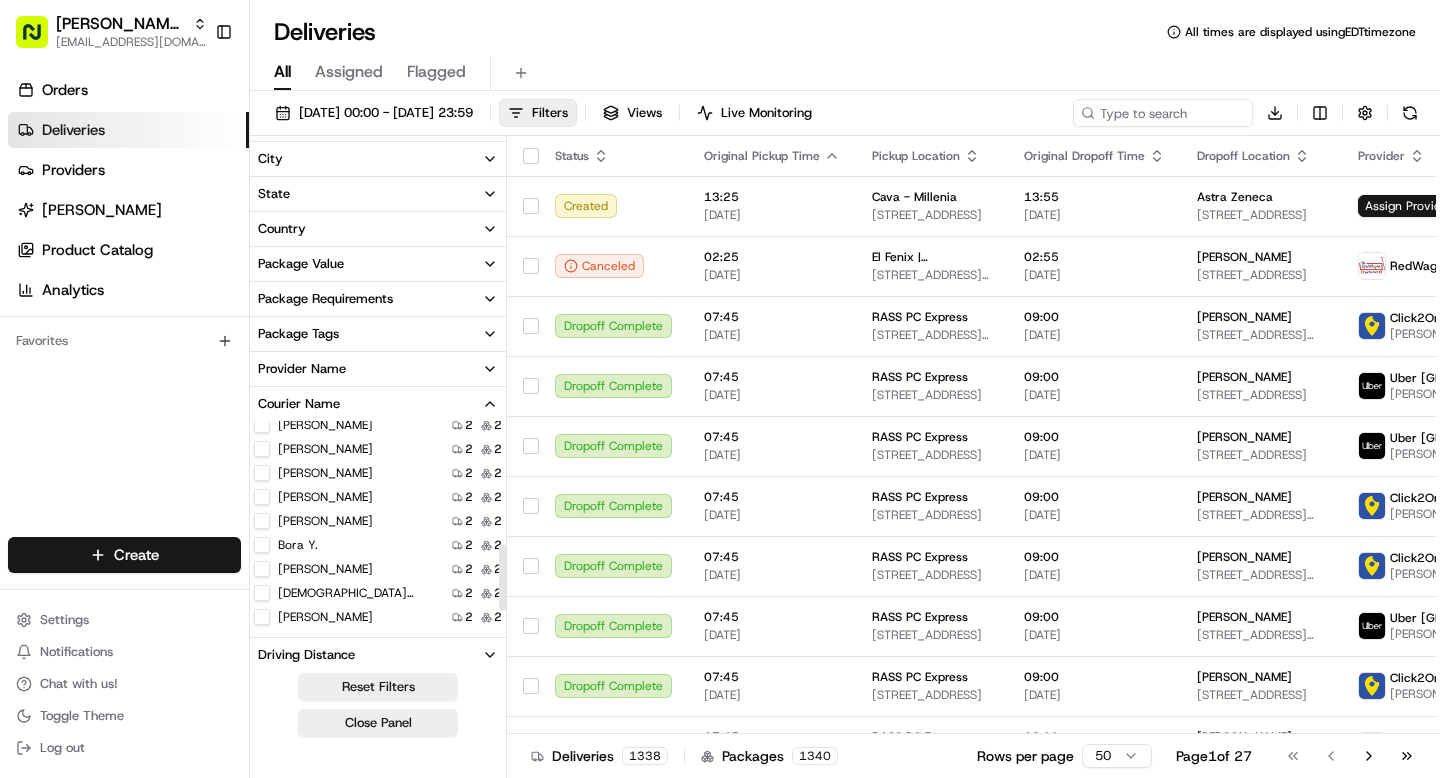 scroll, scrollTop: 380, scrollLeft: 0, axis: vertical 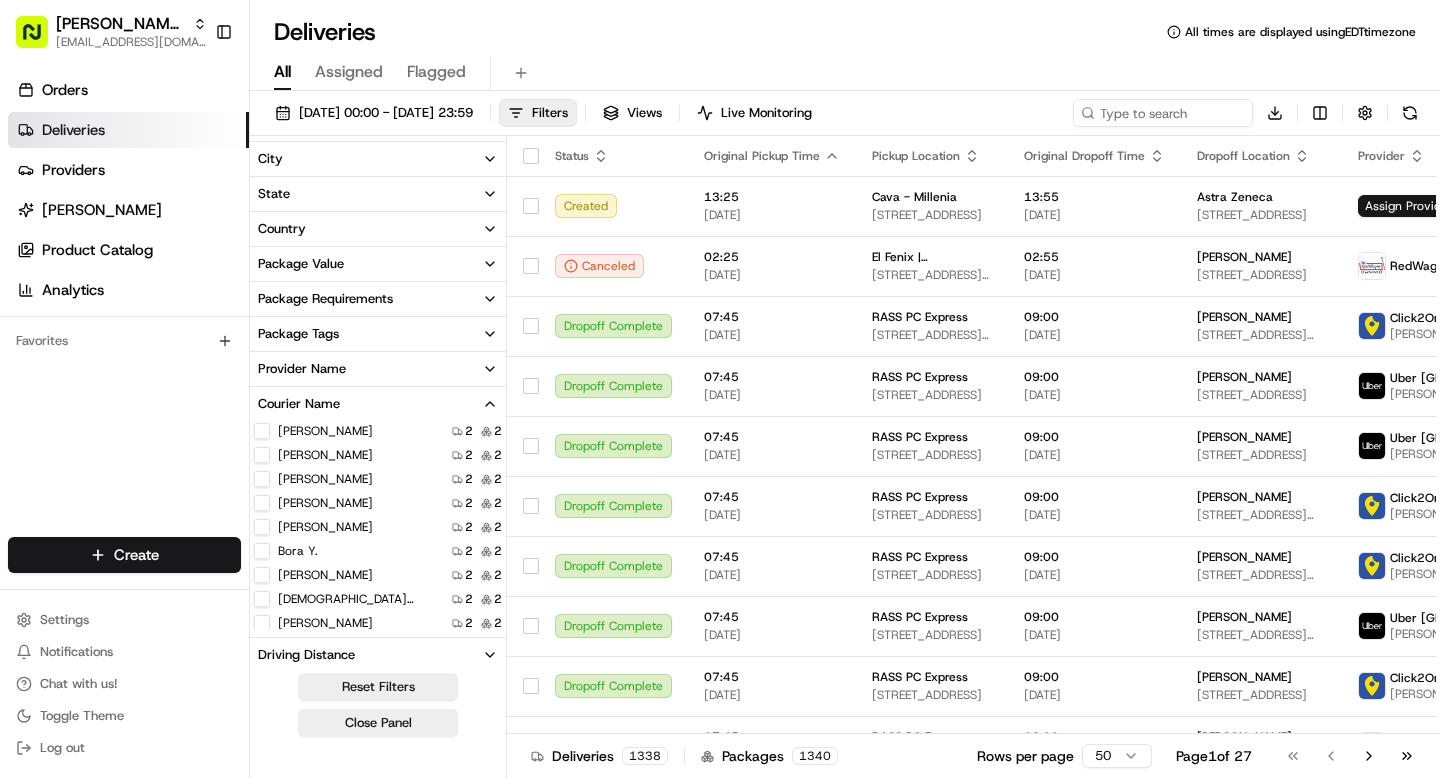 click on "Eyob T." at bounding box center (262, 455) 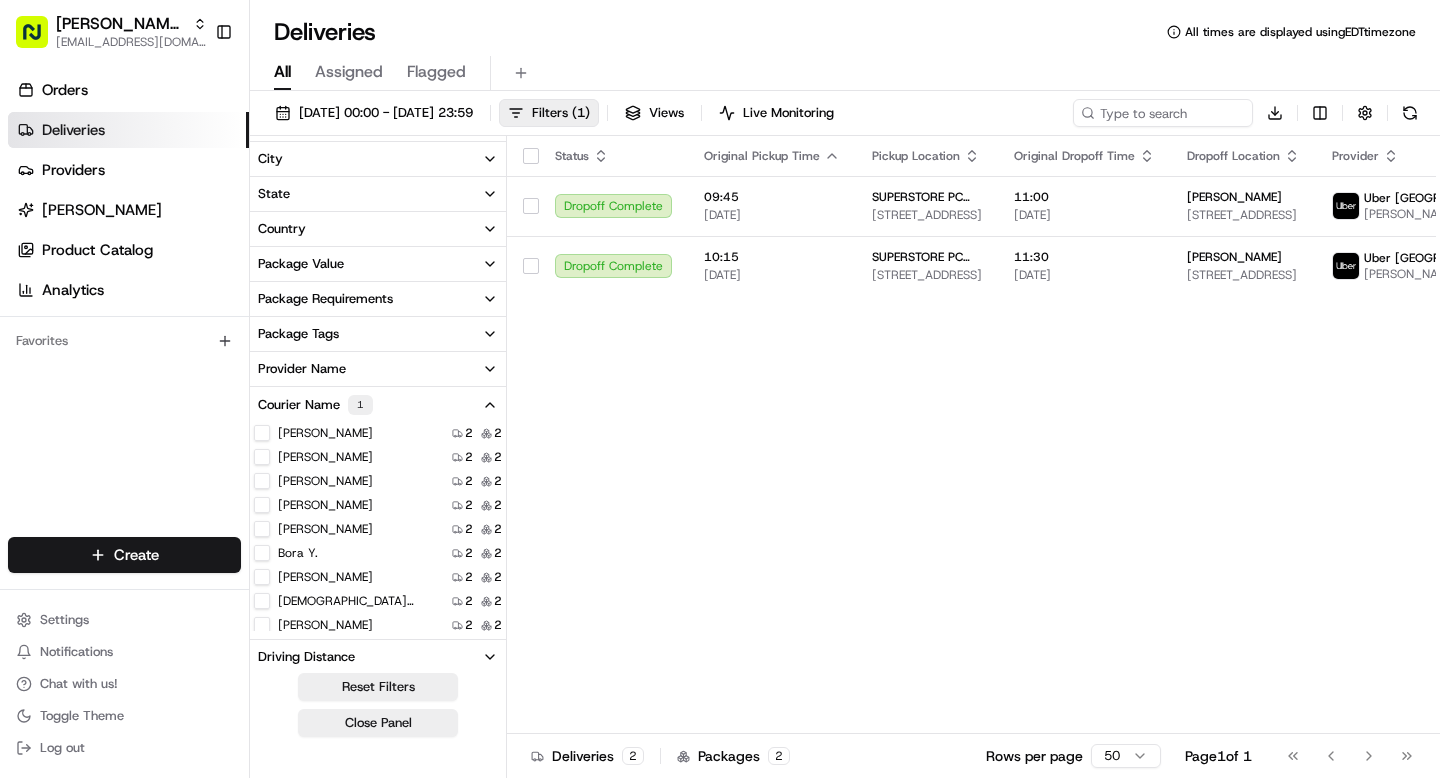 scroll, scrollTop: 0, scrollLeft: 0, axis: both 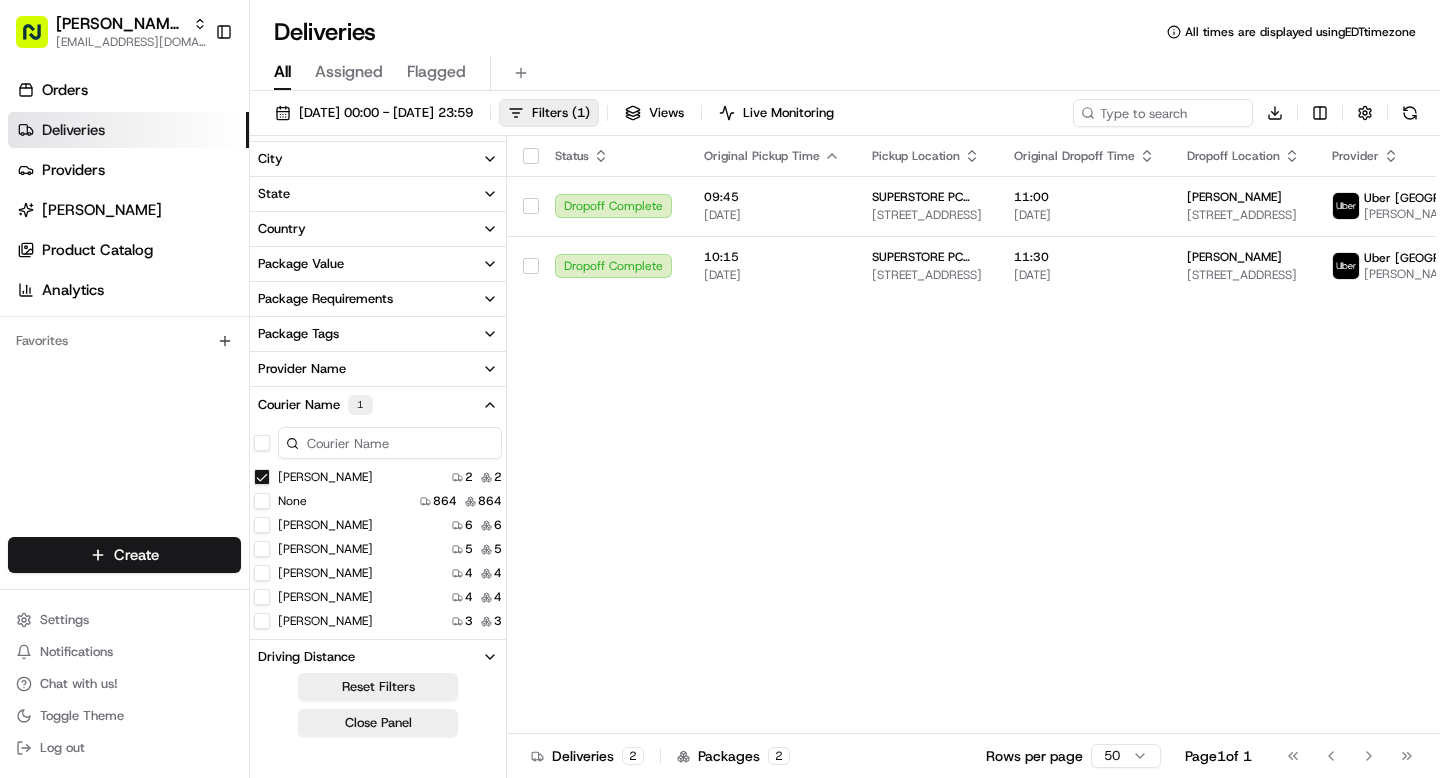 click on "Eyob T." at bounding box center (262, 477) 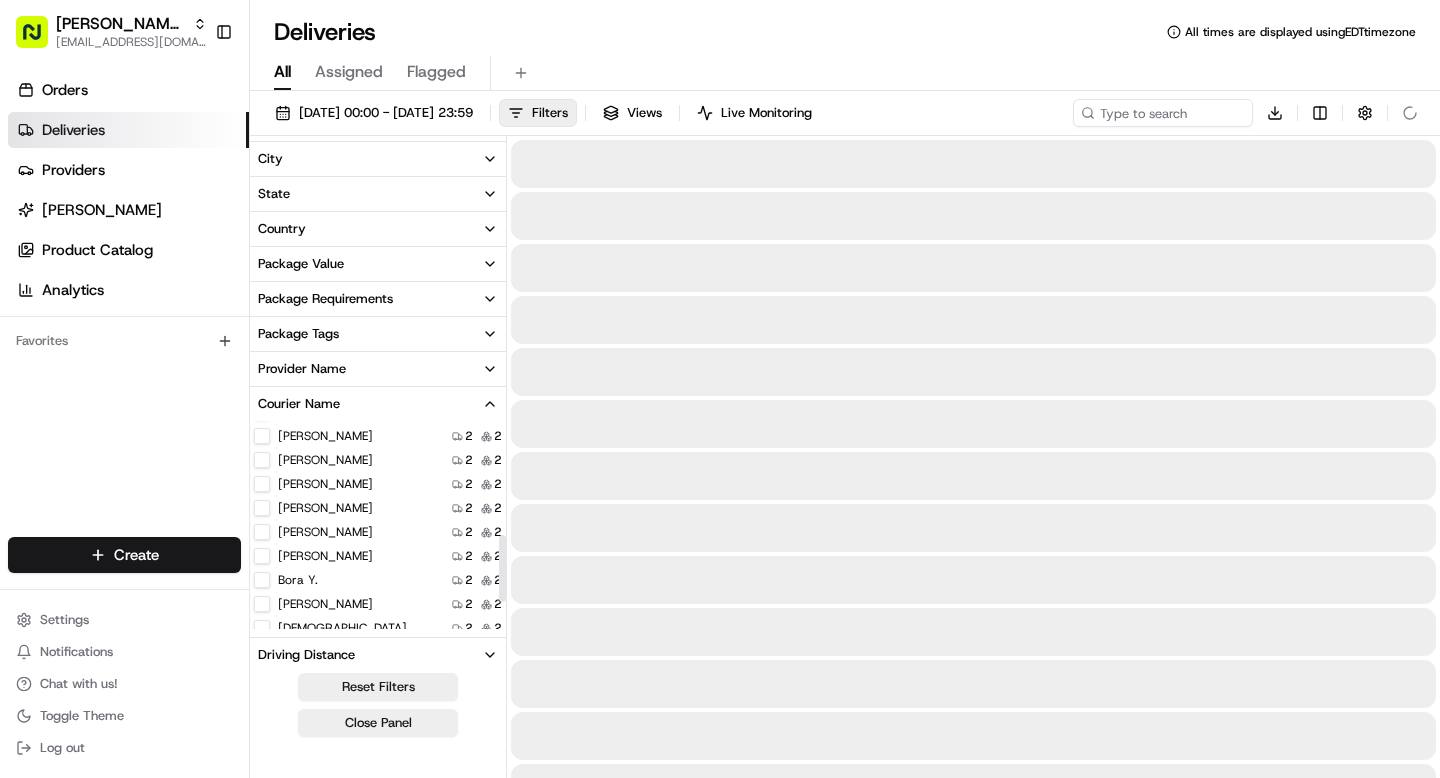 scroll, scrollTop: 349, scrollLeft: 0, axis: vertical 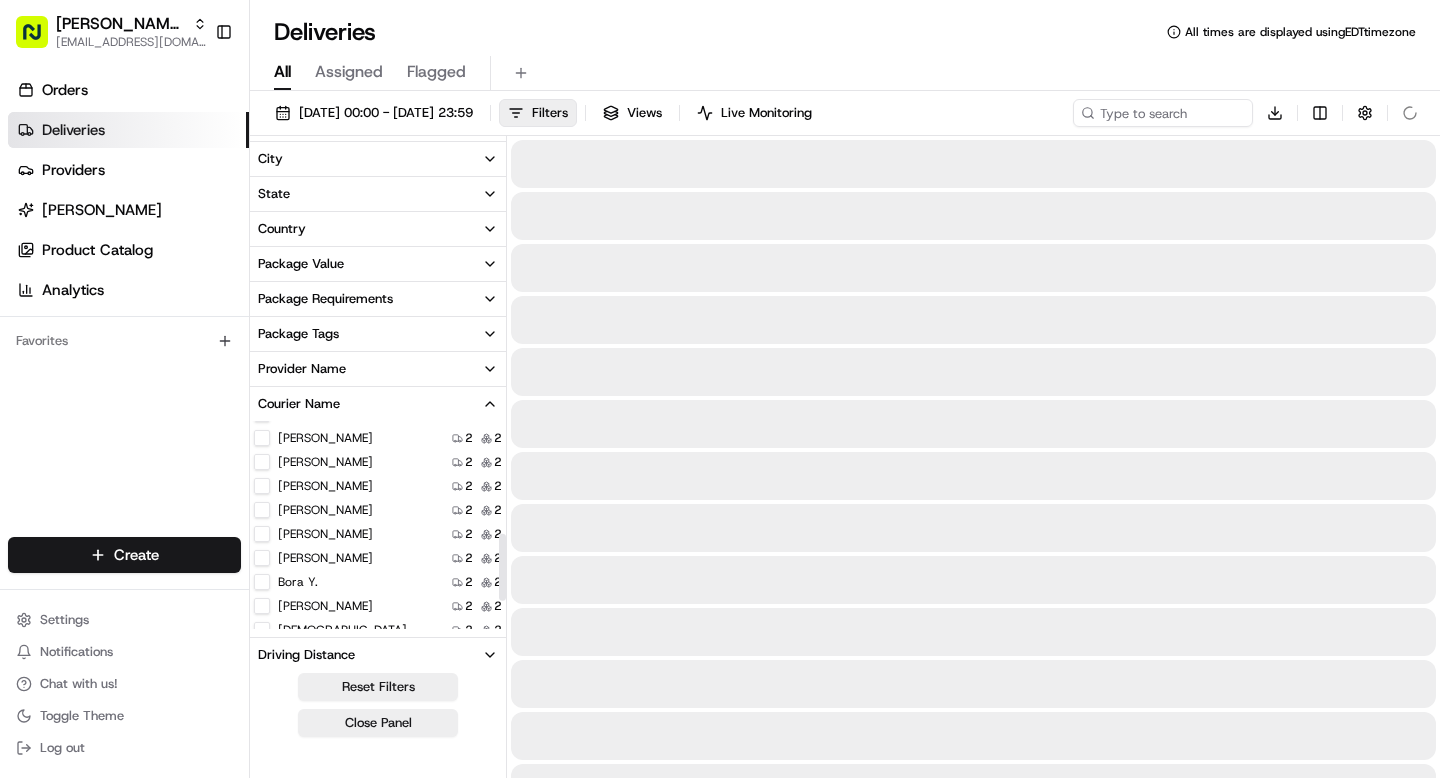 click on "GURSEWAK P." at bounding box center [262, 510] 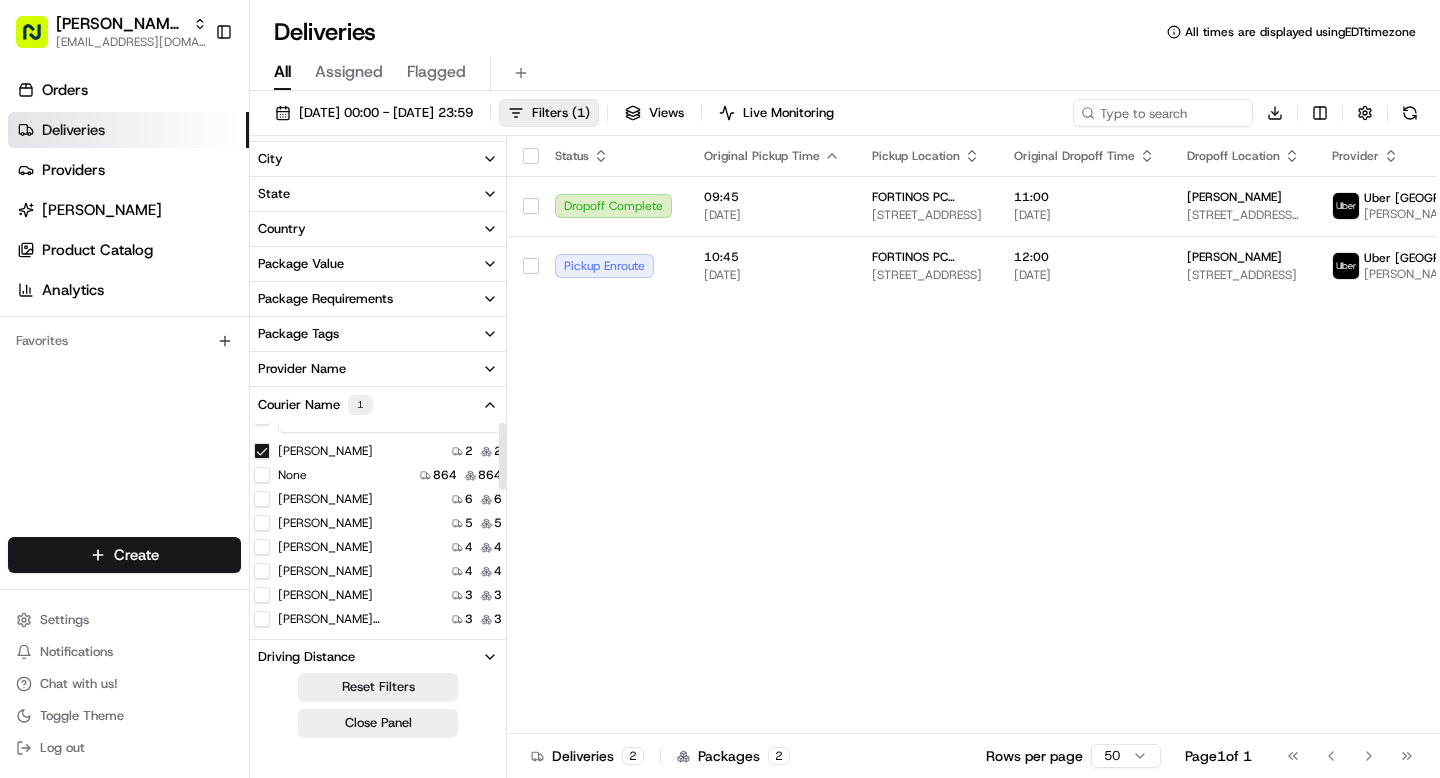 scroll, scrollTop: 0, scrollLeft: 0, axis: both 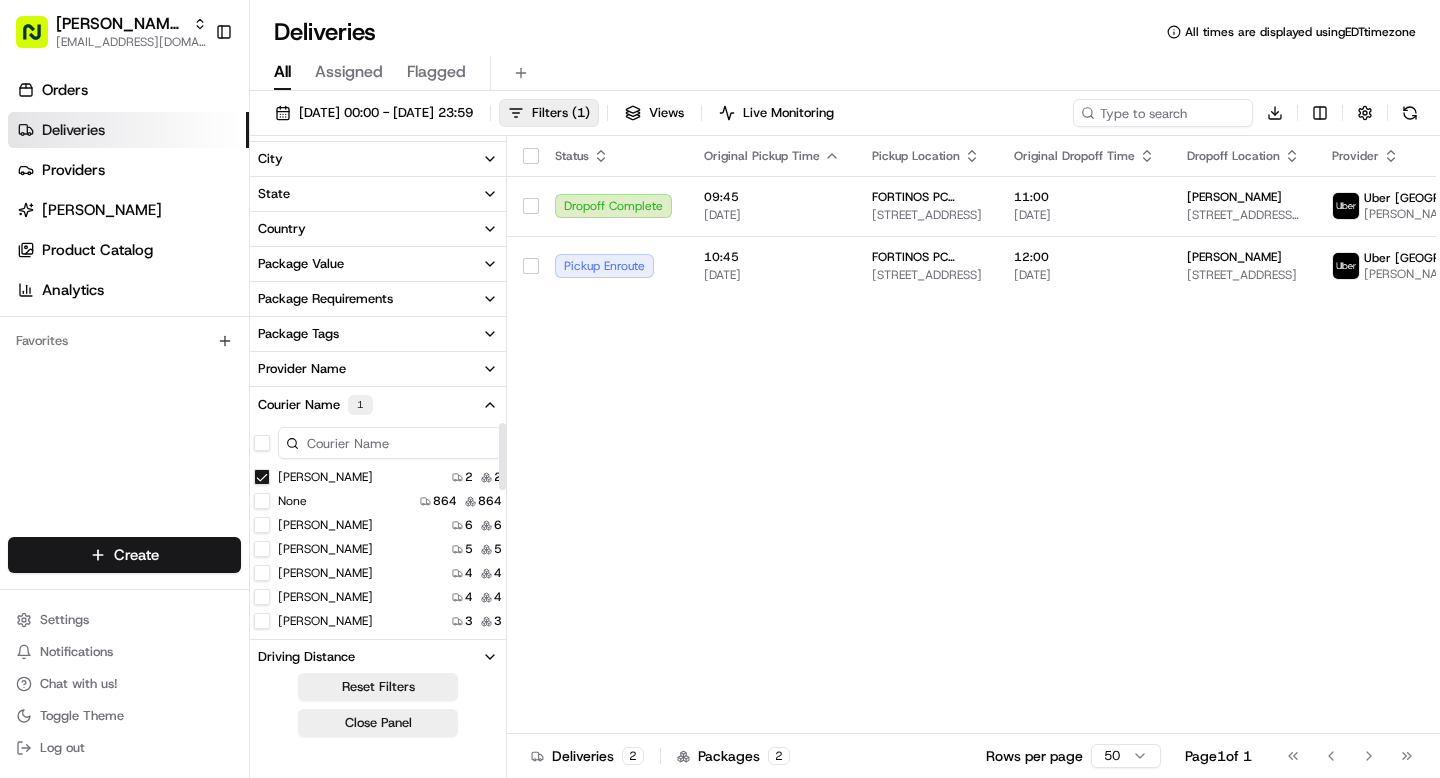 click on "GURSEWAK P." at bounding box center (262, 477) 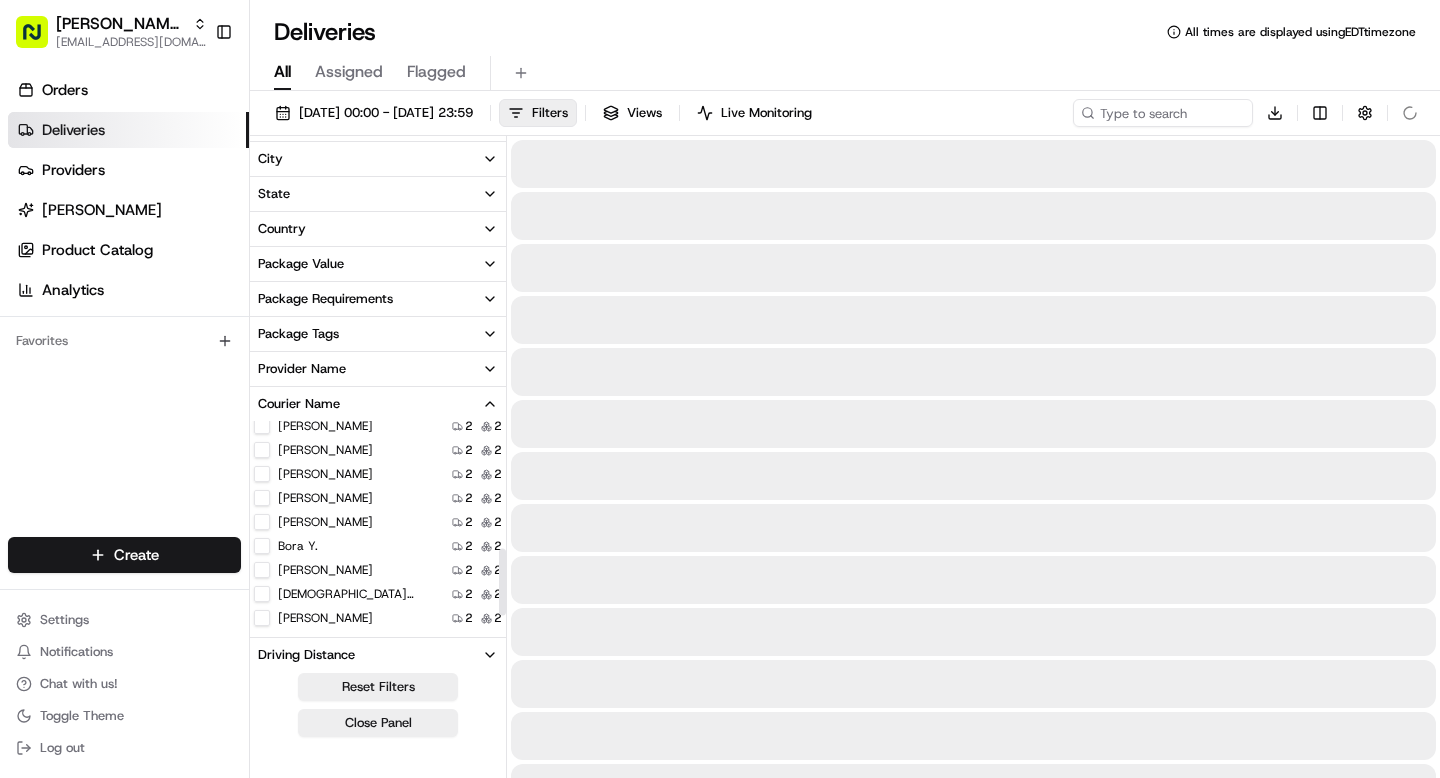 scroll, scrollTop: 401, scrollLeft: 0, axis: vertical 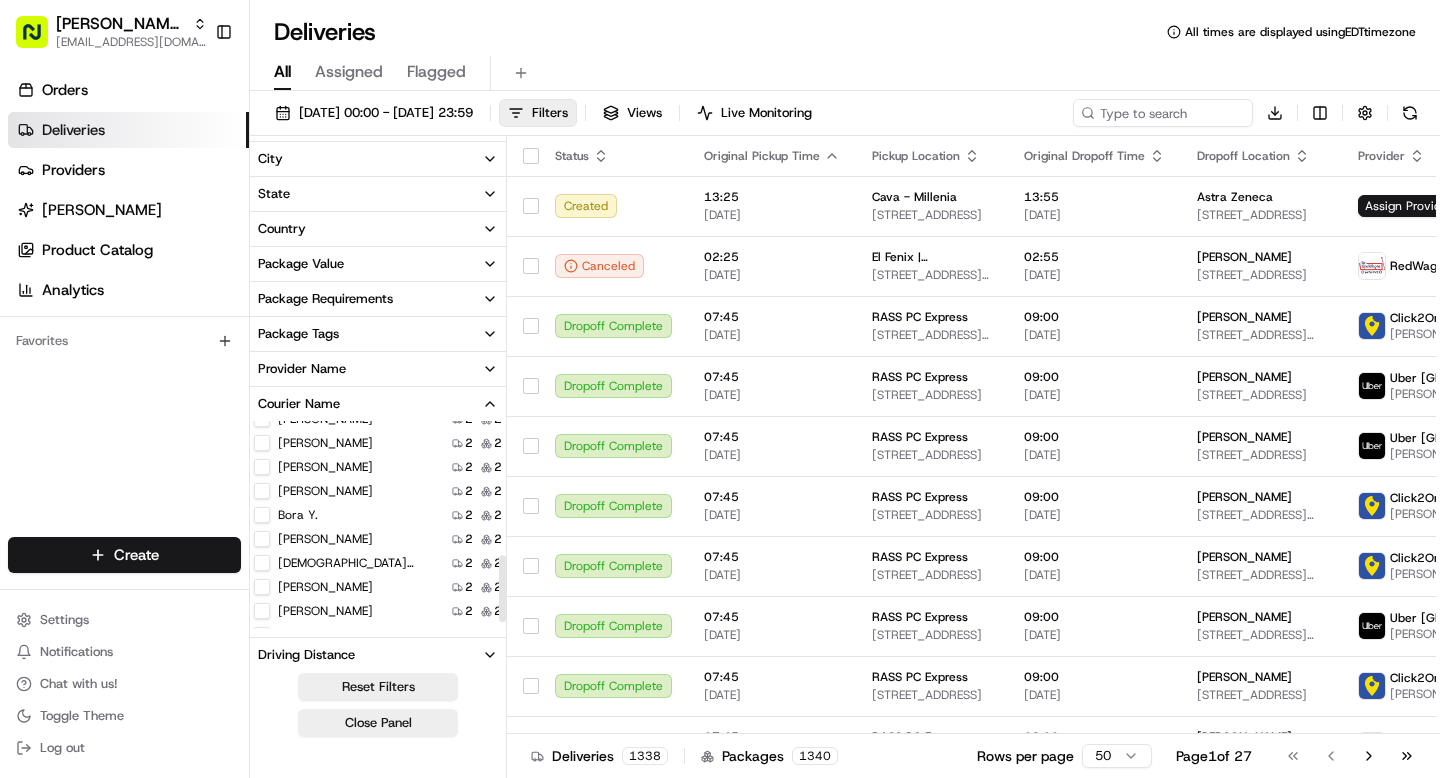 click on "CHARLES A." at bounding box center (262, 467) 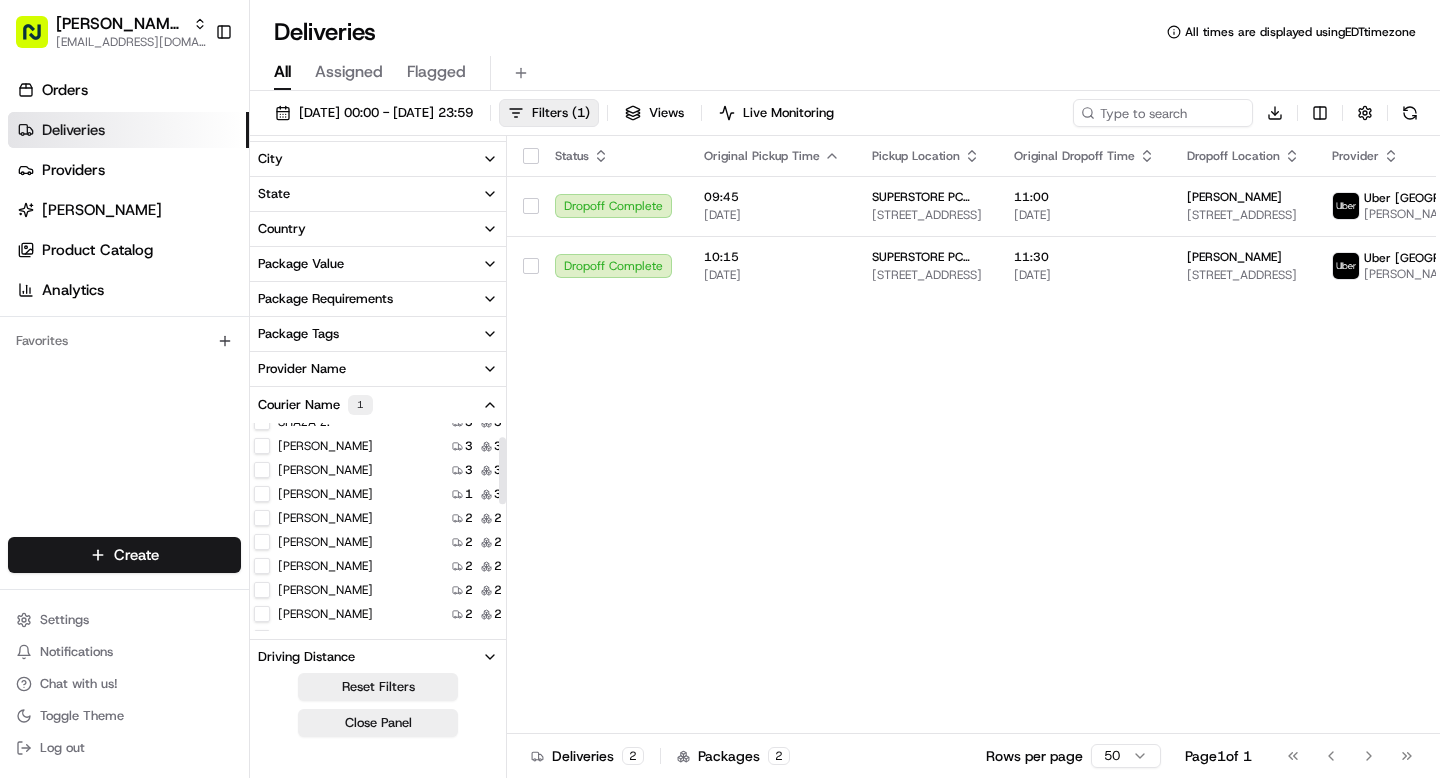 scroll, scrollTop: 0, scrollLeft: 0, axis: both 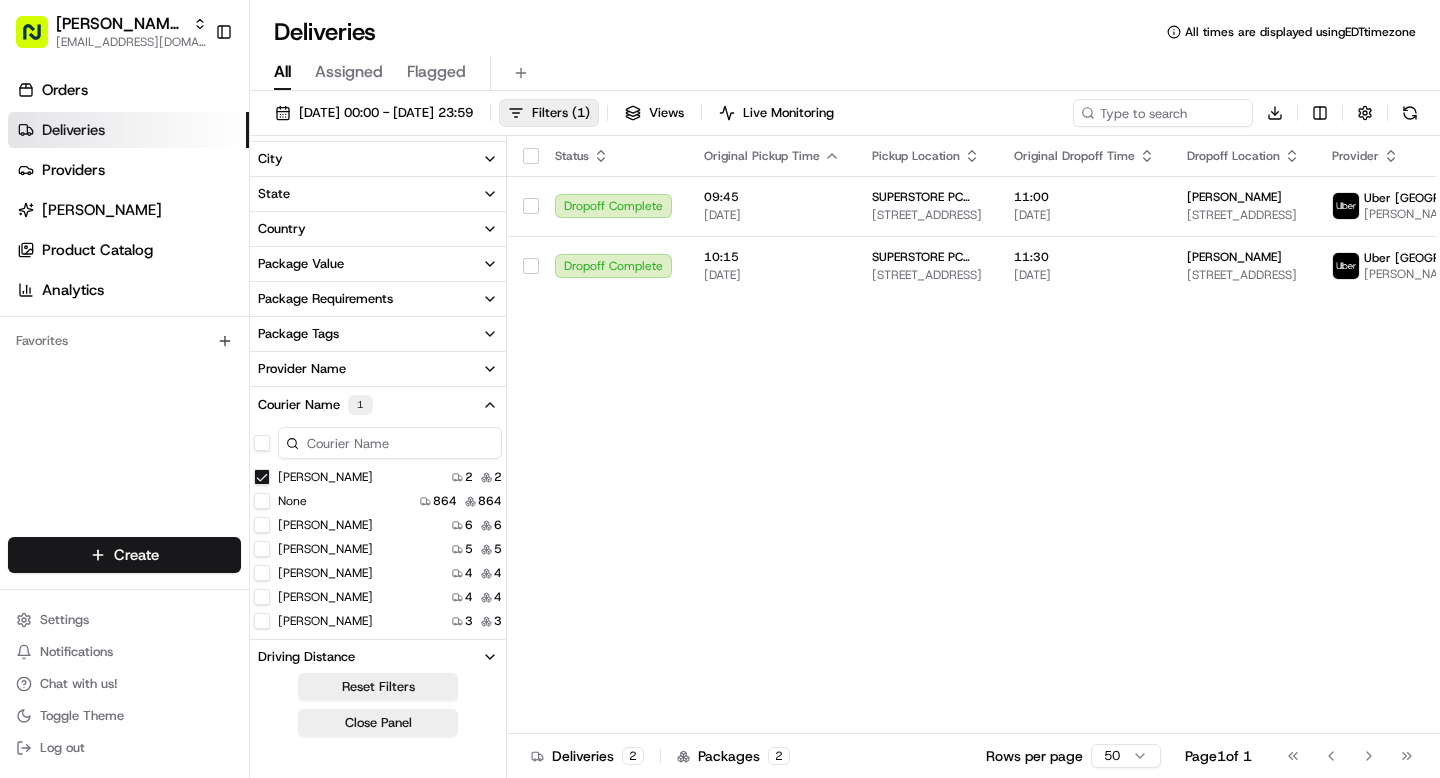 click on "CHARLES A." at bounding box center (262, 477) 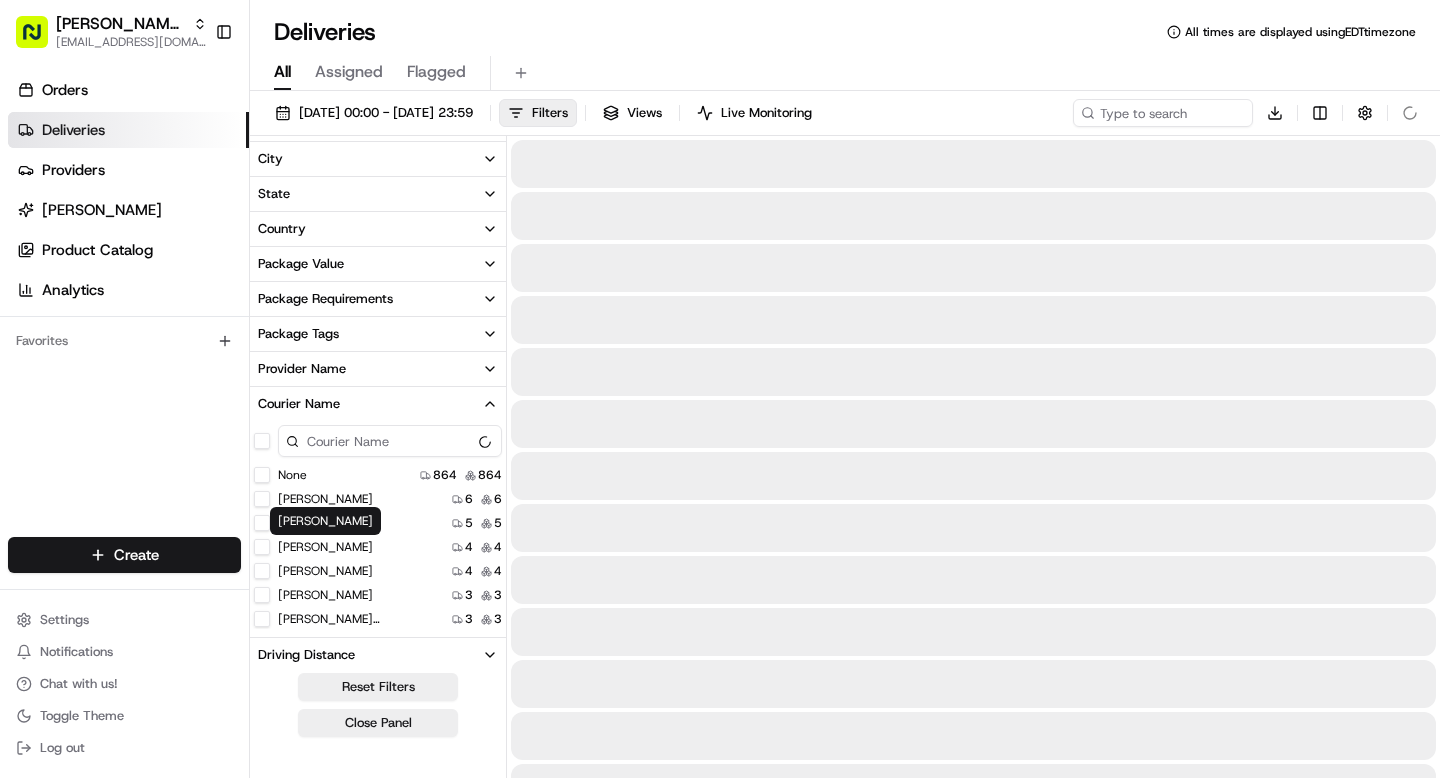 scroll, scrollTop: 436, scrollLeft: 0, axis: vertical 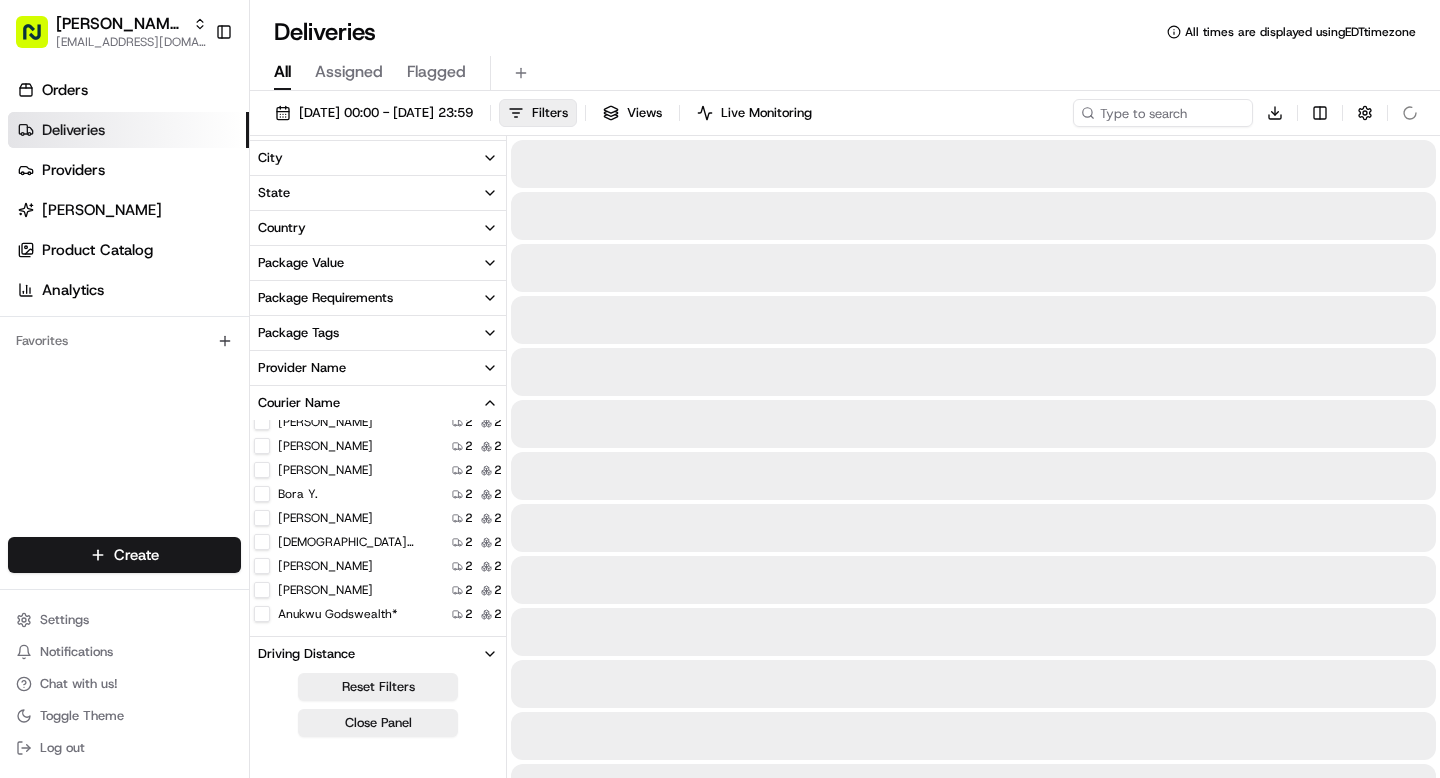 click on "BingSong Wang" at bounding box center (262, 470) 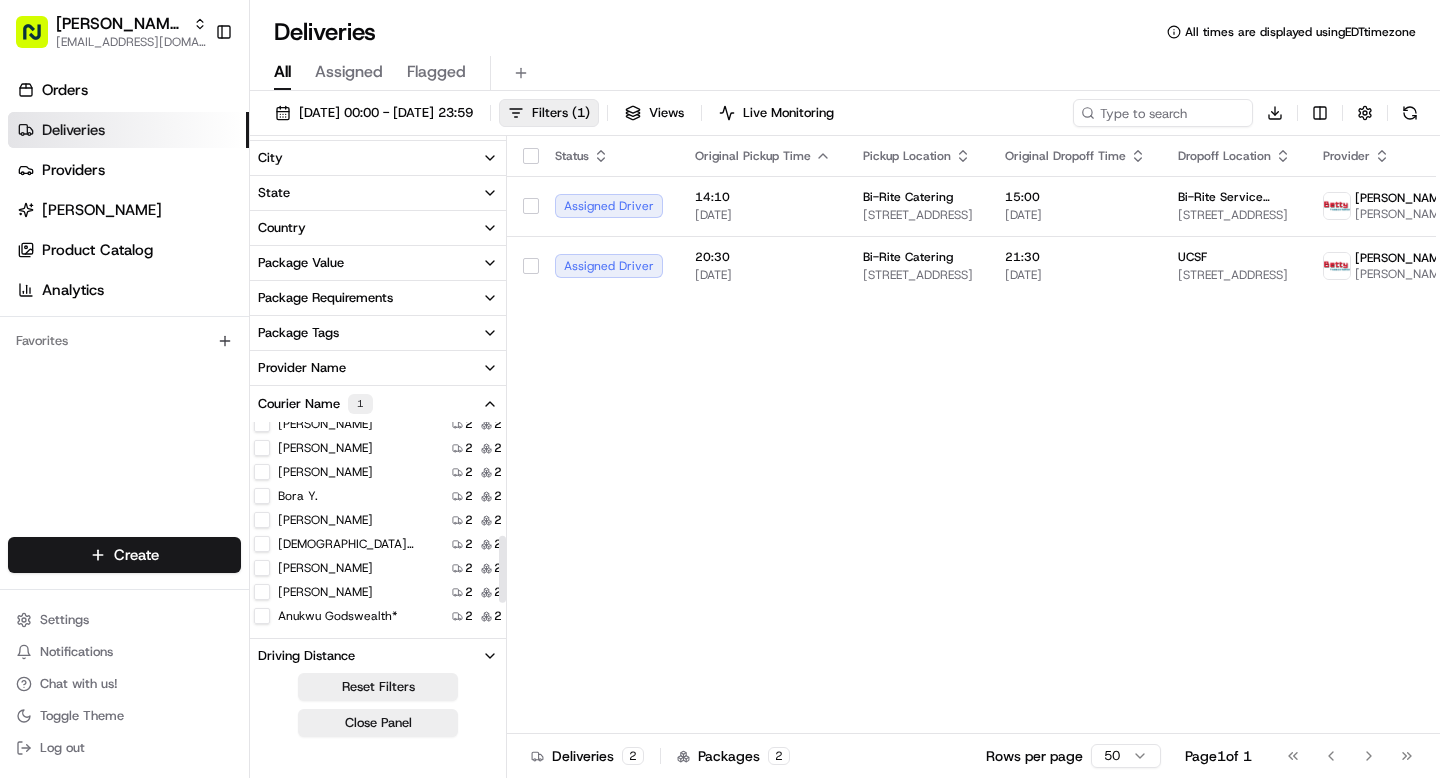 scroll, scrollTop: 0, scrollLeft: 0, axis: both 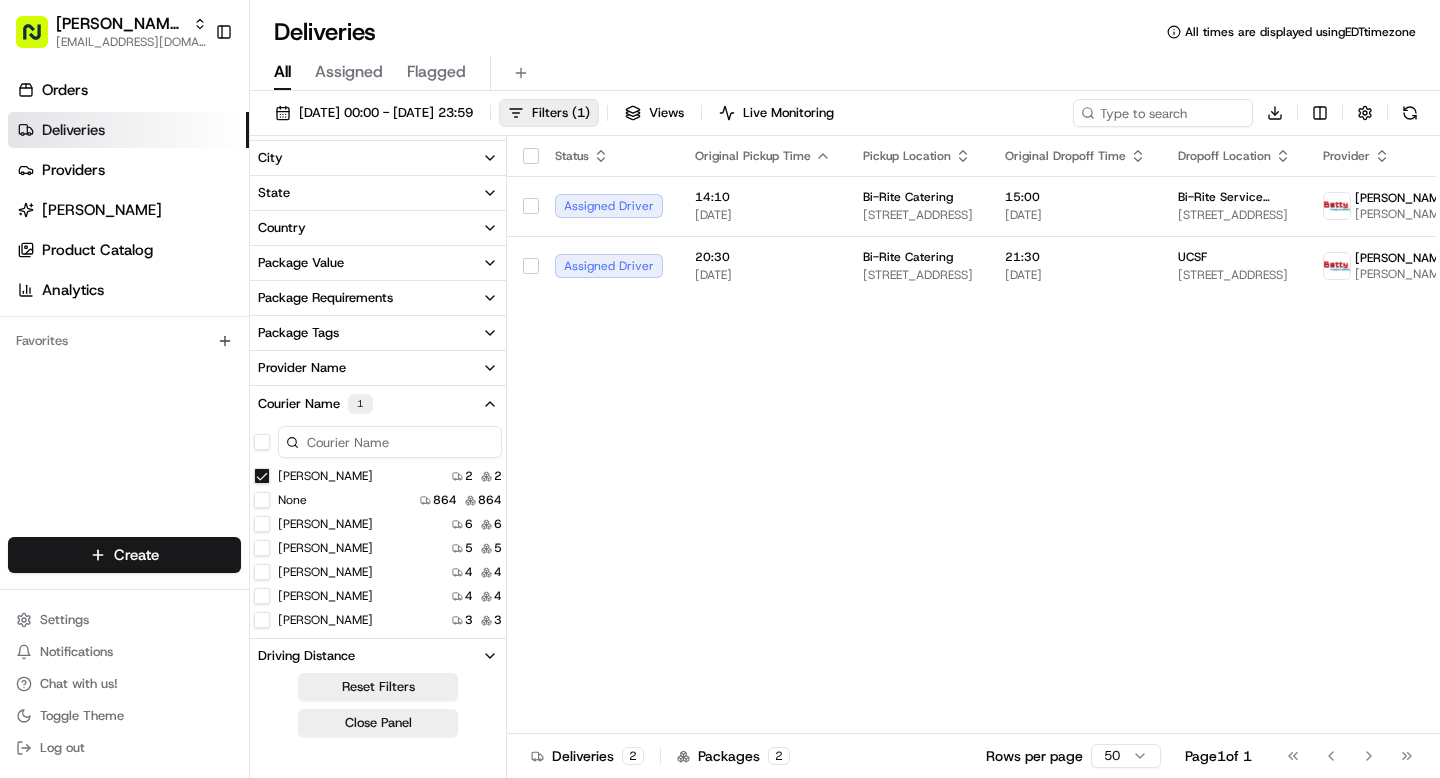 click on "BingSong Wang" at bounding box center (262, 476) 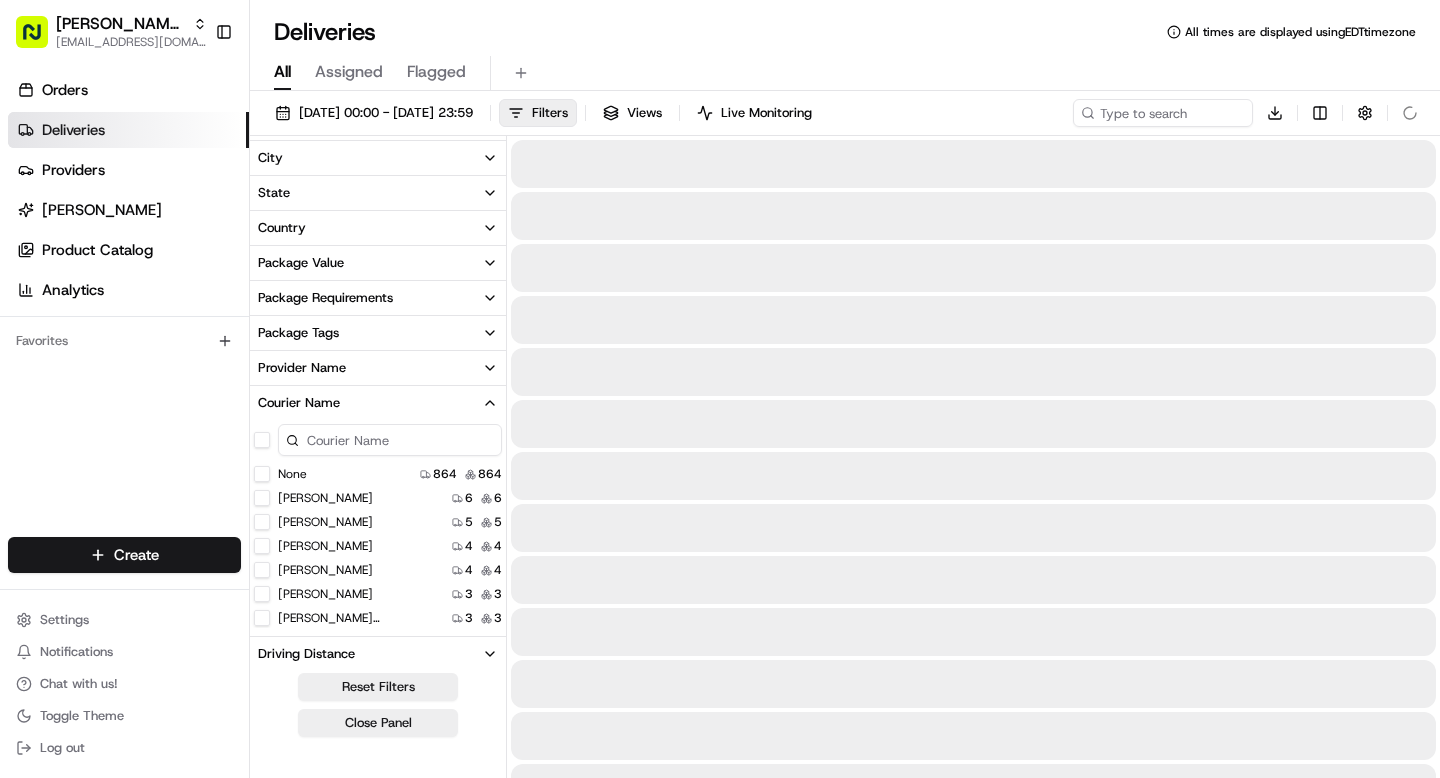 scroll, scrollTop: 436, scrollLeft: 0, axis: vertical 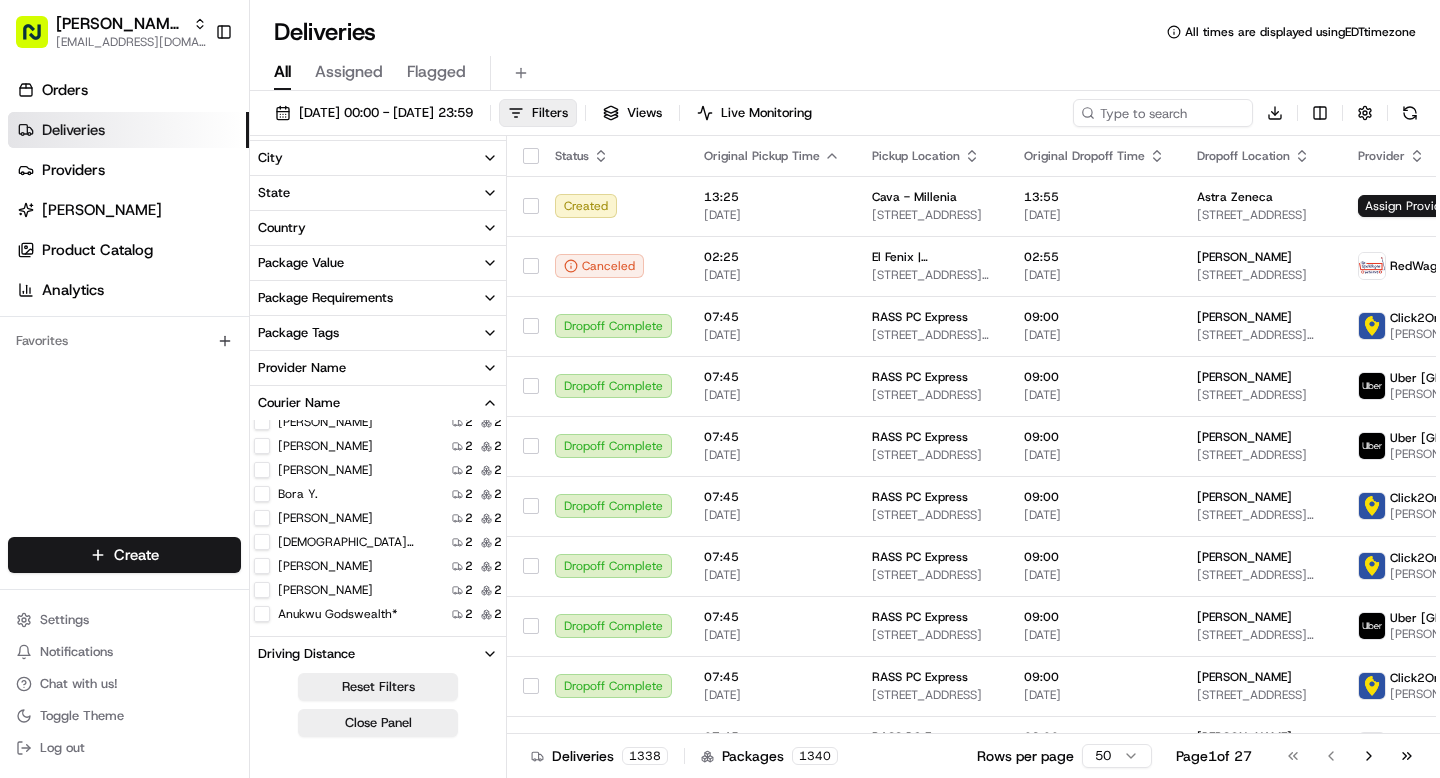 click on "Bora Y." at bounding box center (262, 494) 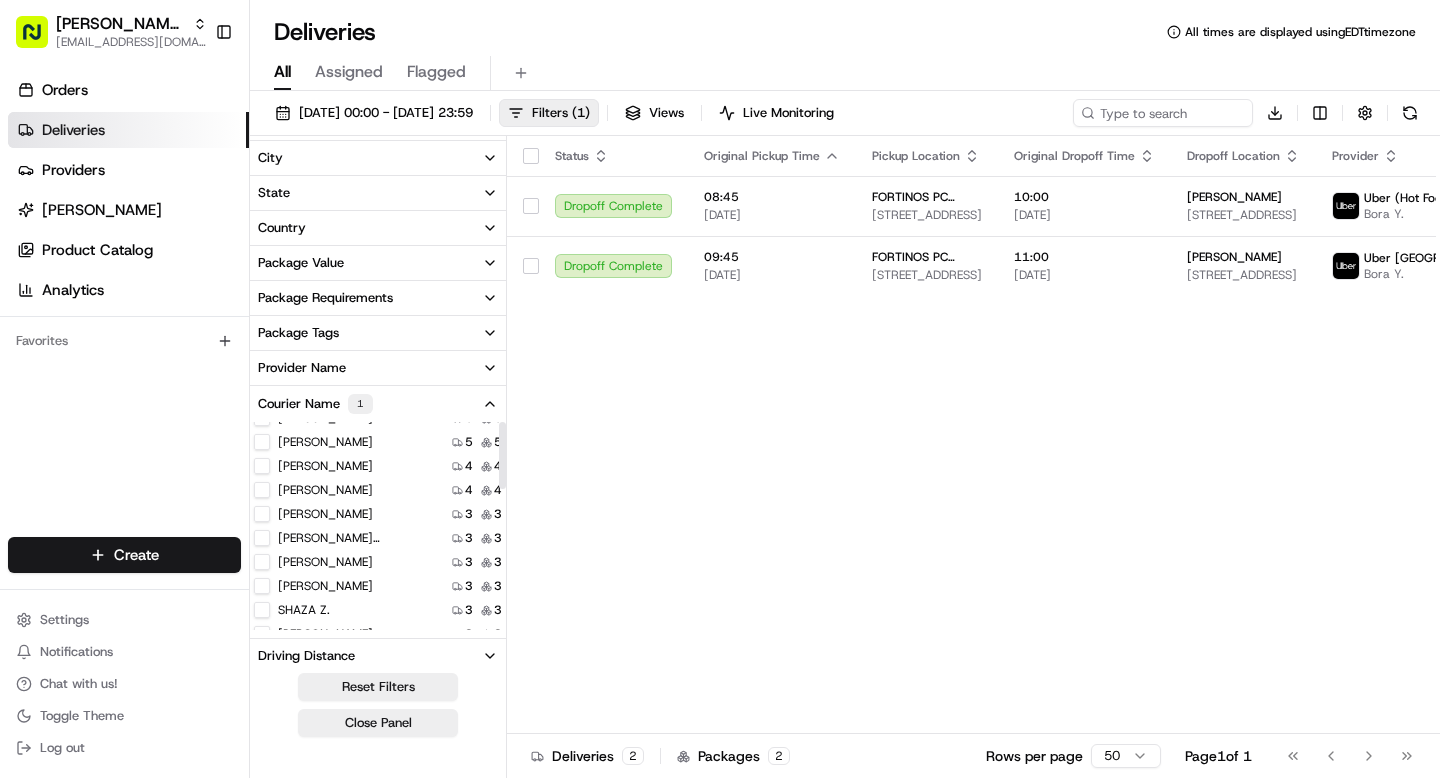 scroll, scrollTop: 0, scrollLeft: 0, axis: both 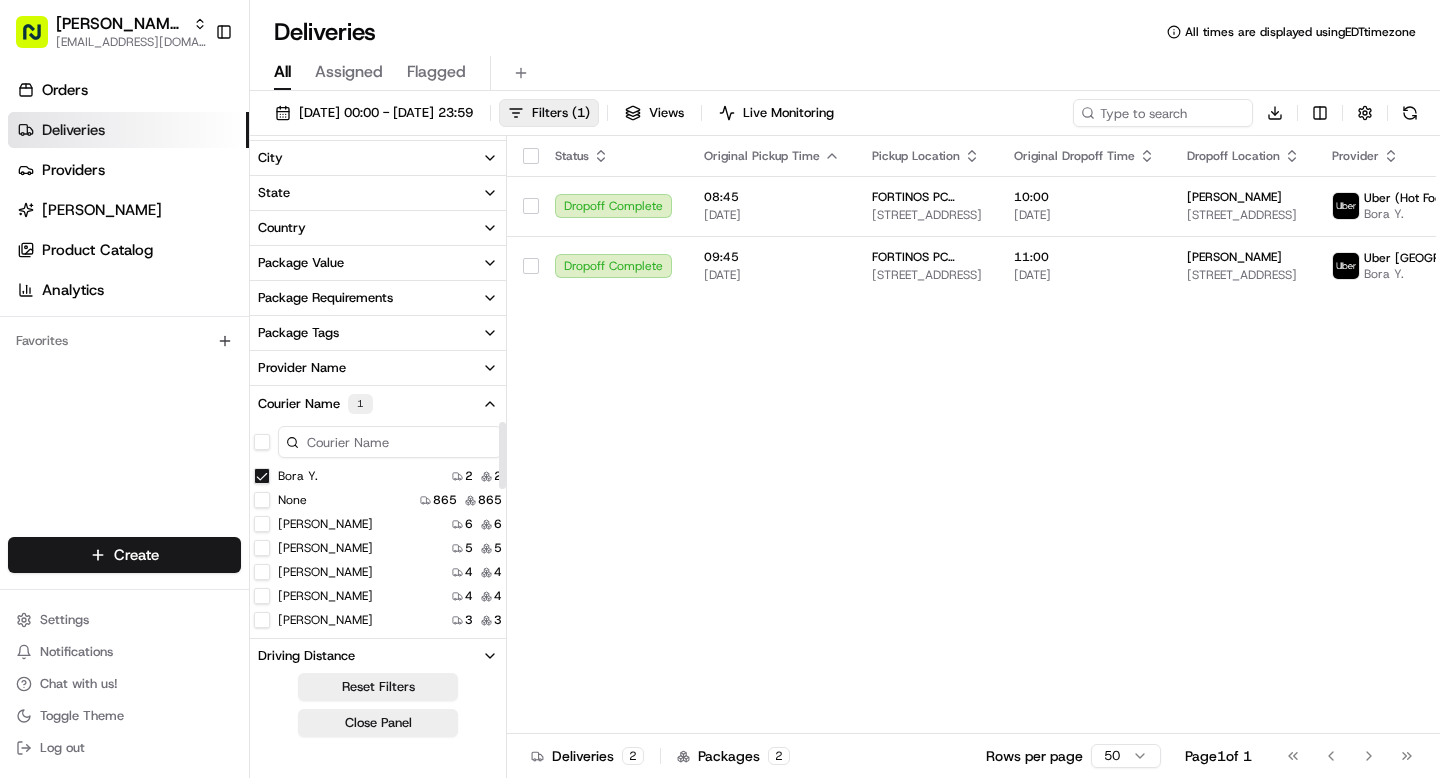 click on "Bora Y." at bounding box center (262, 476) 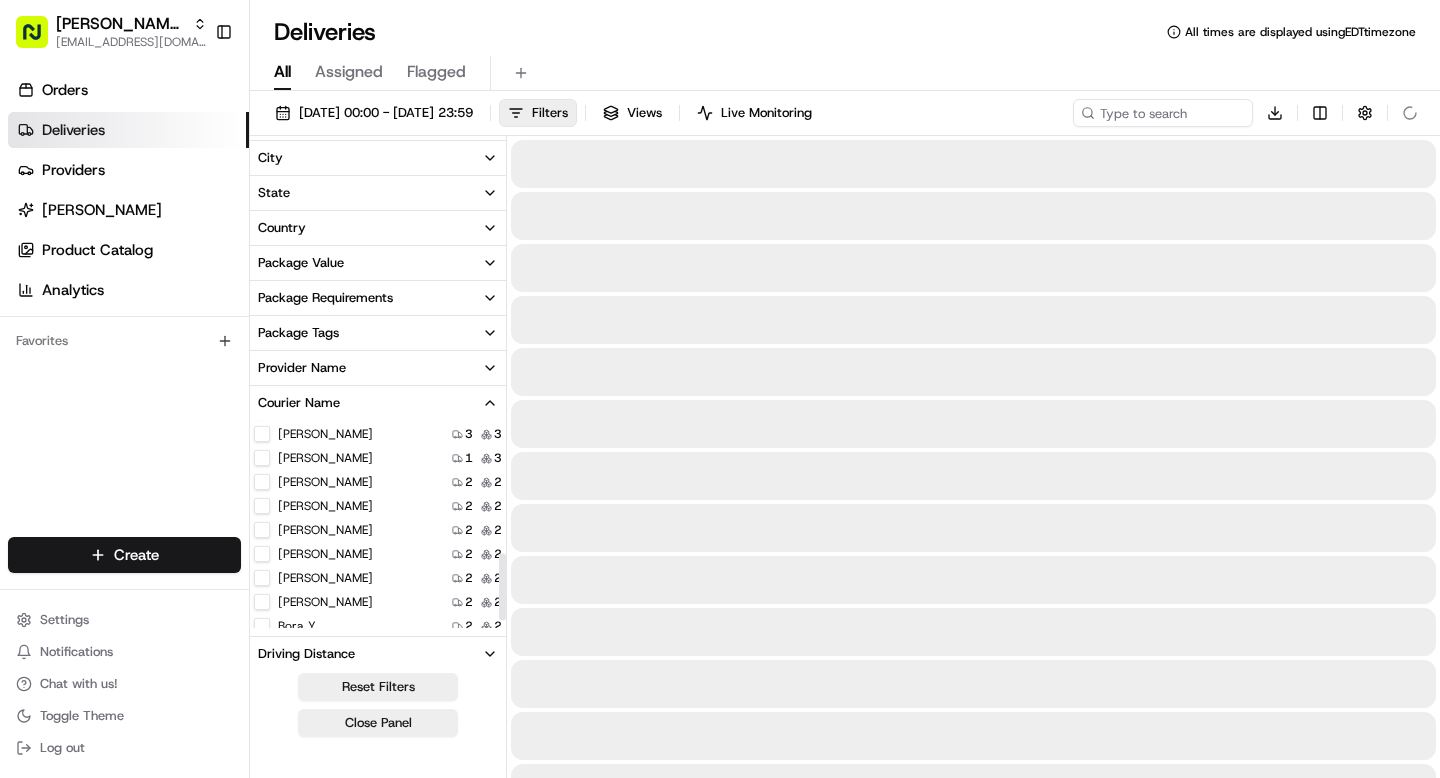 scroll, scrollTop: 436, scrollLeft: 0, axis: vertical 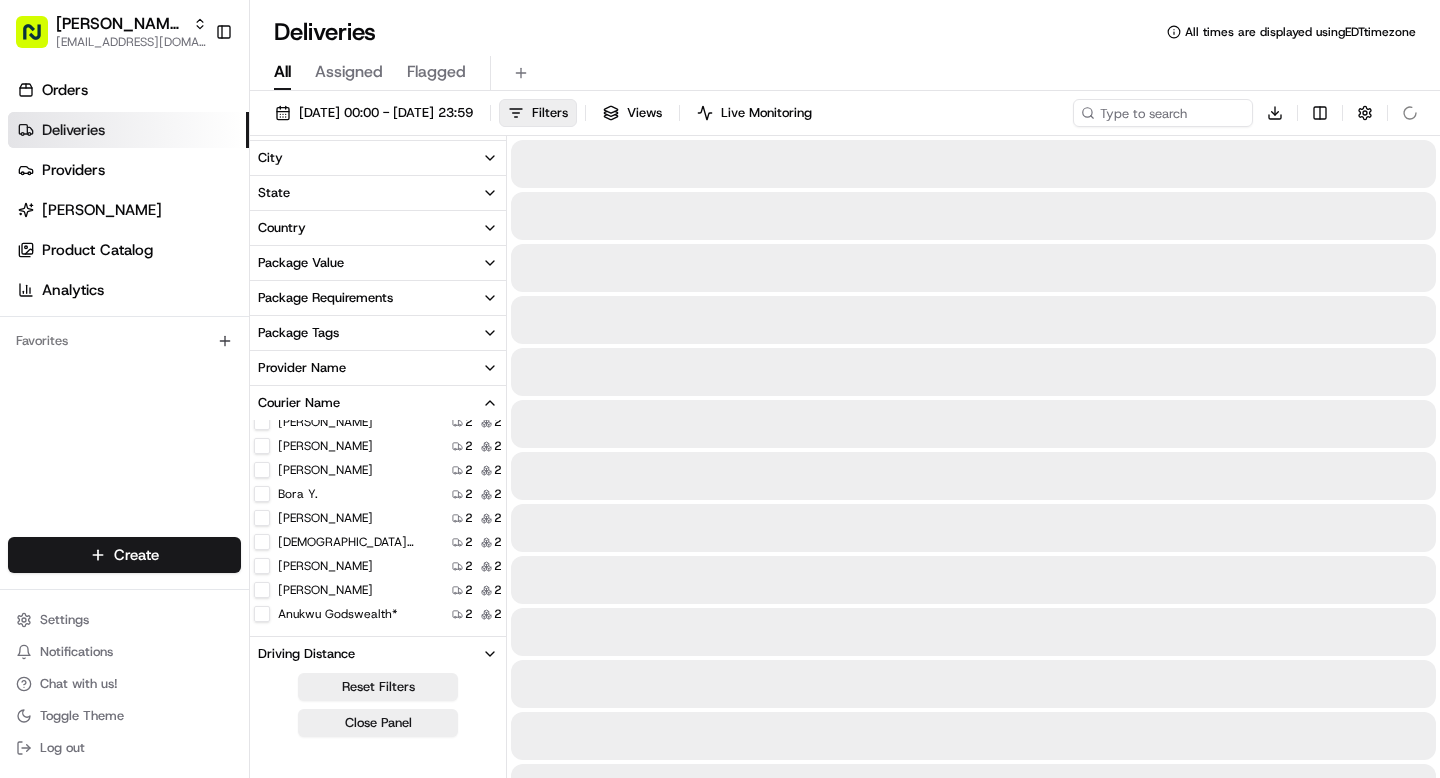 click on "Ahmed Zeine" at bounding box center [262, 518] 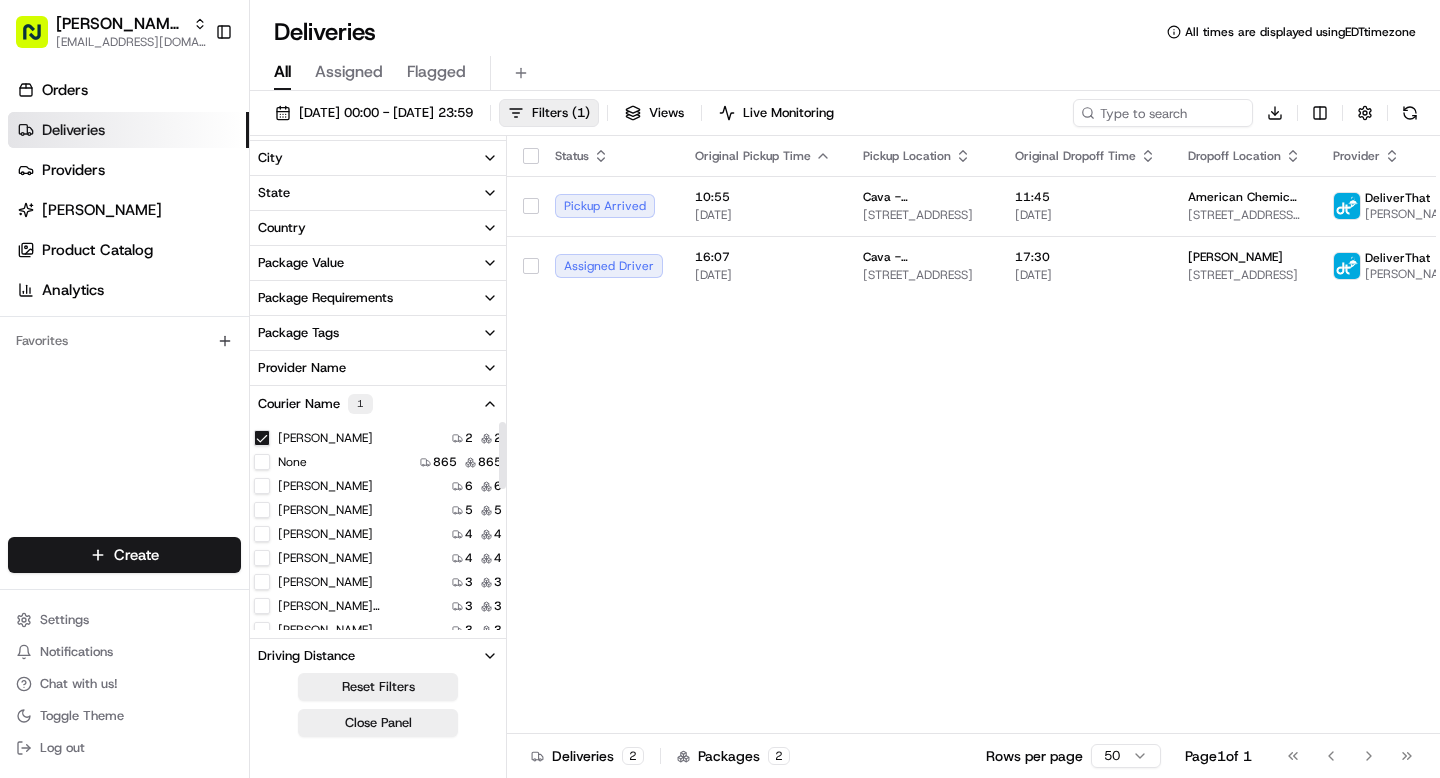 scroll, scrollTop: 0, scrollLeft: 0, axis: both 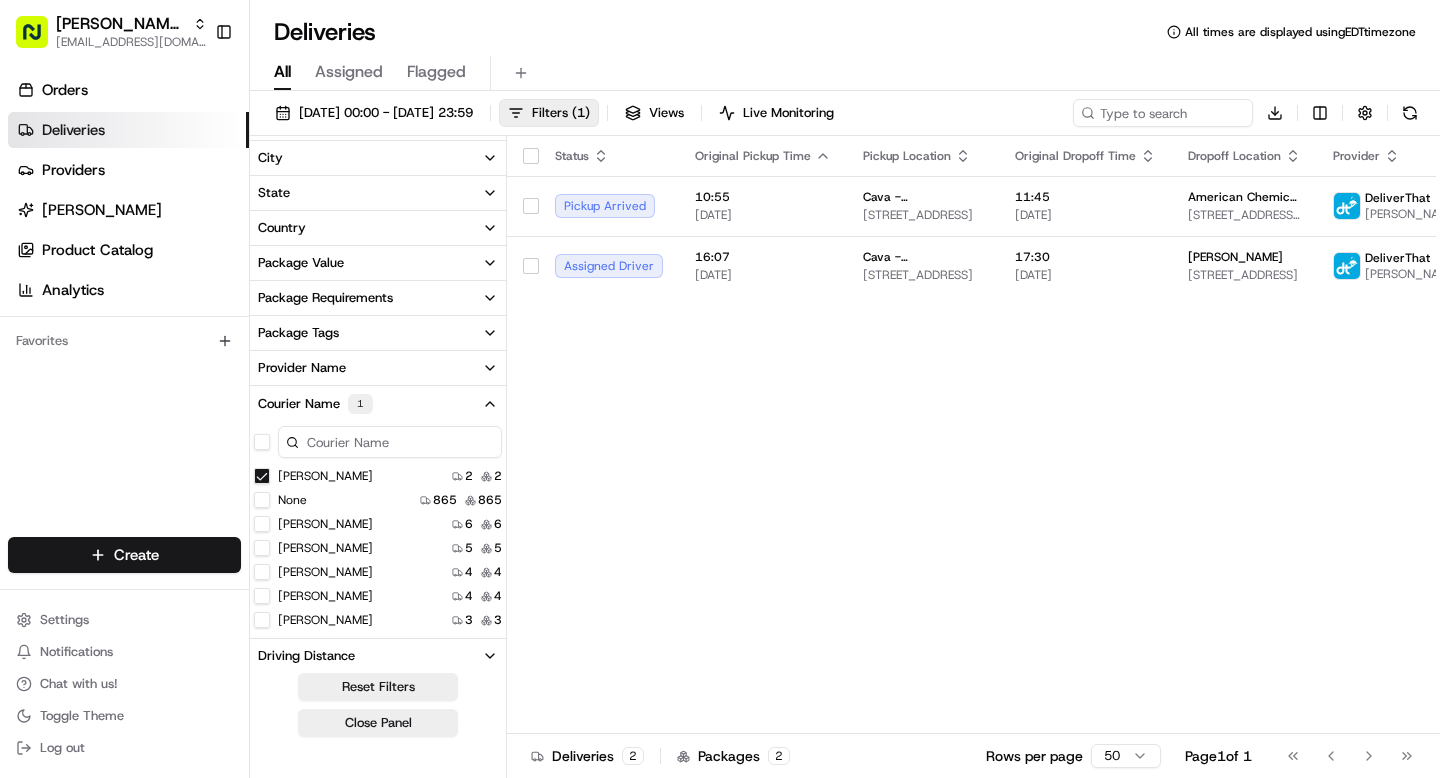 click on "Ahmed Zeine" at bounding box center (262, 476) 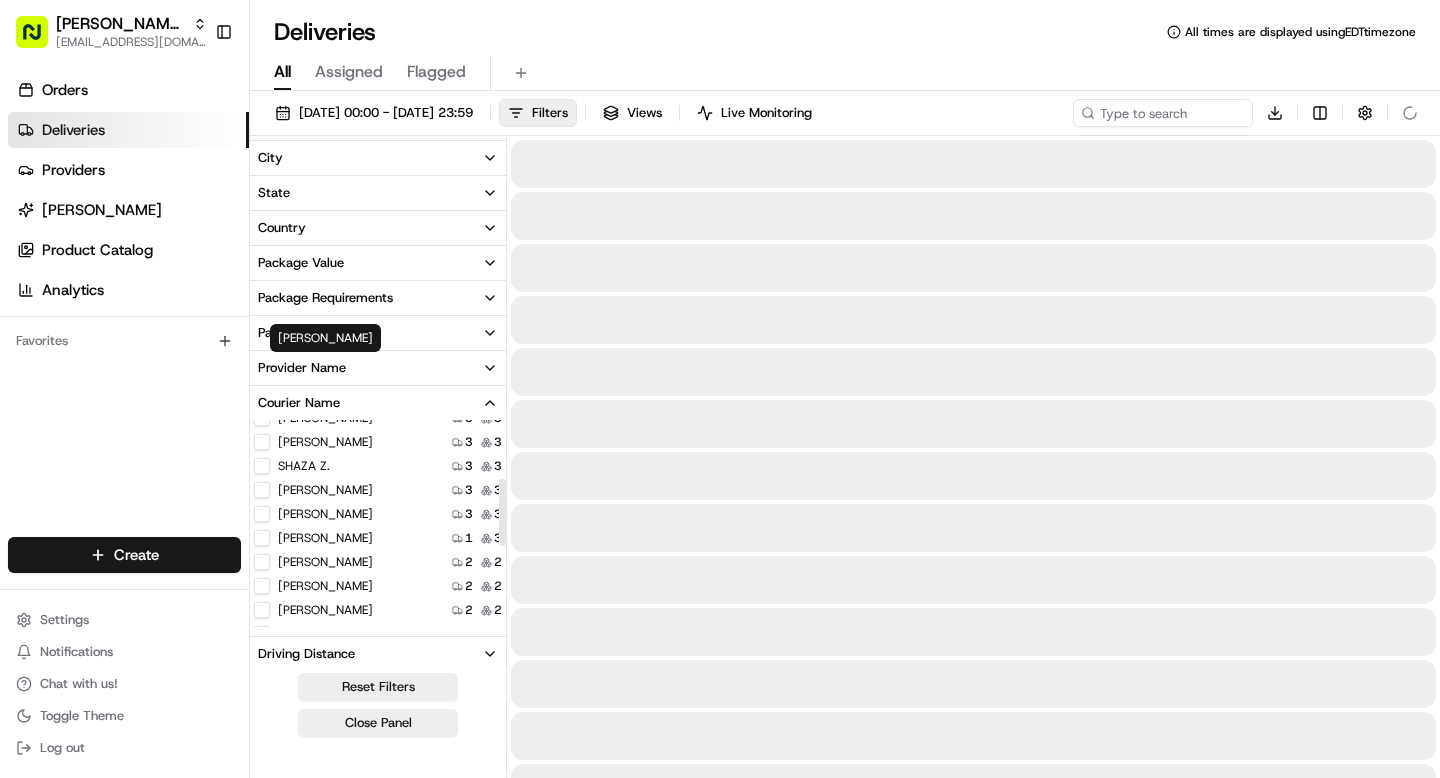 scroll, scrollTop: 436, scrollLeft: 0, axis: vertical 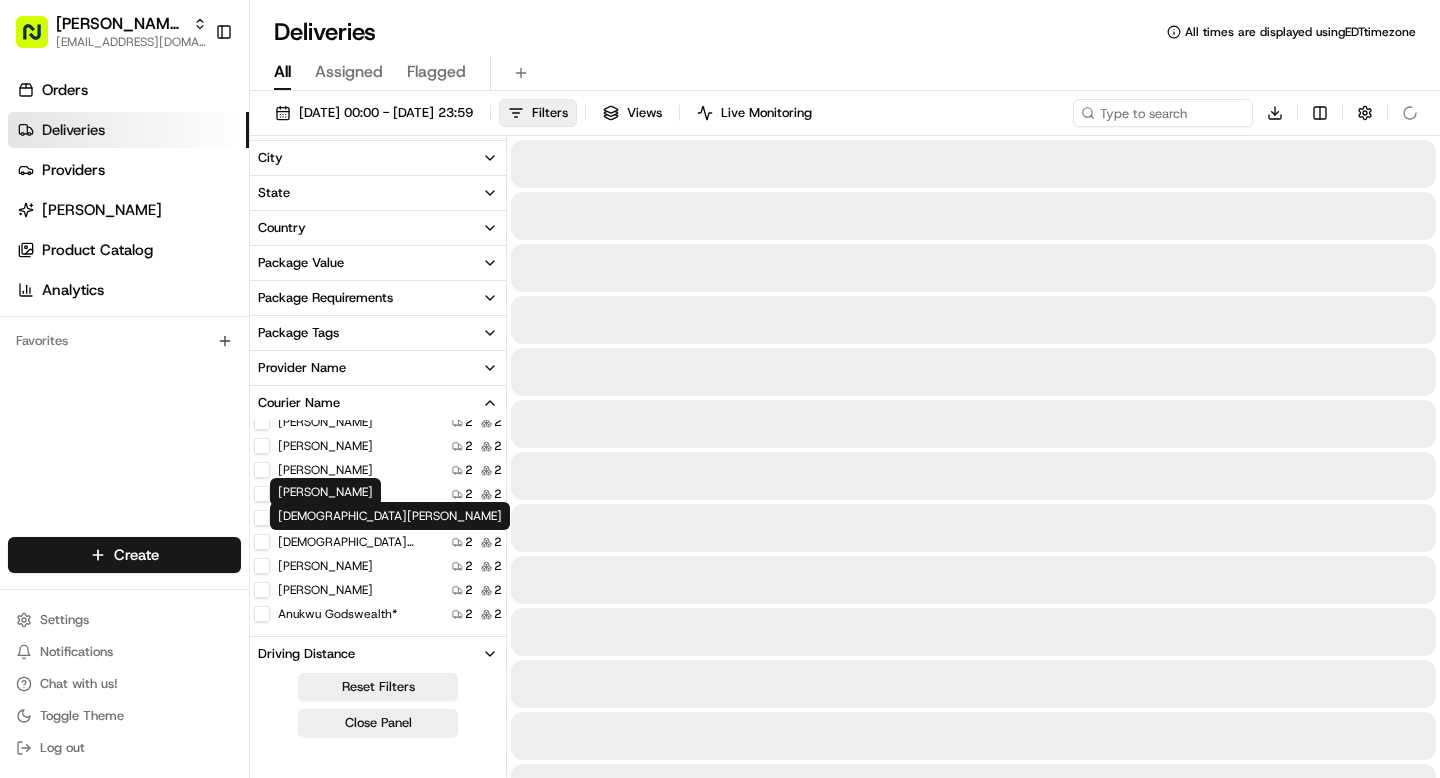 click on "BUDDHIKA H." at bounding box center (262, 542) 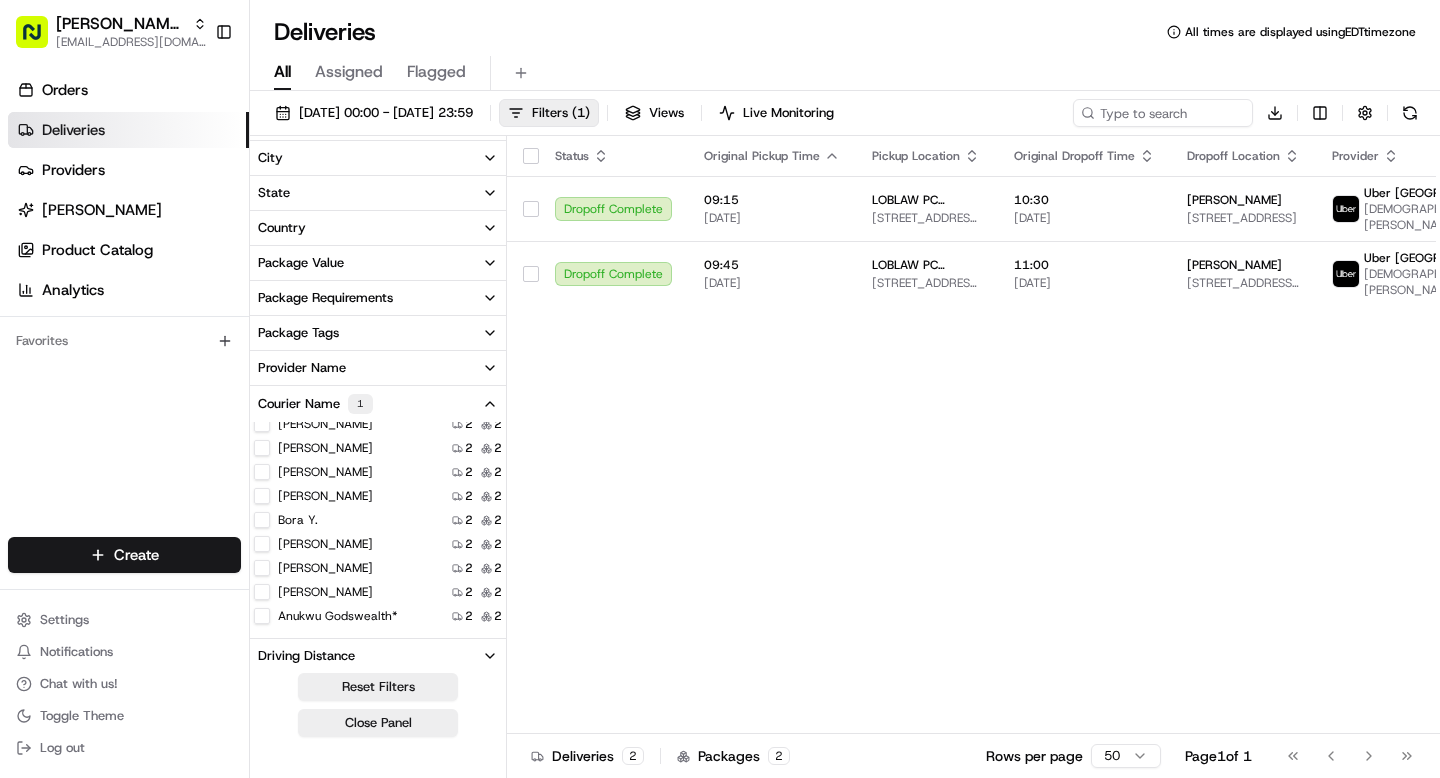 scroll, scrollTop: 0, scrollLeft: 0, axis: both 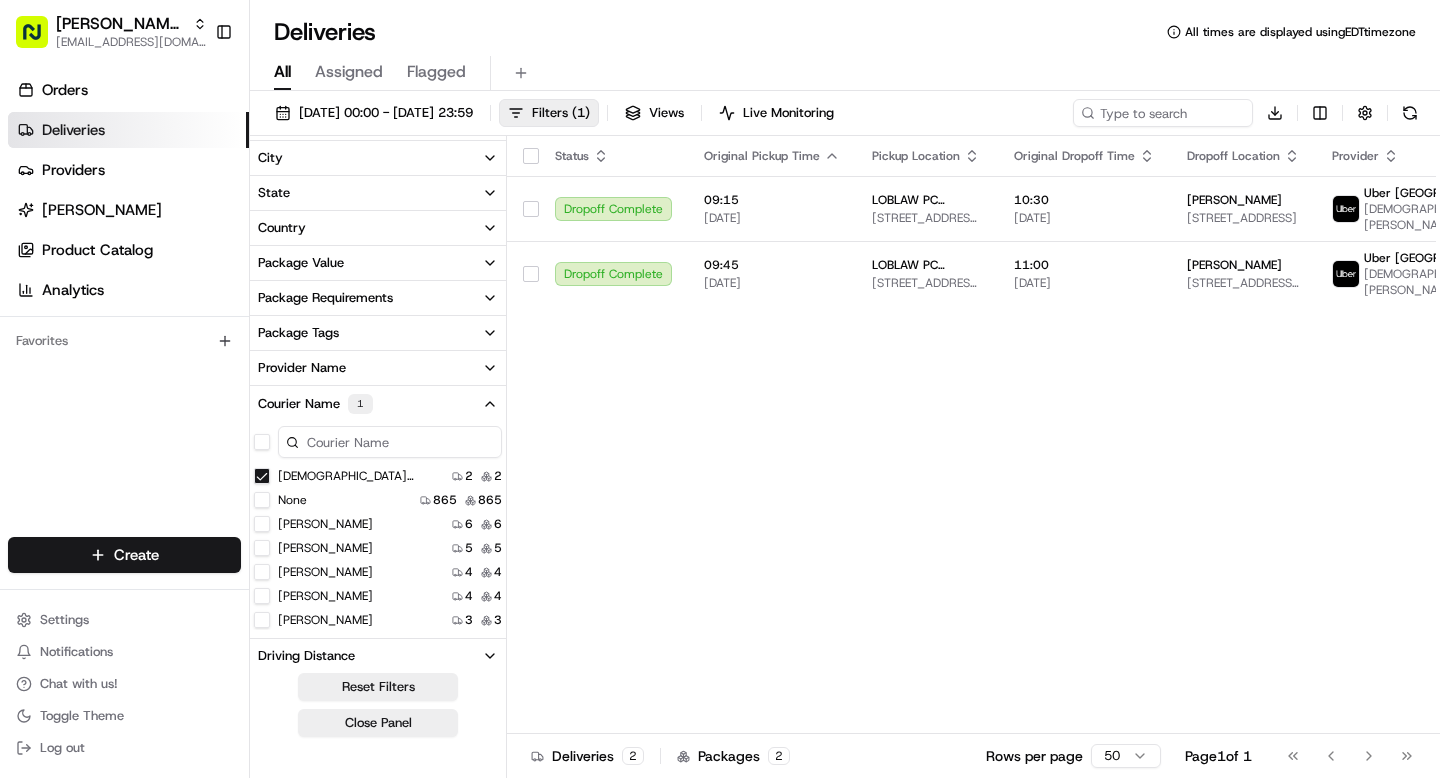 click on "BUDDHIKA H." at bounding box center [262, 476] 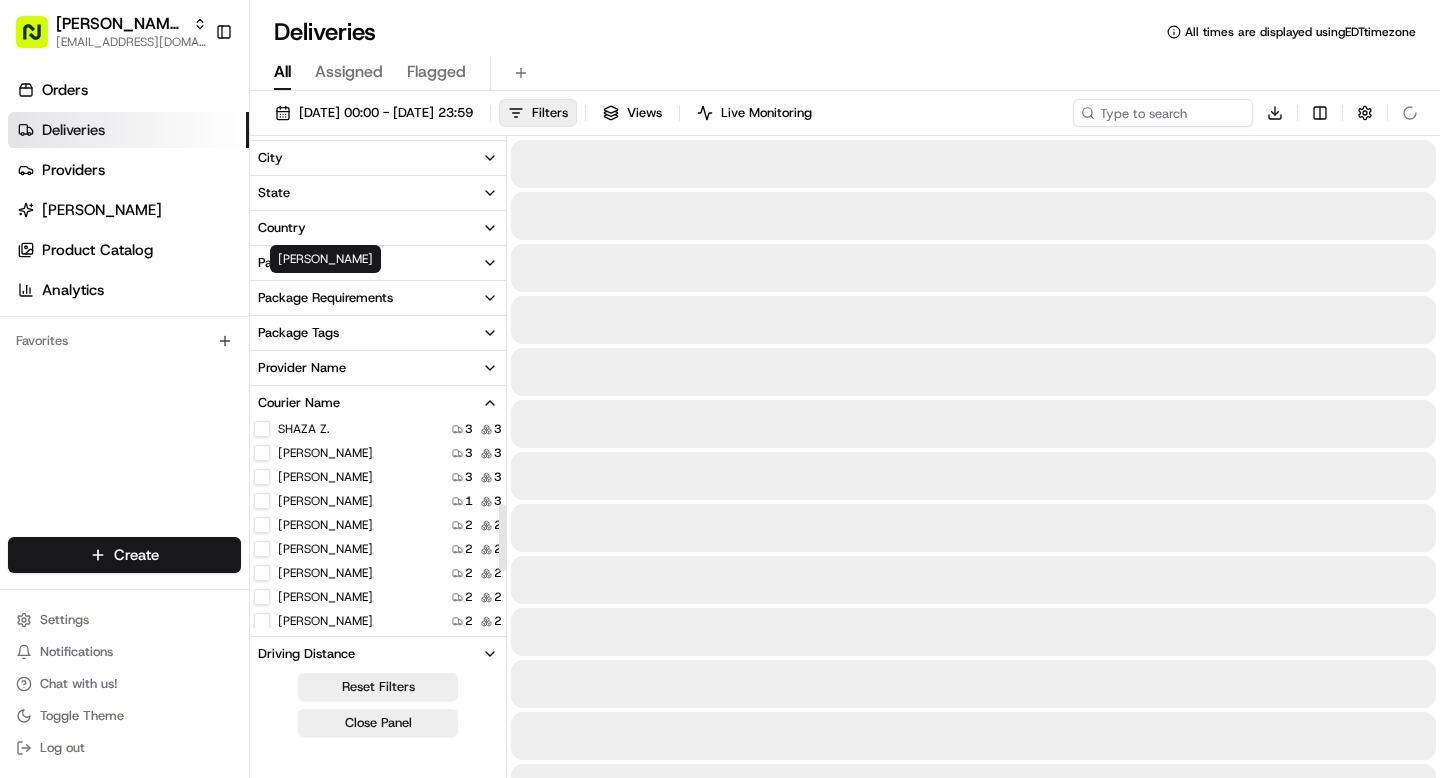 scroll, scrollTop: 436, scrollLeft: 0, axis: vertical 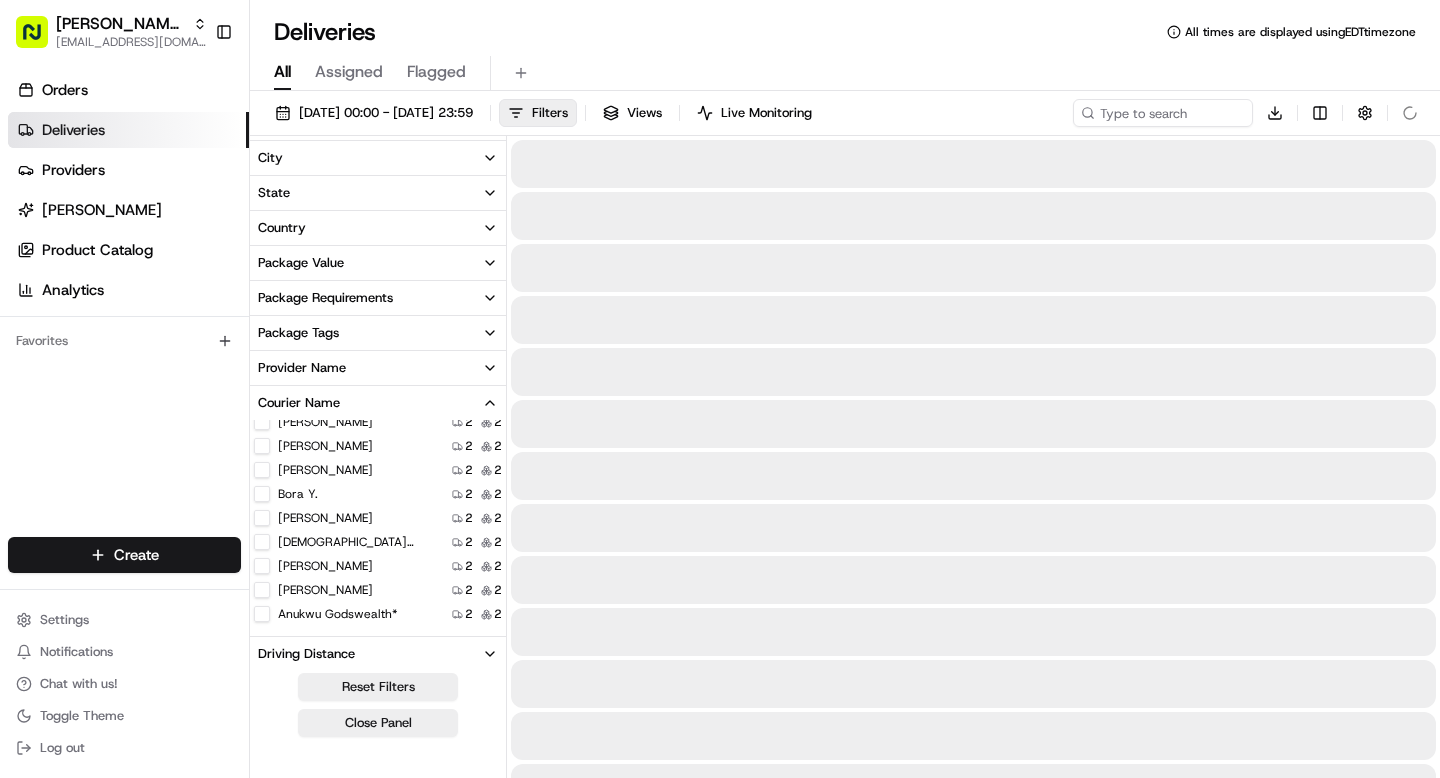 click on "CHUKWUEMEKA U." at bounding box center (262, 566) 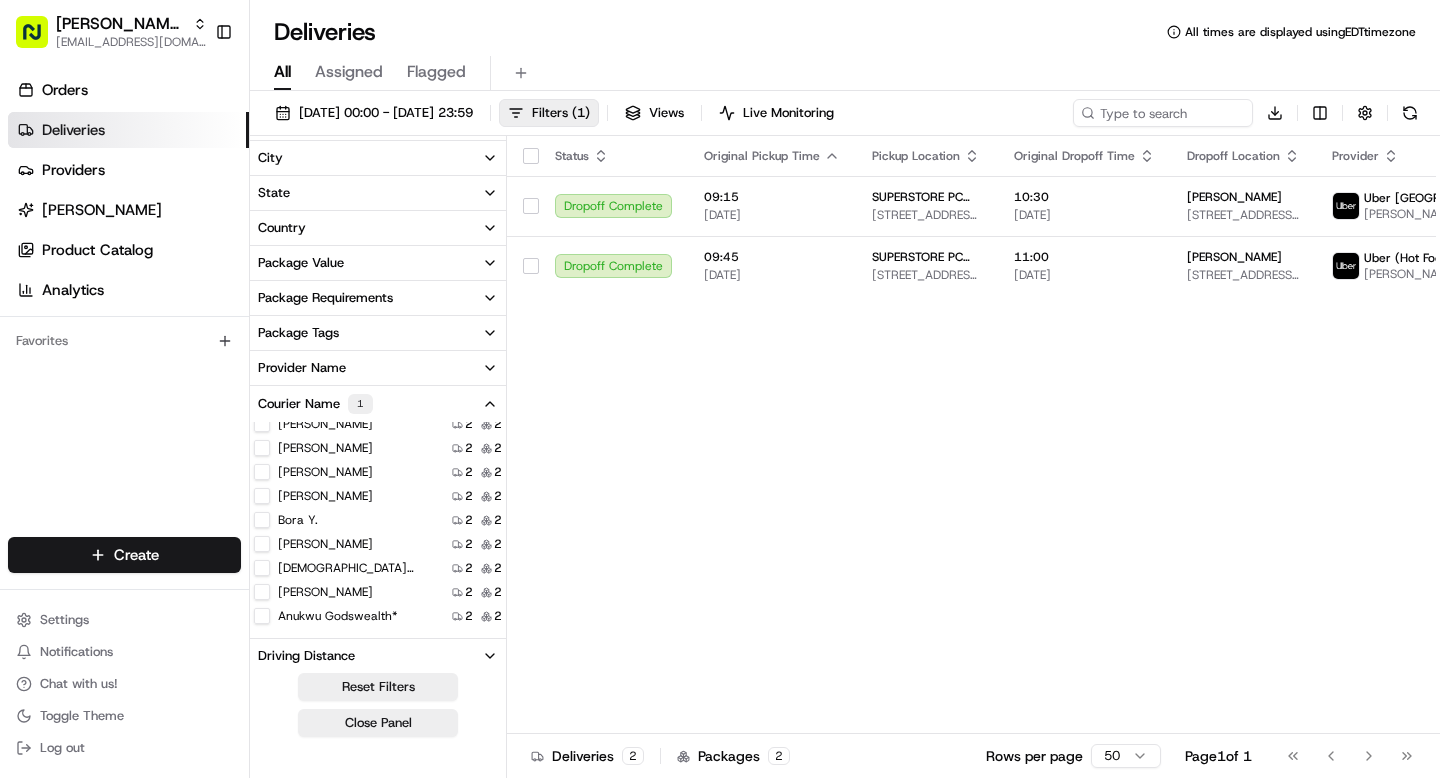 scroll, scrollTop: 0, scrollLeft: 0, axis: both 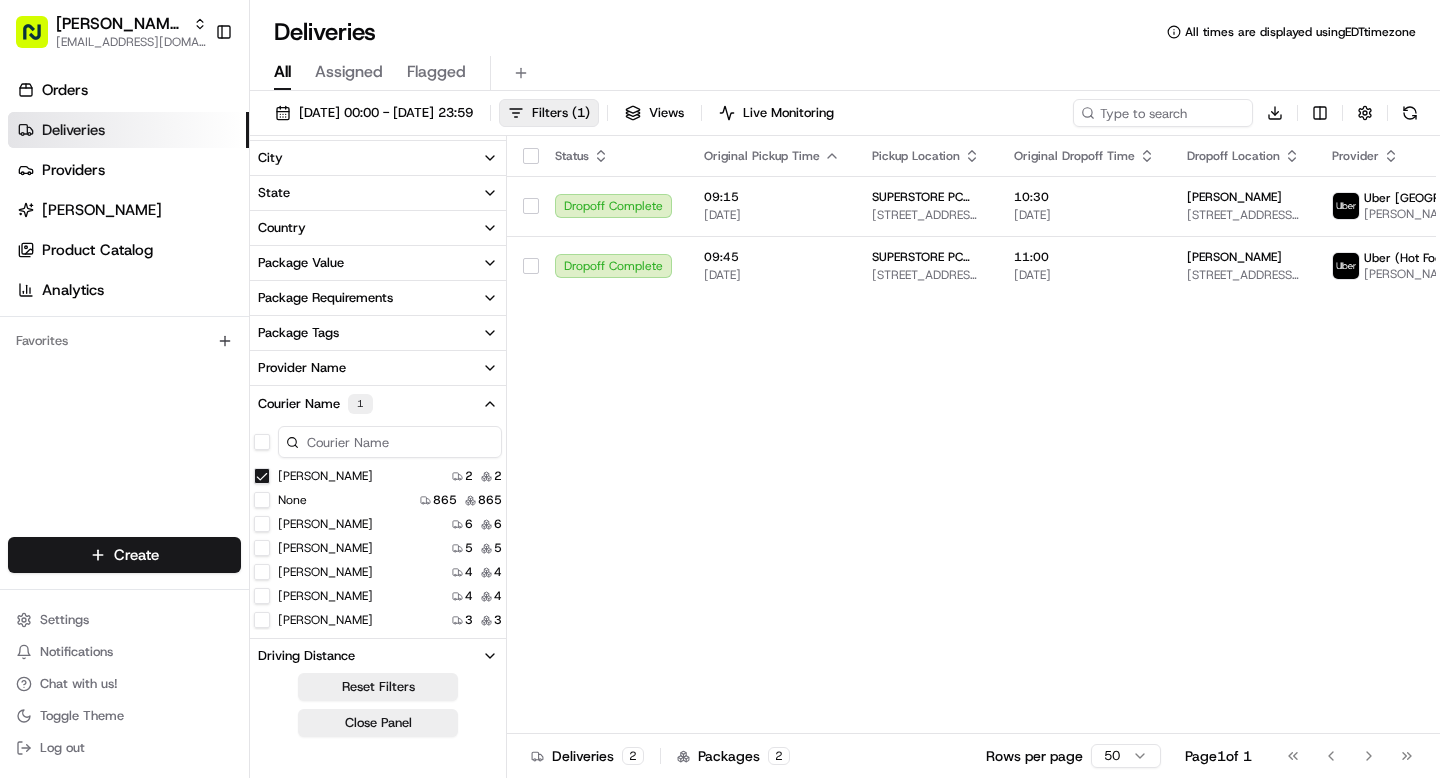 click on "CHUKWUEMEKA U." at bounding box center [262, 476] 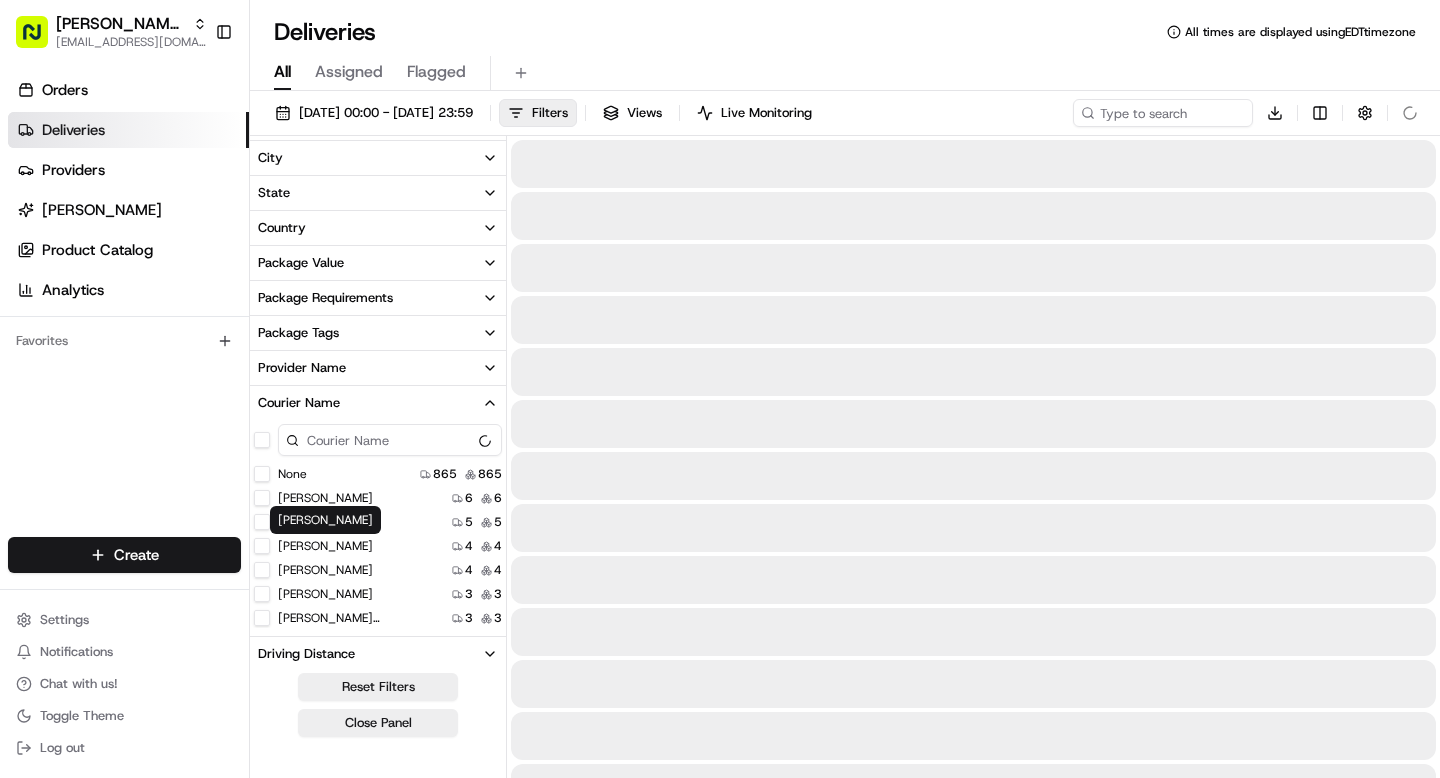 scroll, scrollTop: 436, scrollLeft: 0, axis: vertical 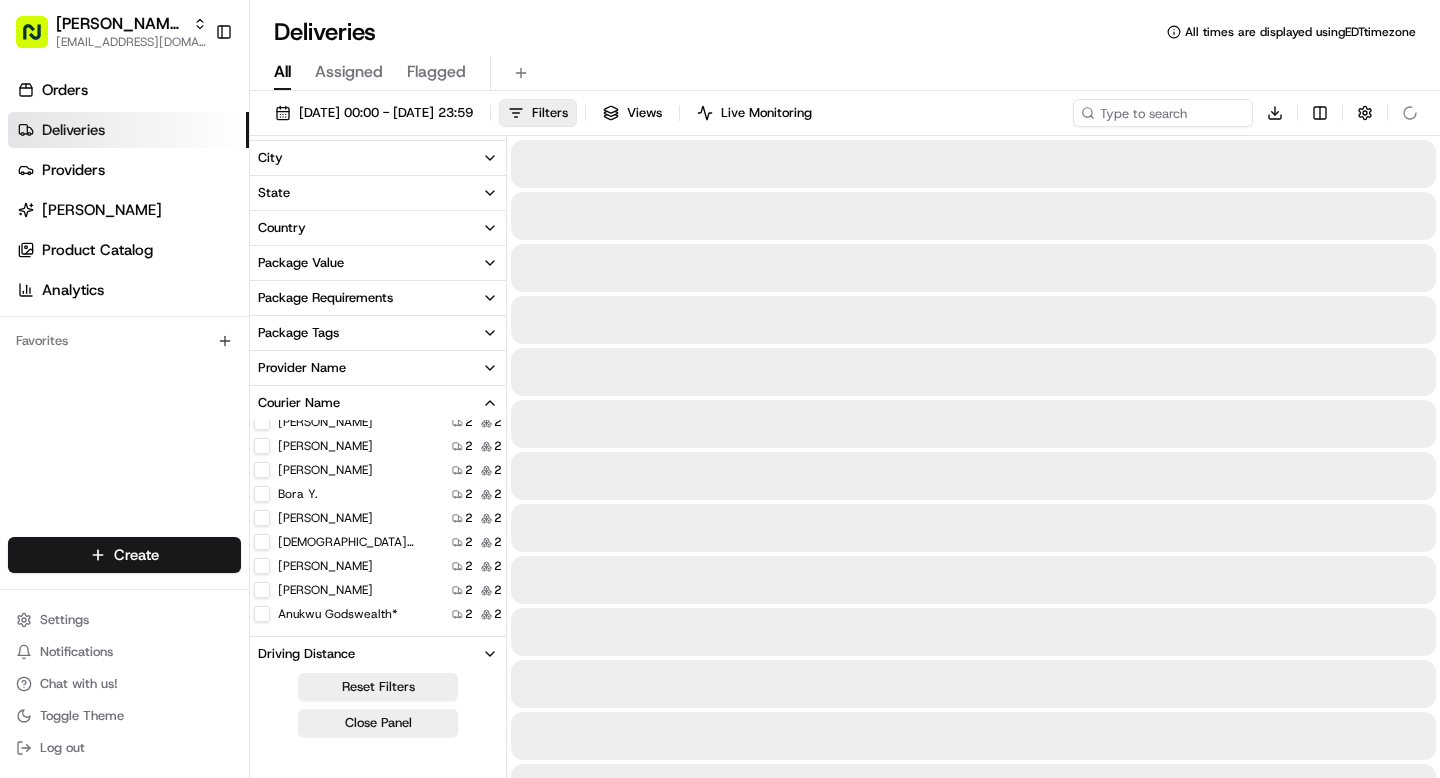 click on "ESTHER A." at bounding box center [262, 590] 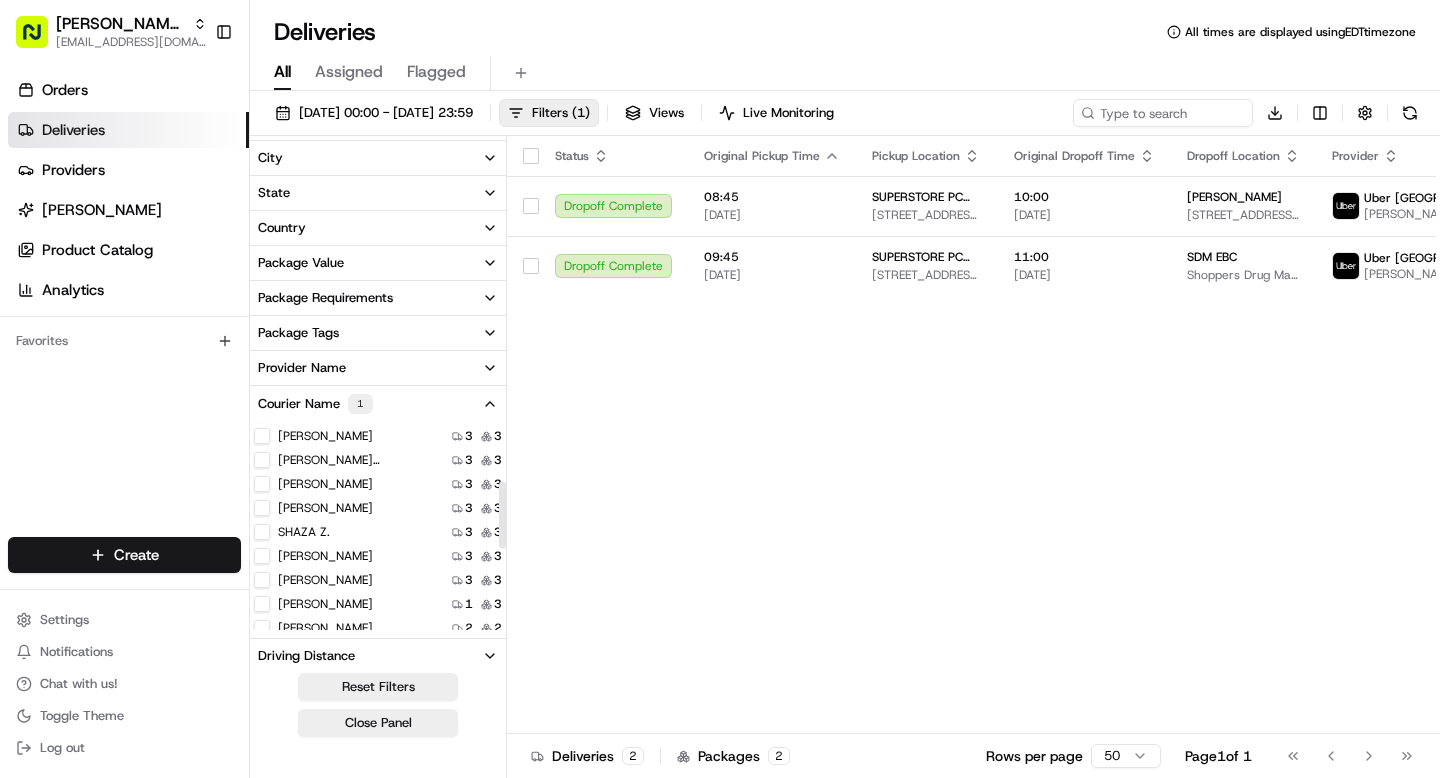 scroll, scrollTop: 0, scrollLeft: 0, axis: both 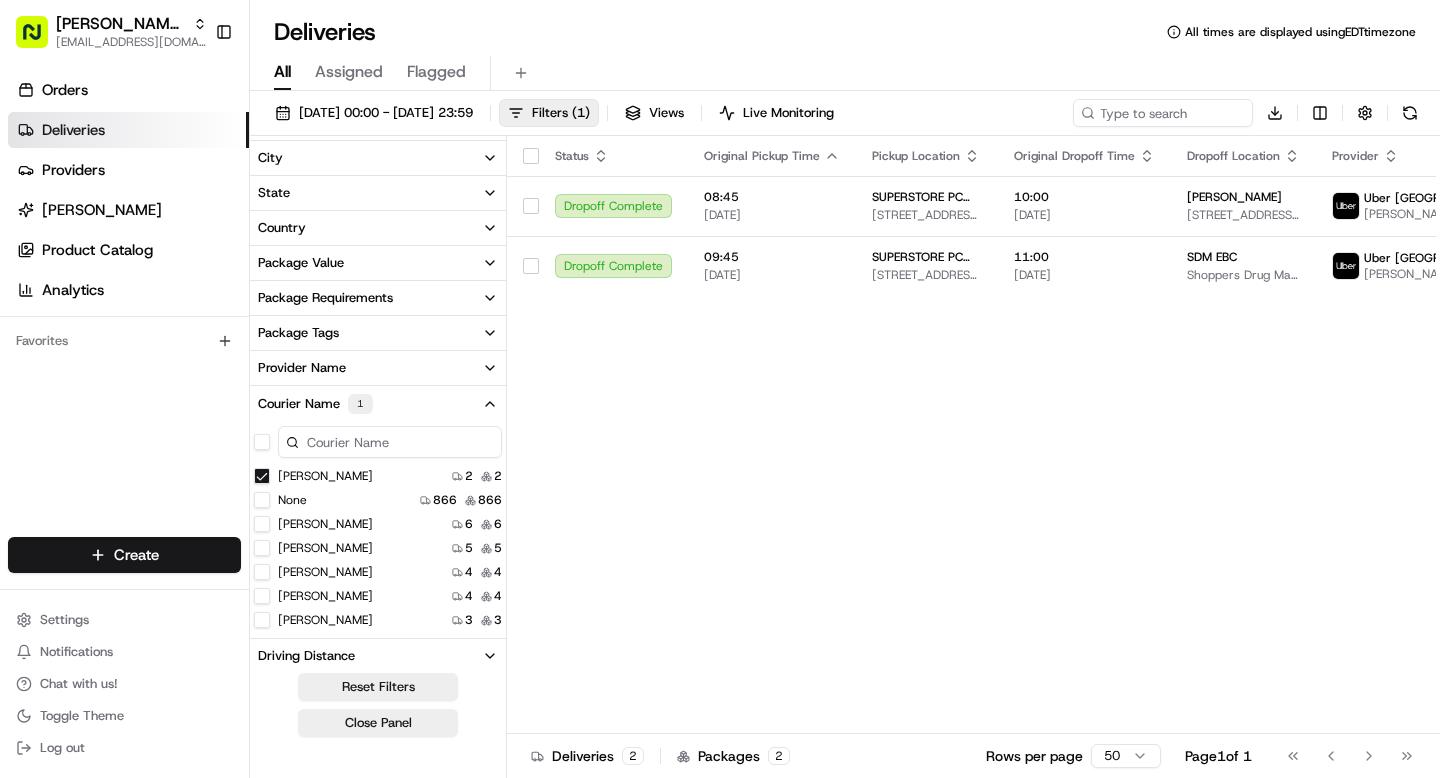 click on "ESTHER A." at bounding box center (262, 476) 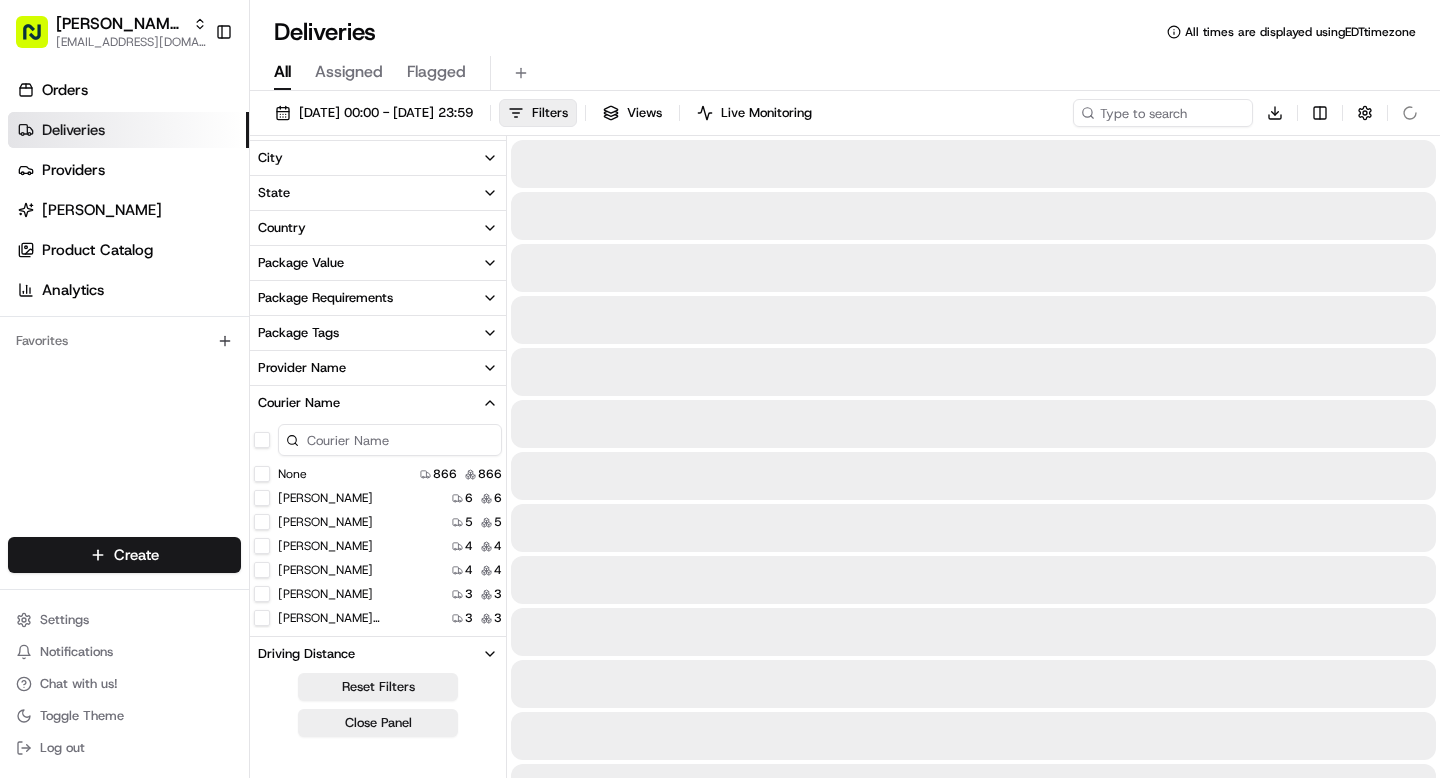 scroll, scrollTop: 436, scrollLeft: 0, axis: vertical 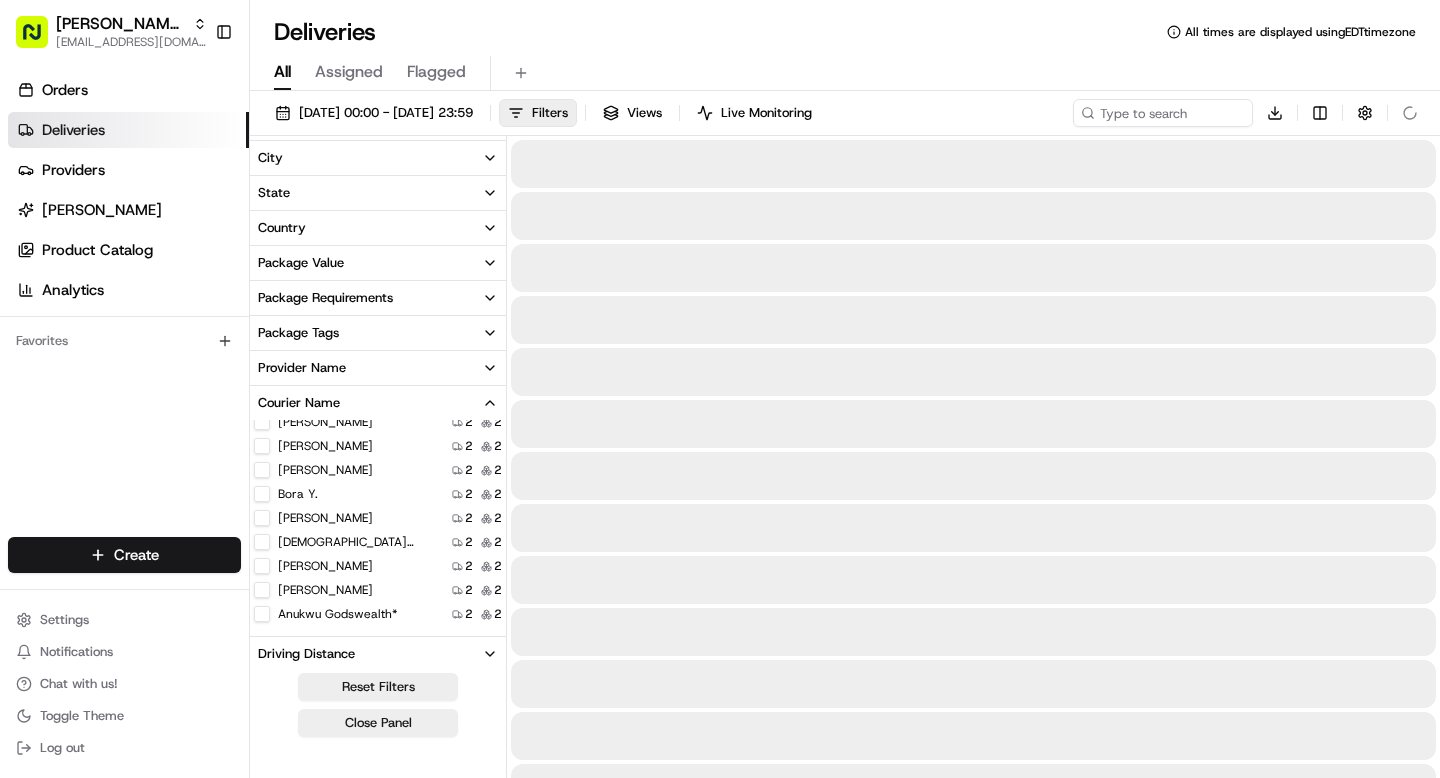 click on "Anukwu Godswealth*" at bounding box center (262, 614) 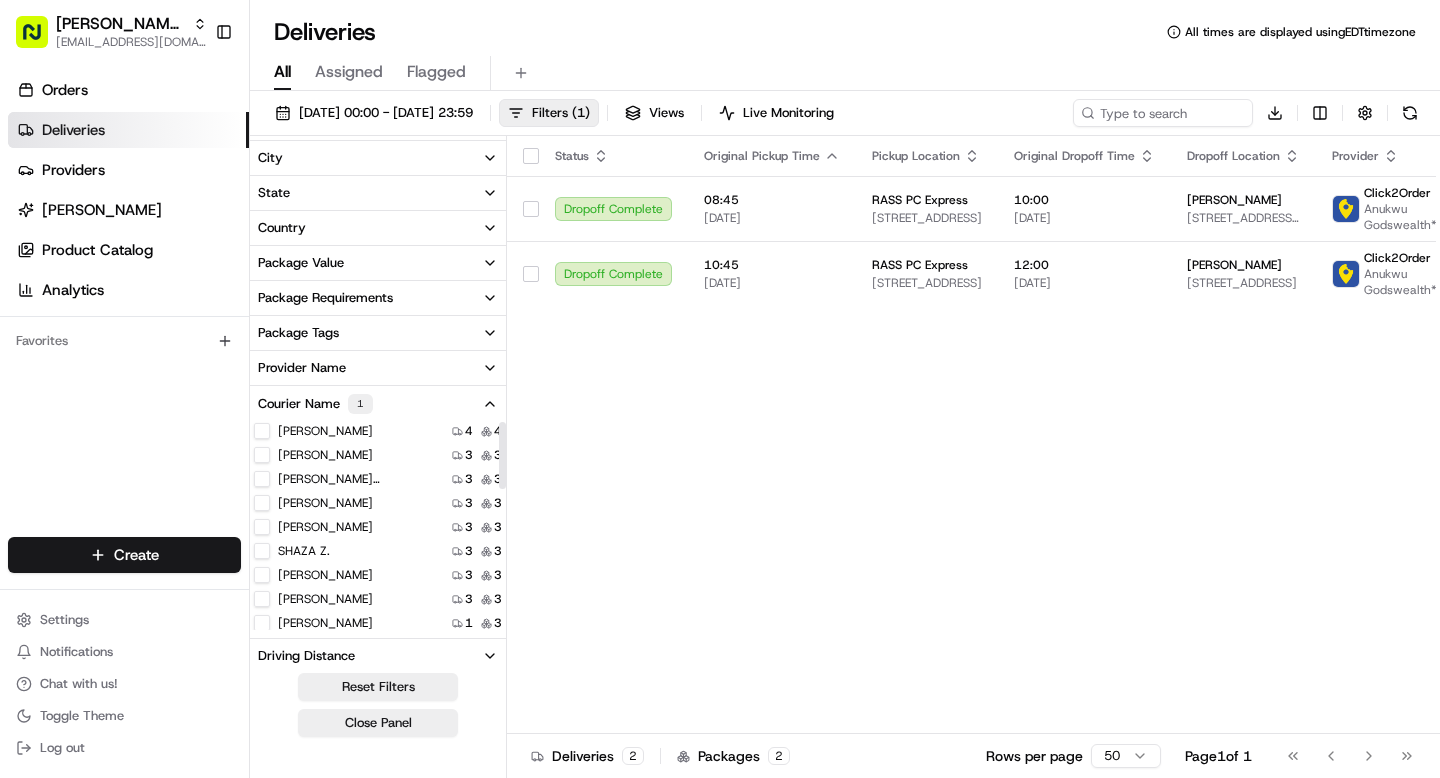 scroll, scrollTop: 0, scrollLeft: 0, axis: both 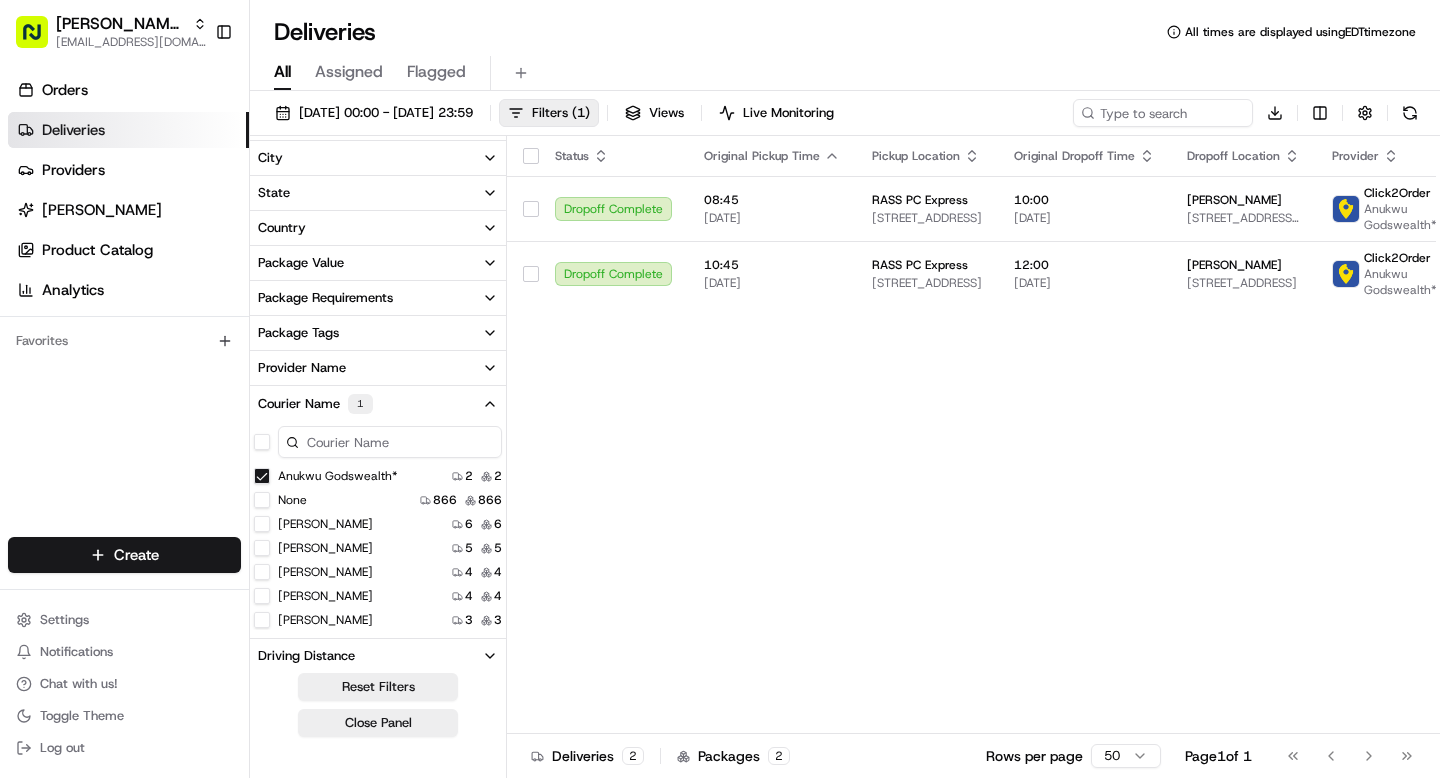 click on "Anukwu Godswealth*" at bounding box center (262, 476) 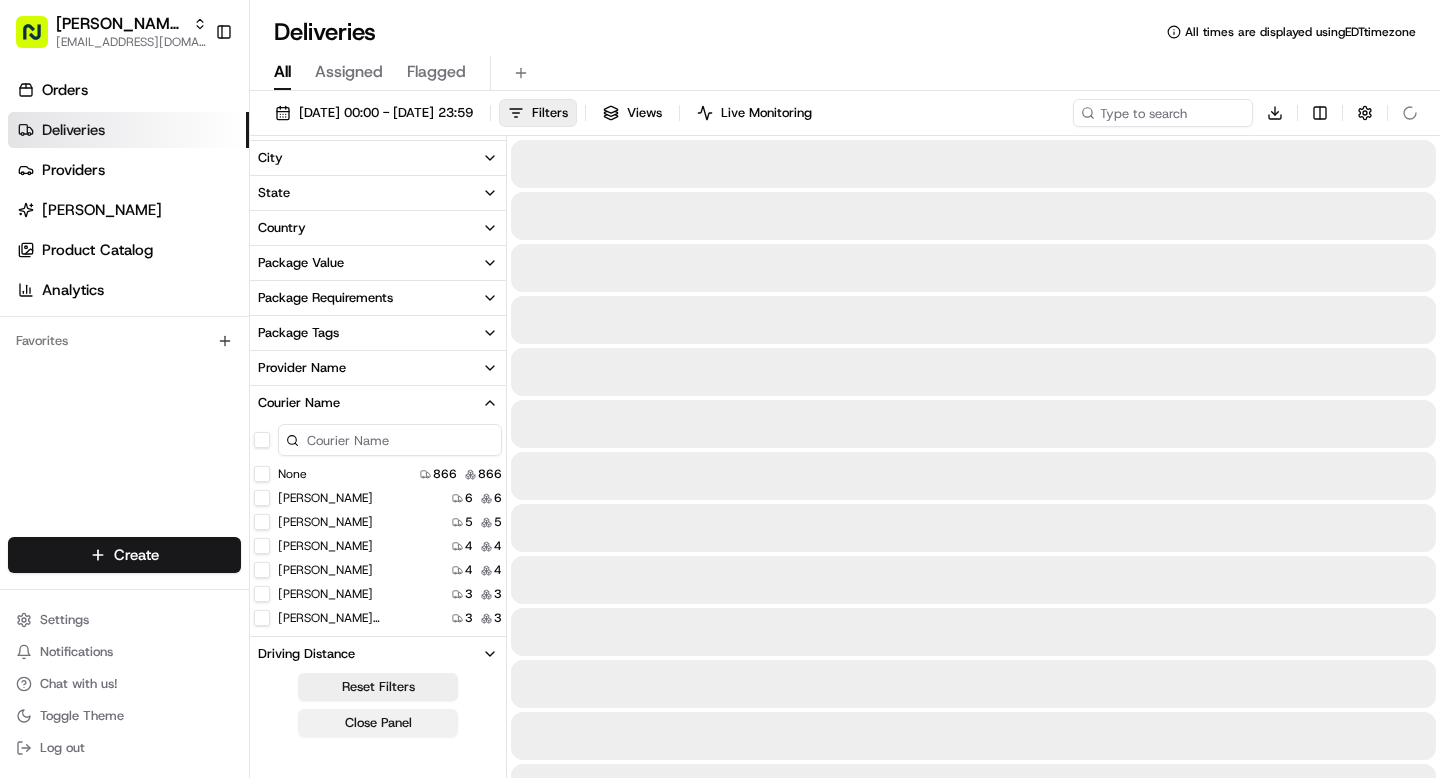 click on "Close Panel" at bounding box center (378, 723) 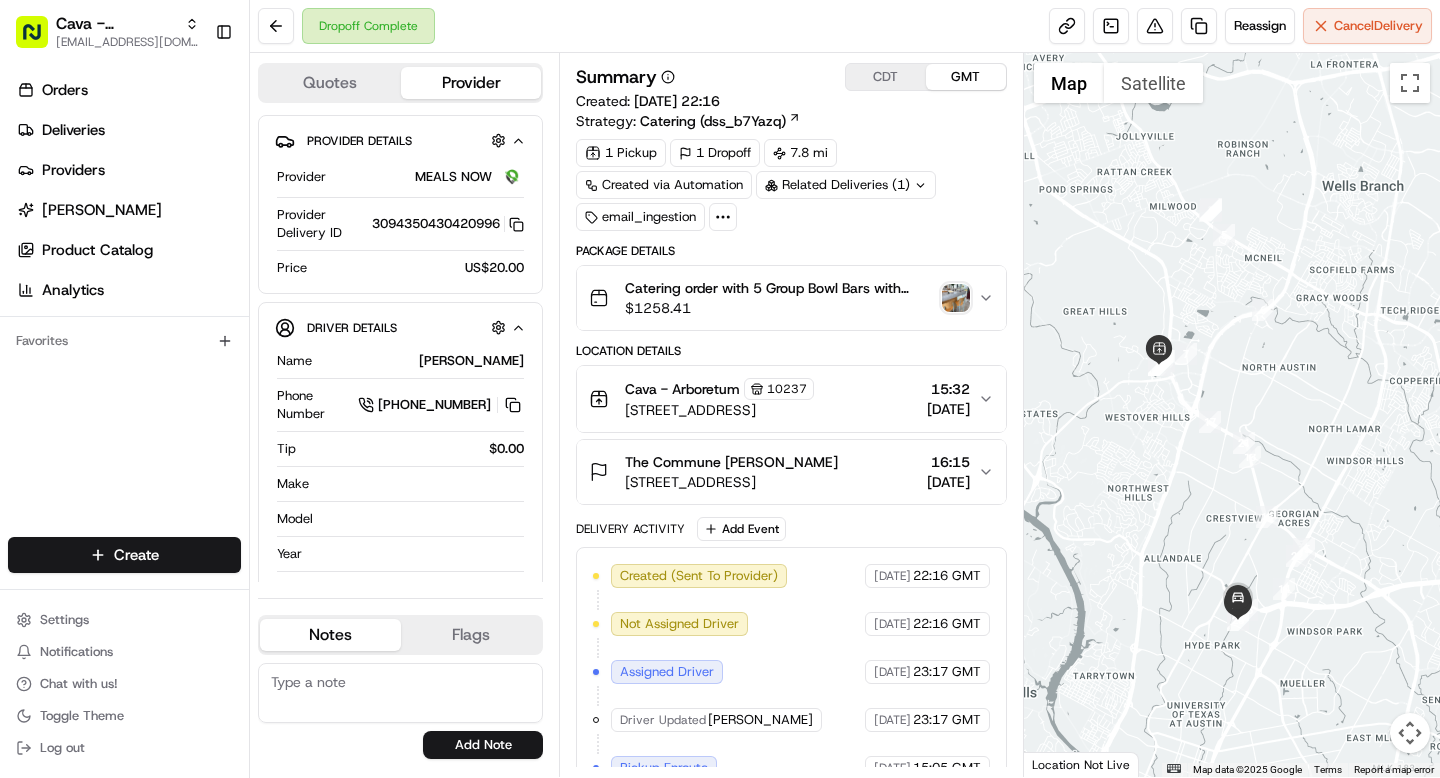 scroll, scrollTop: 0, scrollLeft: 0, axis: both 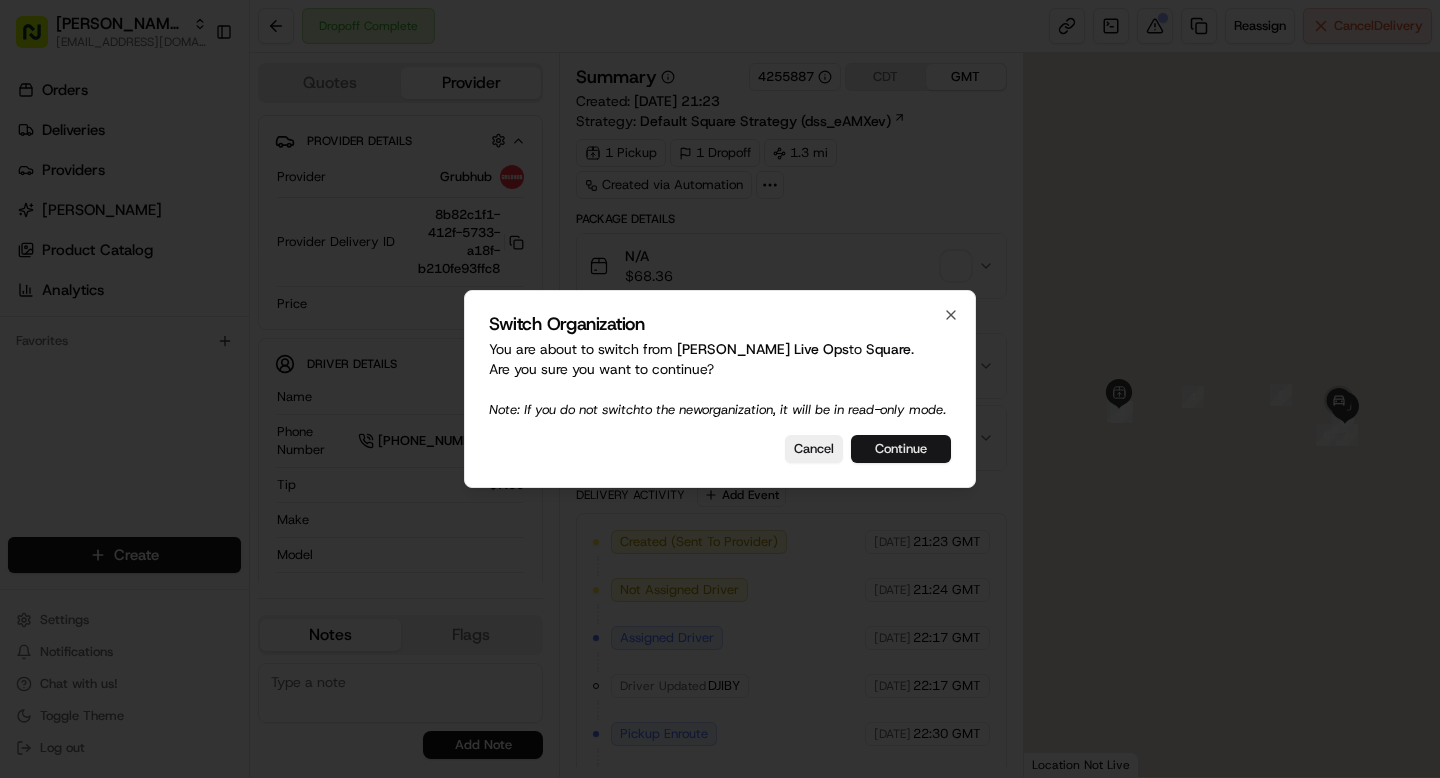 click on "Continue" at bounding box center (901, 449) 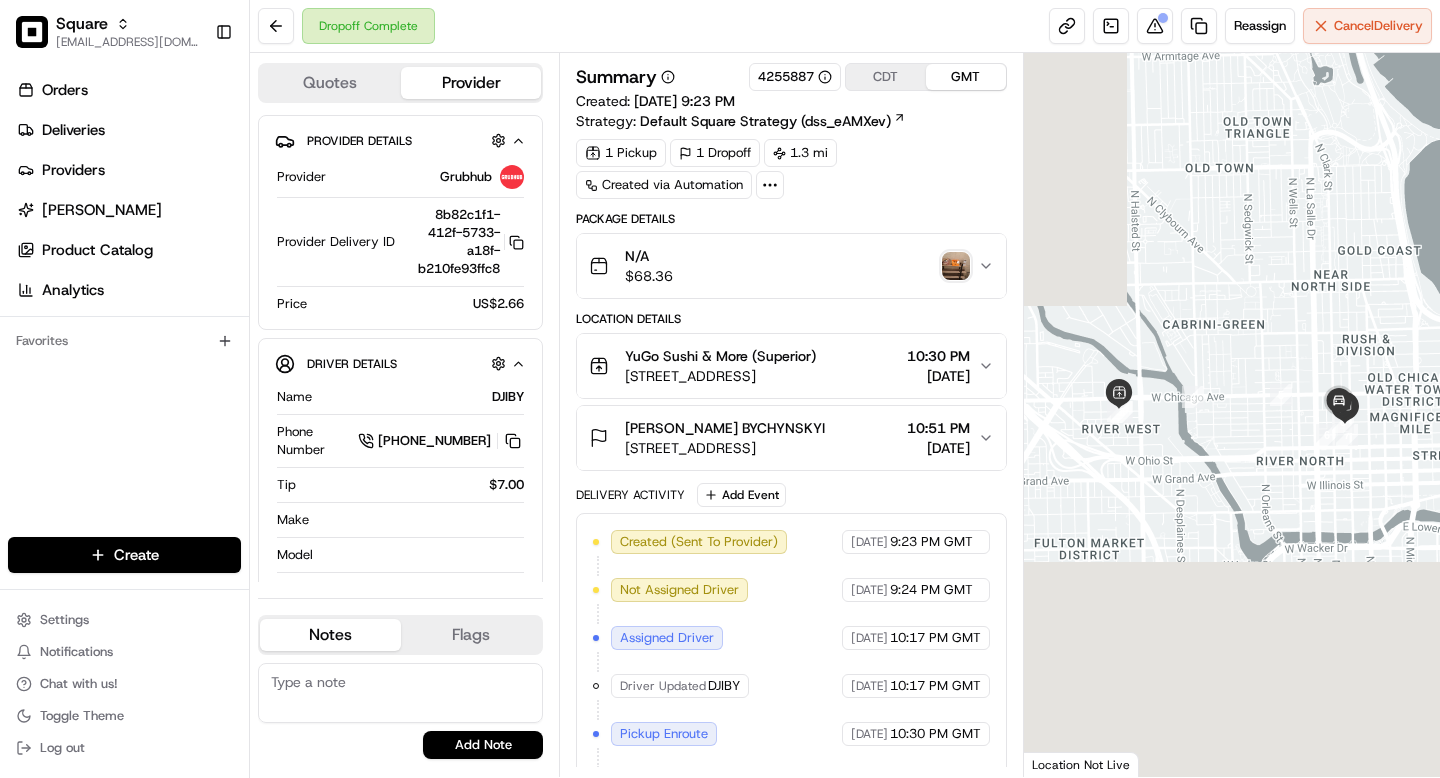 scroll, scrollTop: 0, scrollLeft: 0, axis: both 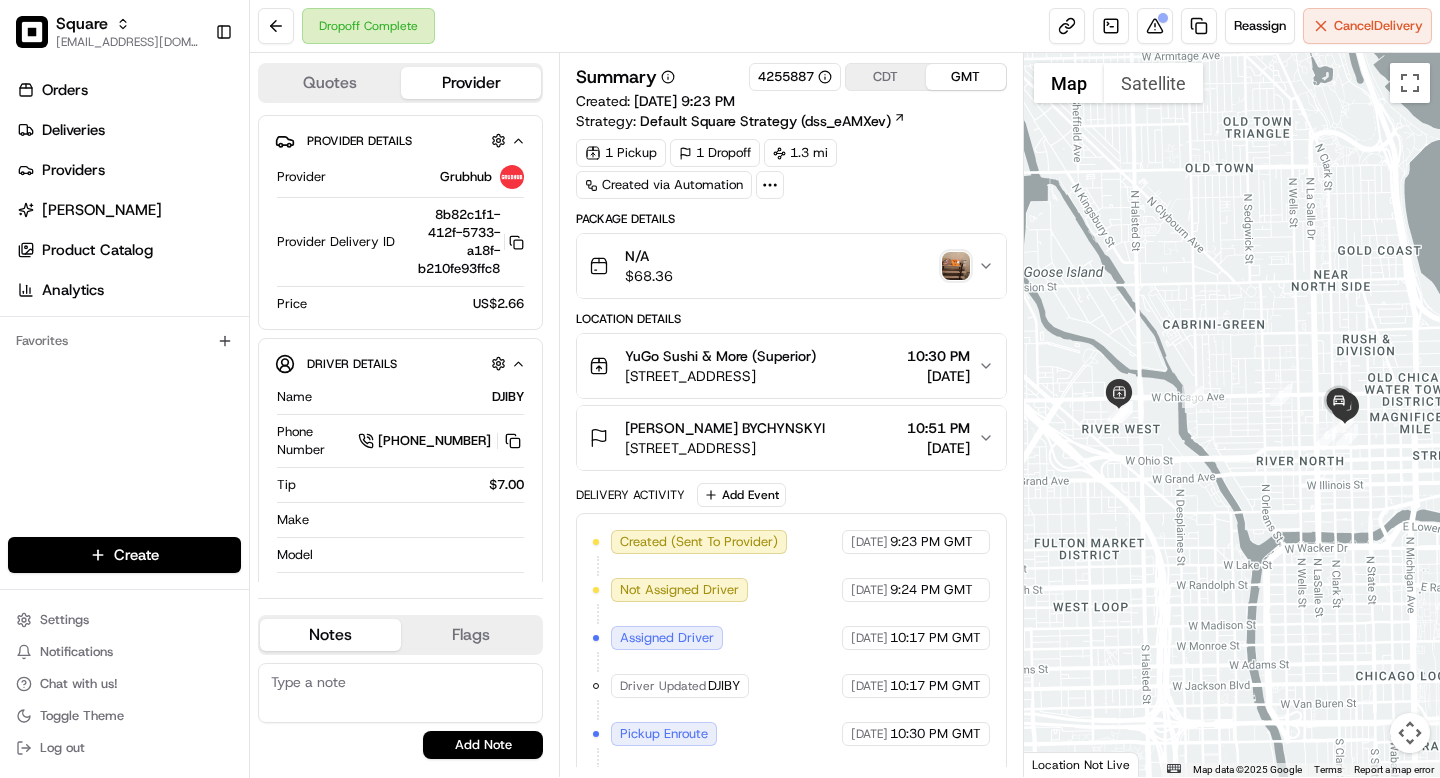 click on "10:51 PM" at bounding box center [938, 428] 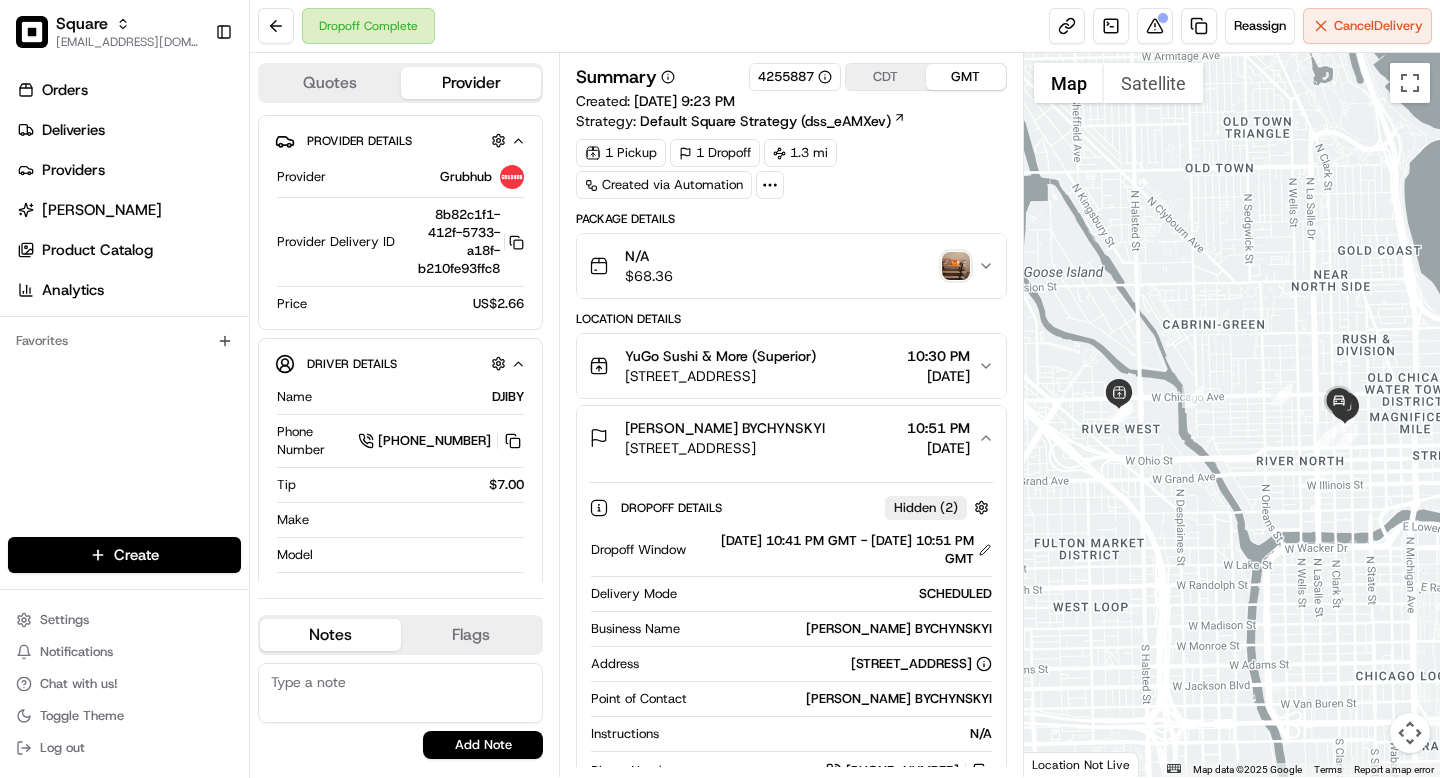 click at bounding box center (956, 266) 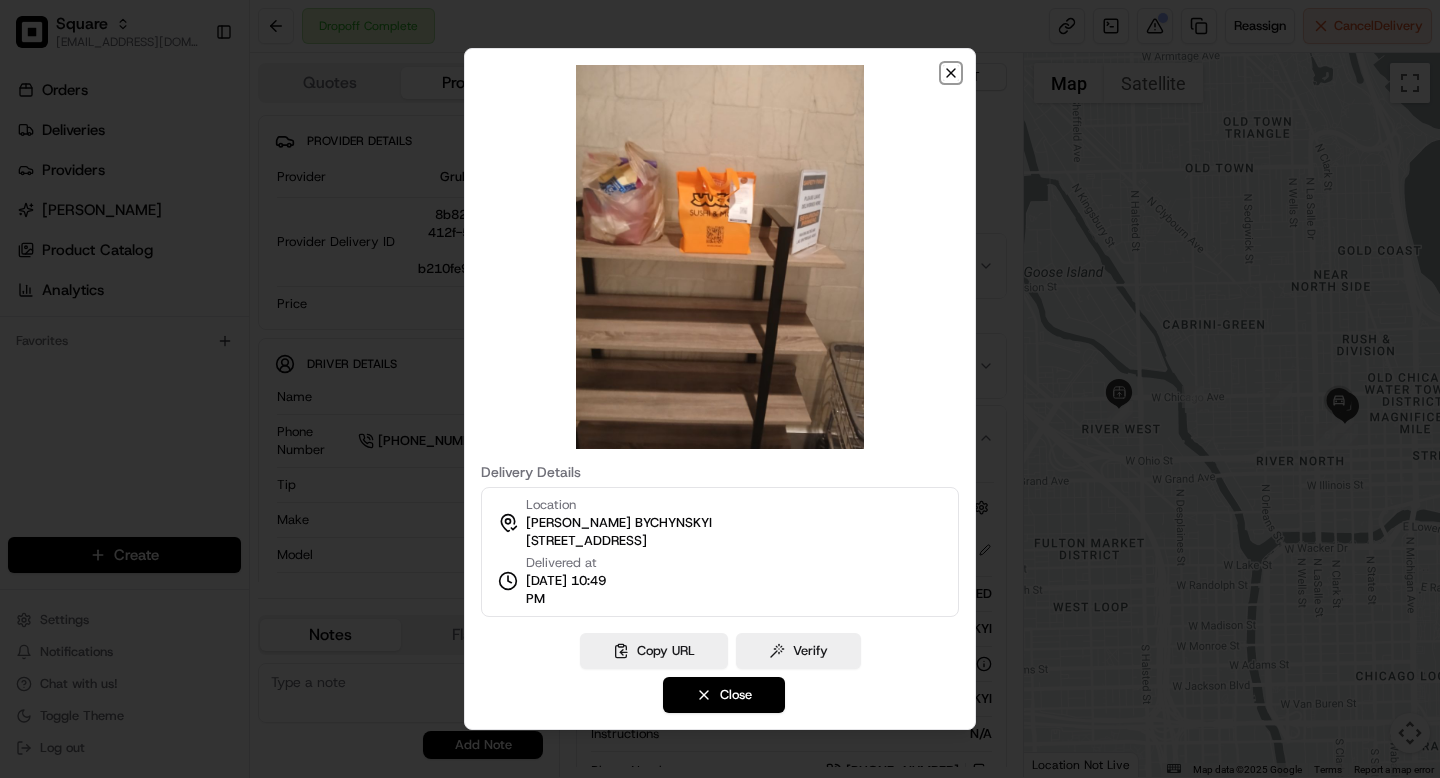 click 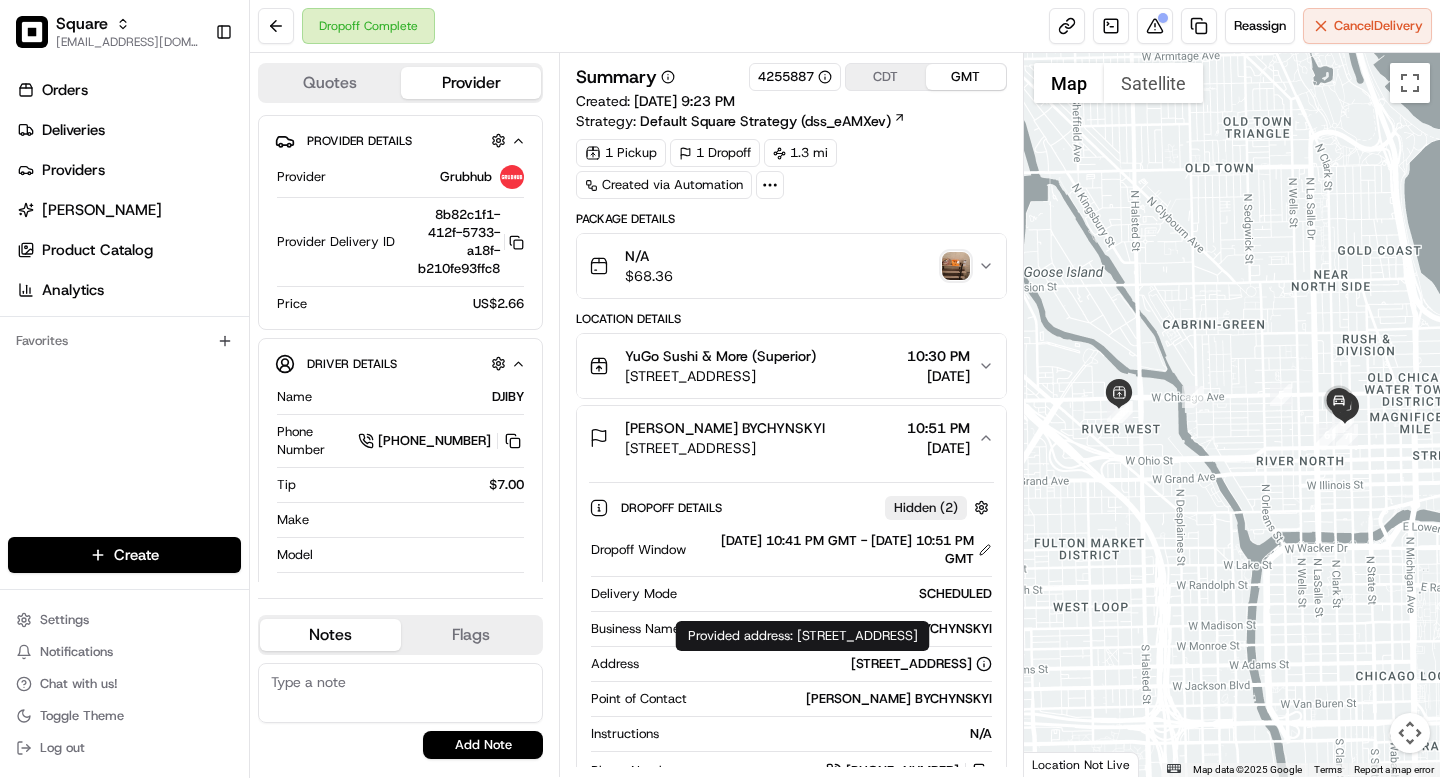 drag, startPoint x: 799, startPoint y: 637, endPoint x: 1033, endPoint y: 642, distance: 234.0534 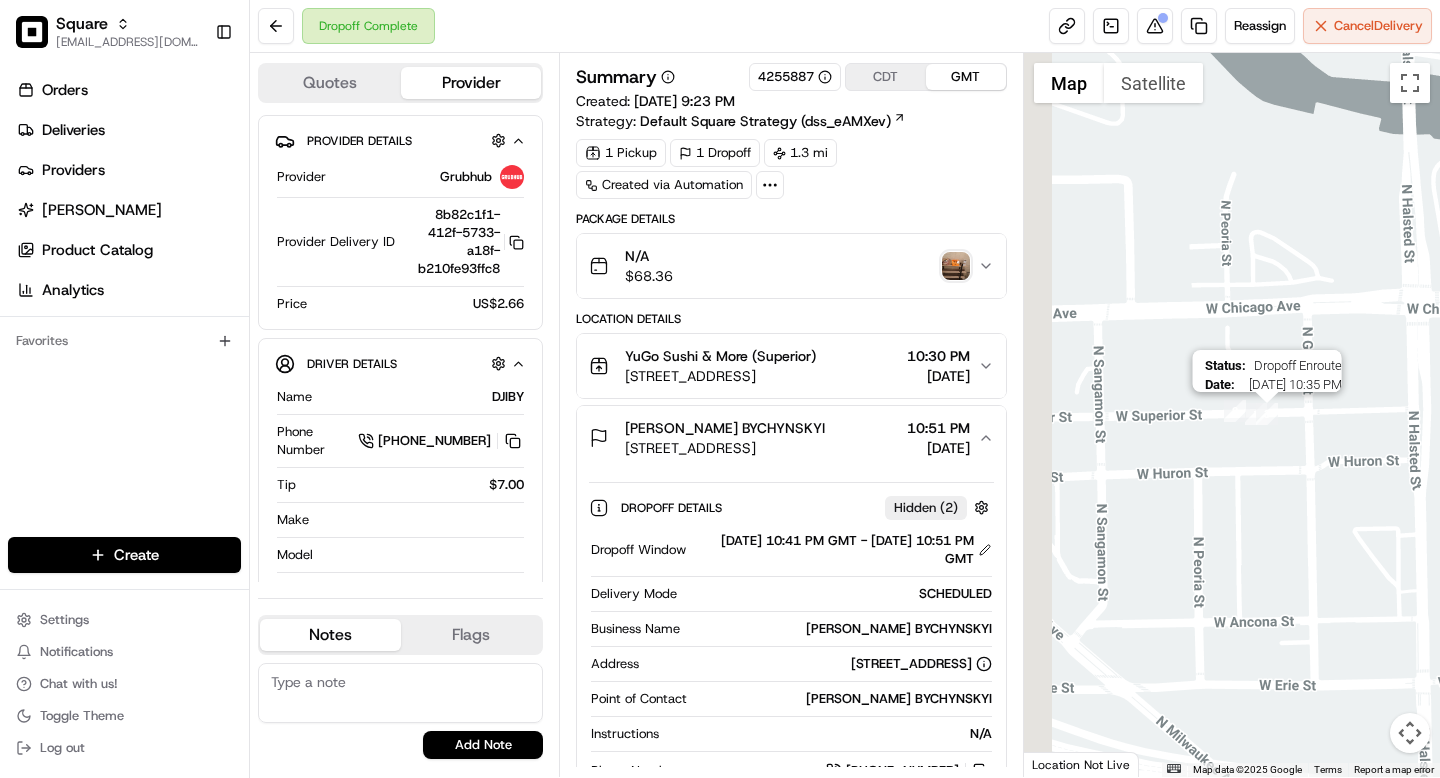 drag, startPoint x: 1111, startPoint y: 405, endPoint x: 1260, endPoint y: 424, distance: 150.20653 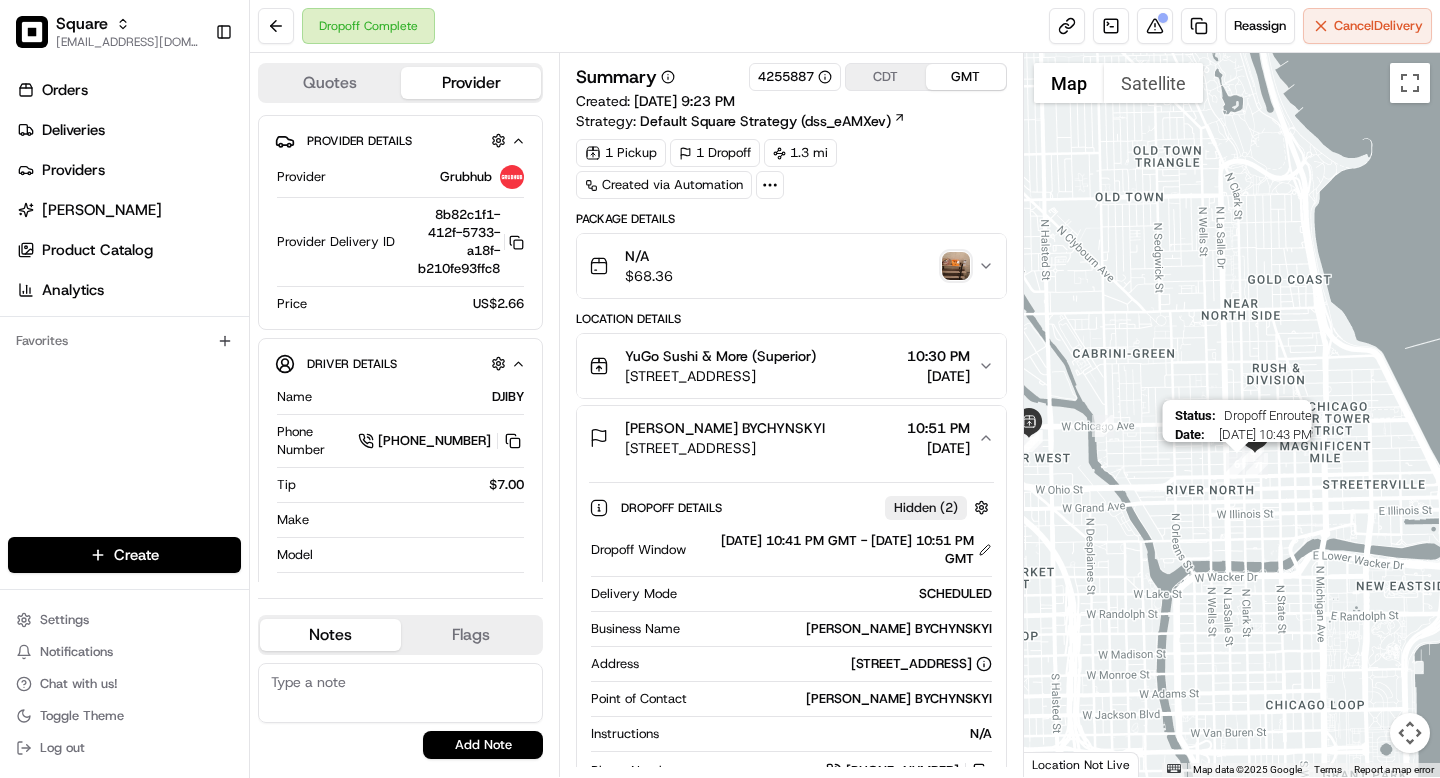drag, startPoint x: 1359, startPoint y: 461, endPoint x: 1238, endPoint y: 457, distance: 121.0661 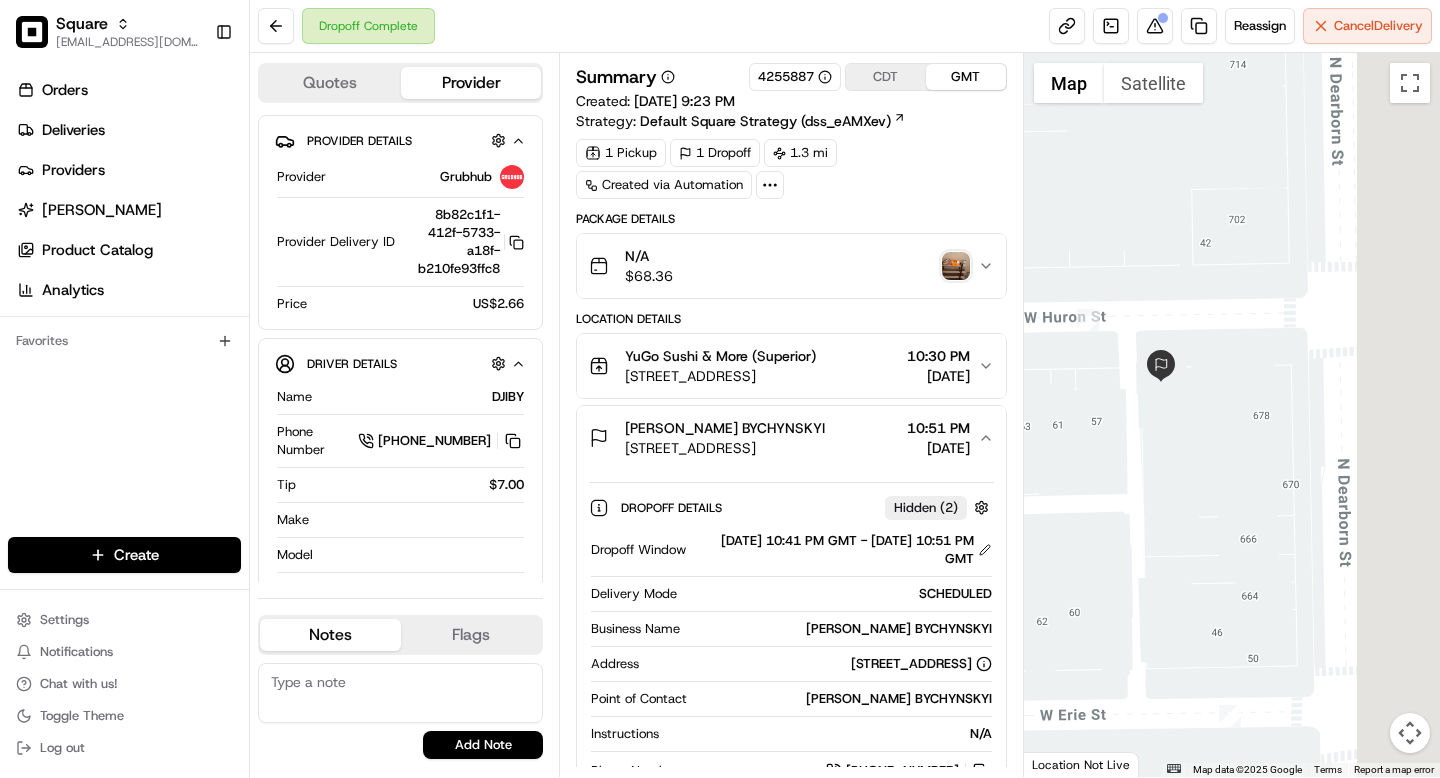 drag, startPoint x: 1278, startPoint y: 404, endPoint x: 1122, endPoint y: 435, distance: 159.05031 